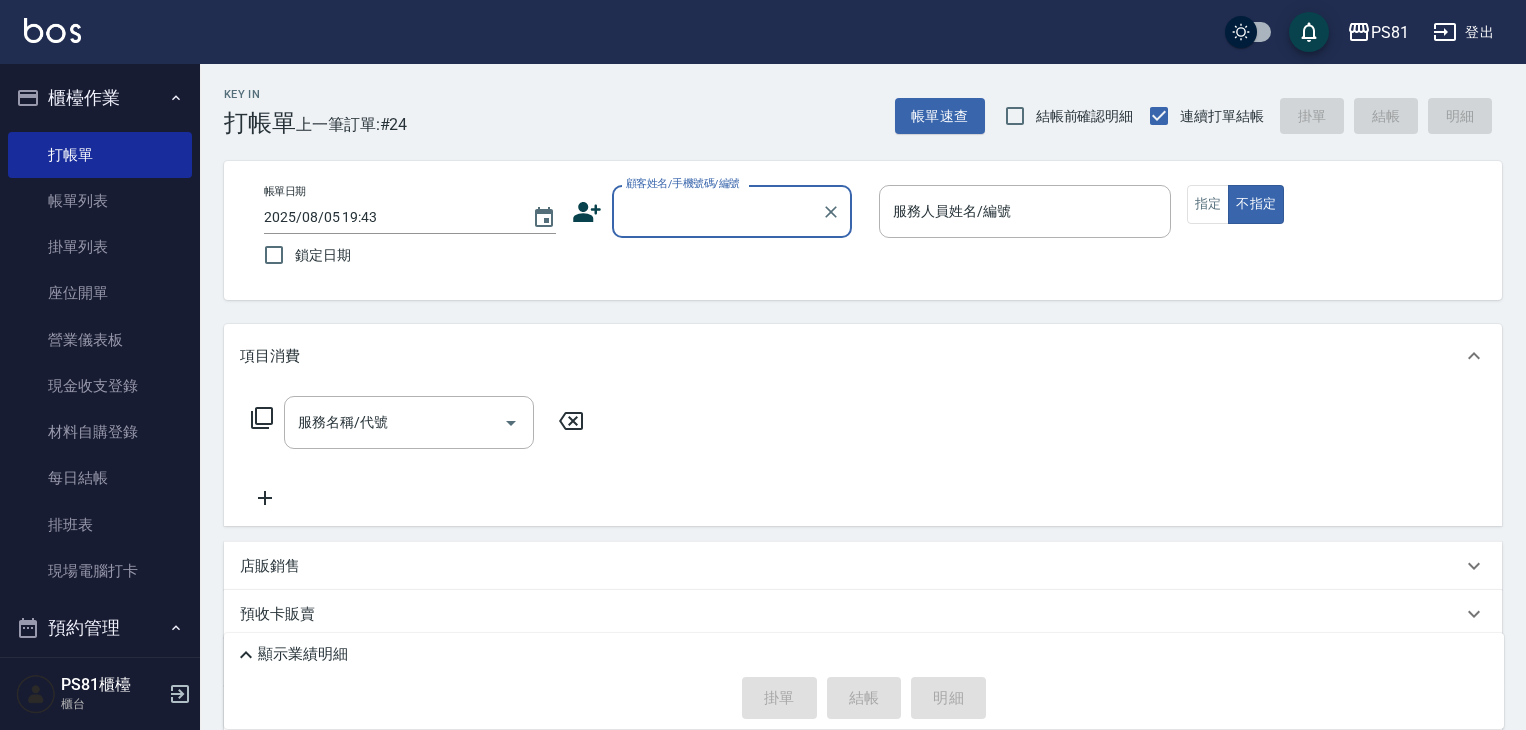 scroll, scrollTop: 0, scrollLeft: 0, axis: both 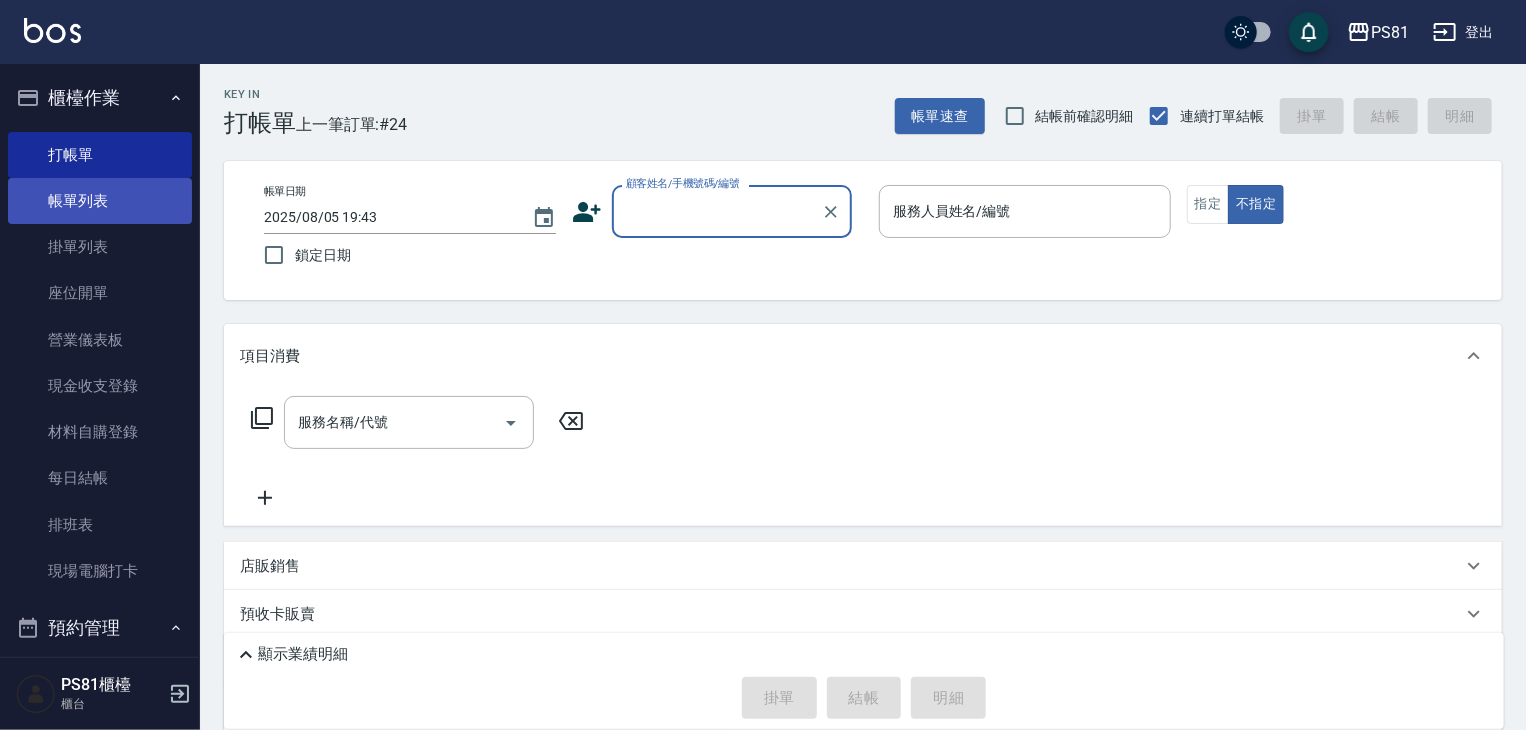 click on "帳單列表" at bounding box center (100, 201) 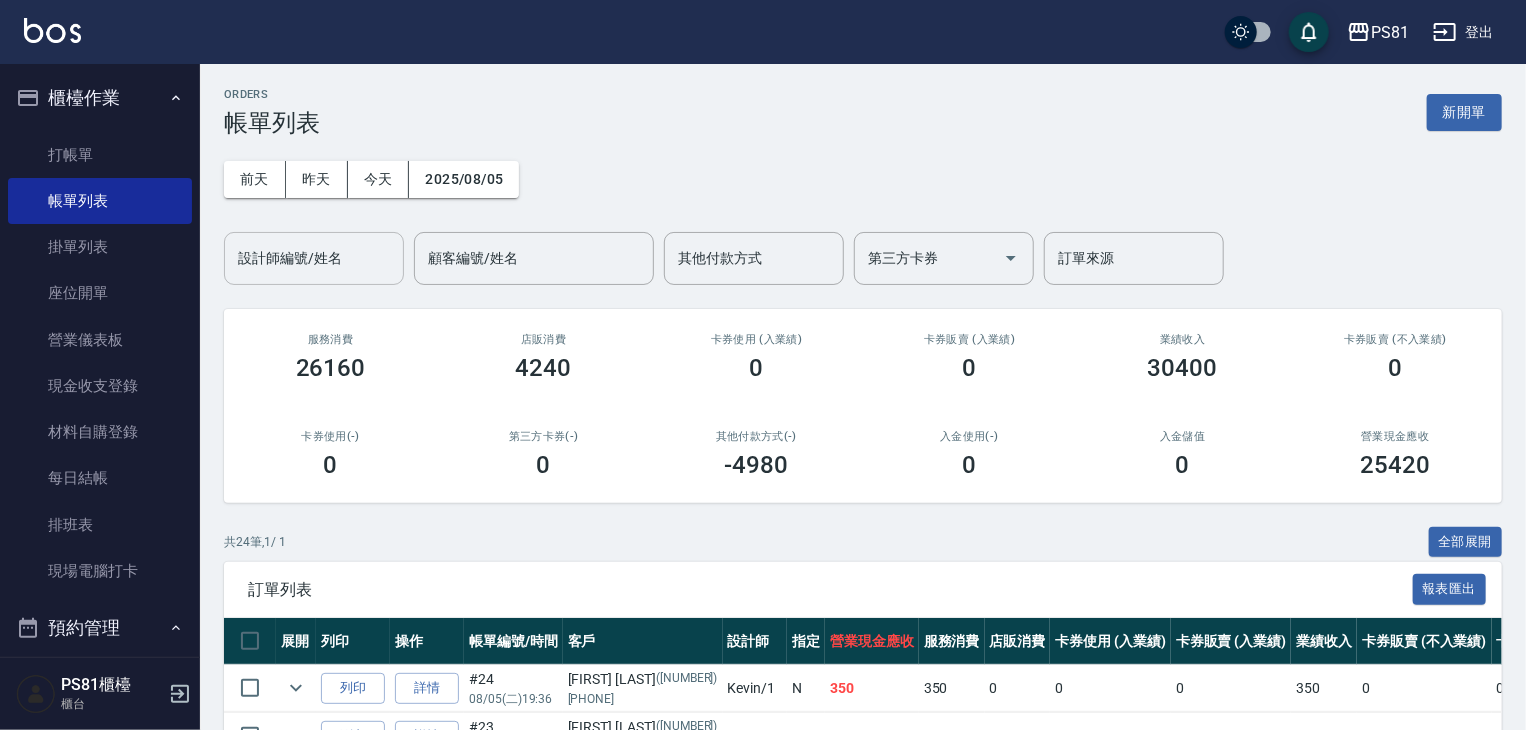 click on "設計師編號/姓名" at bounding box center [314, 258] 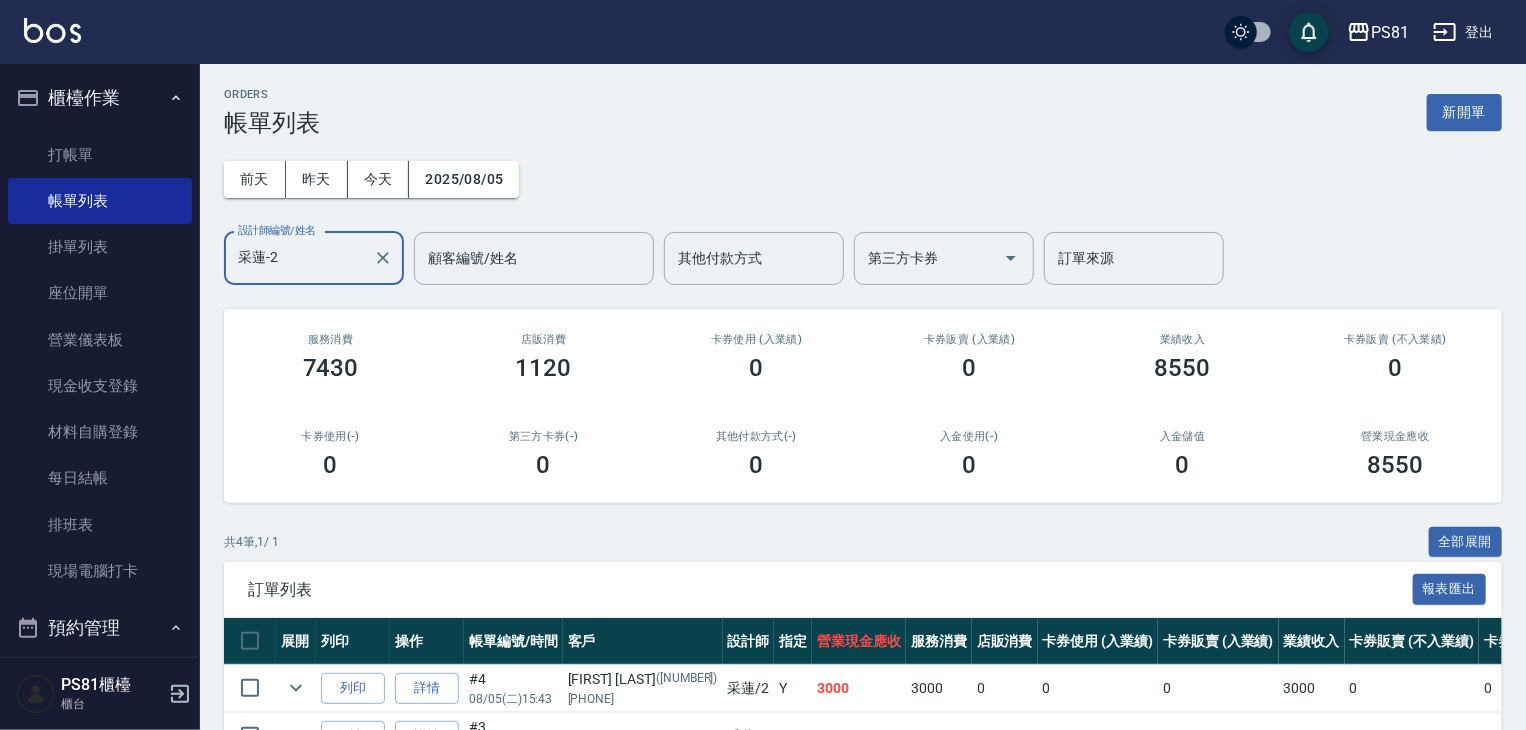 type on "采蓮-2" 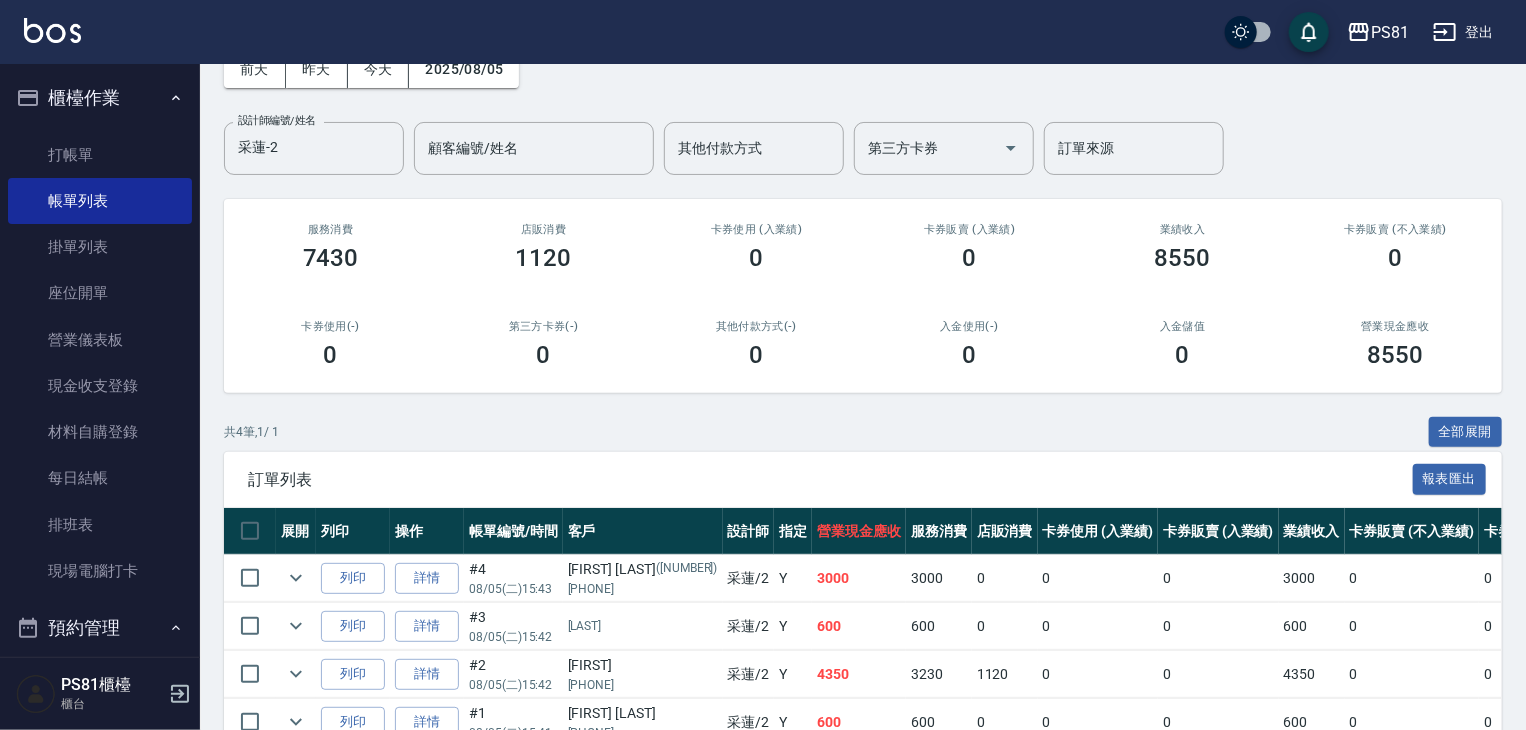 scroll, scrollTop: 219, scrollLeft: 0, axis: vertical 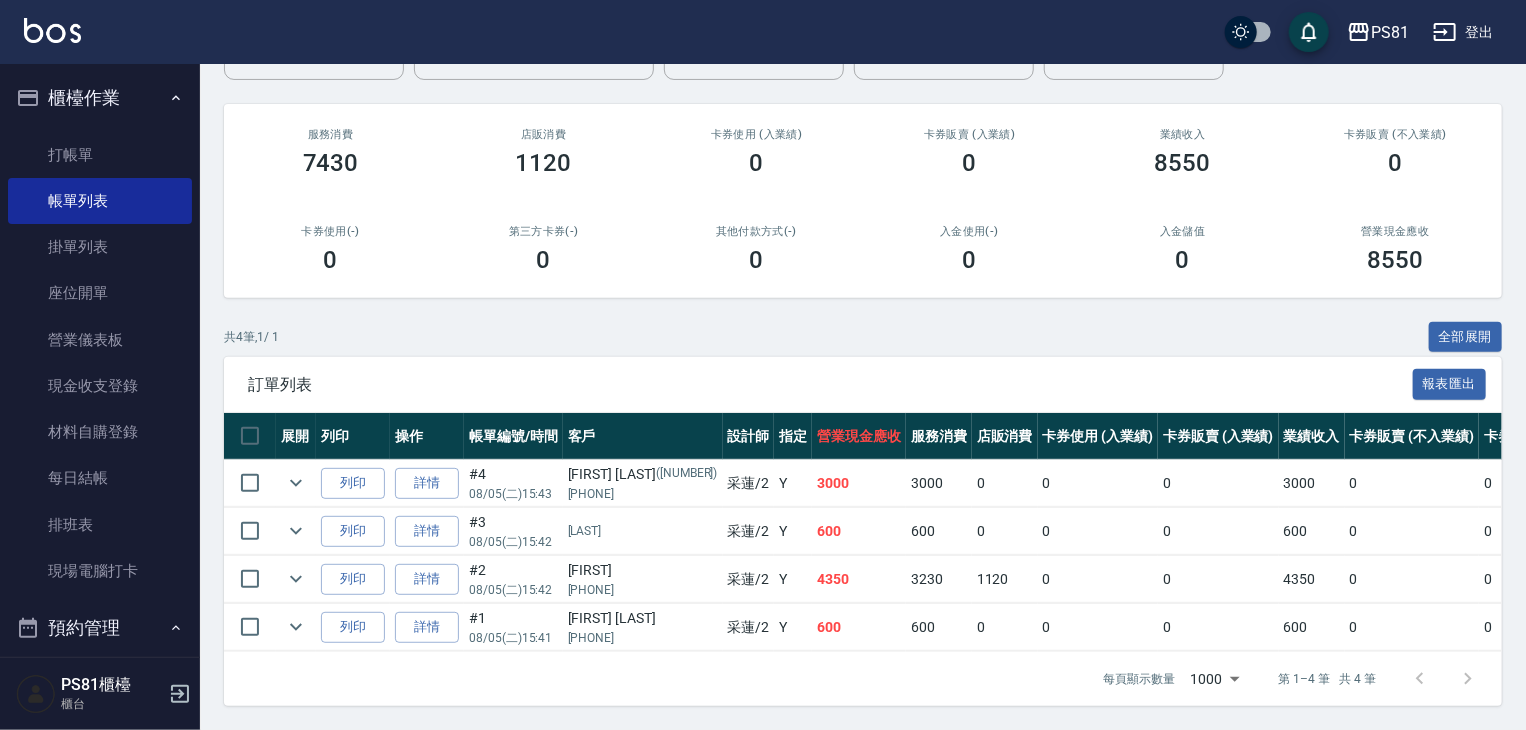 click on "設計師" at bounding box center [749, 436] 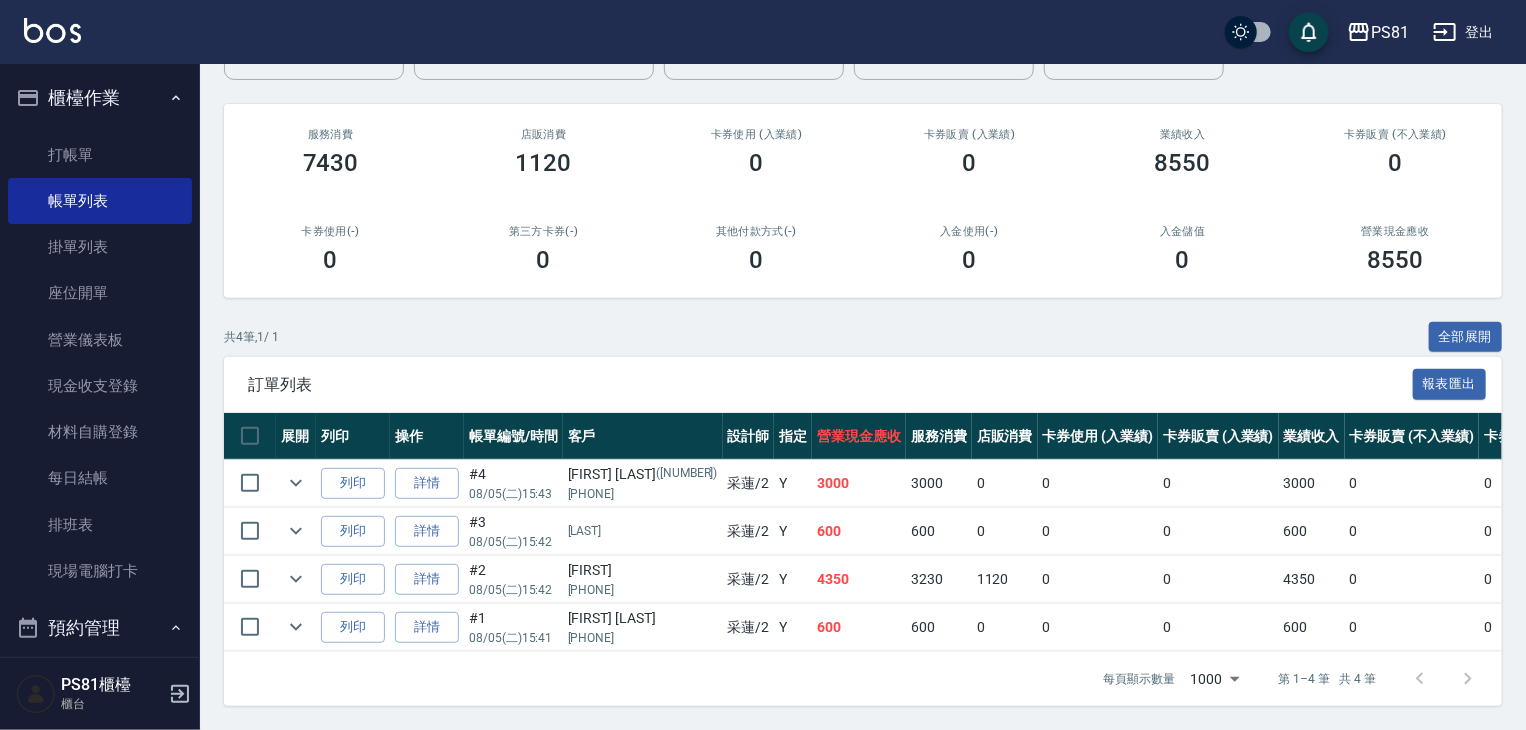 click on "[LAST]" at bounding box center (643, 531) 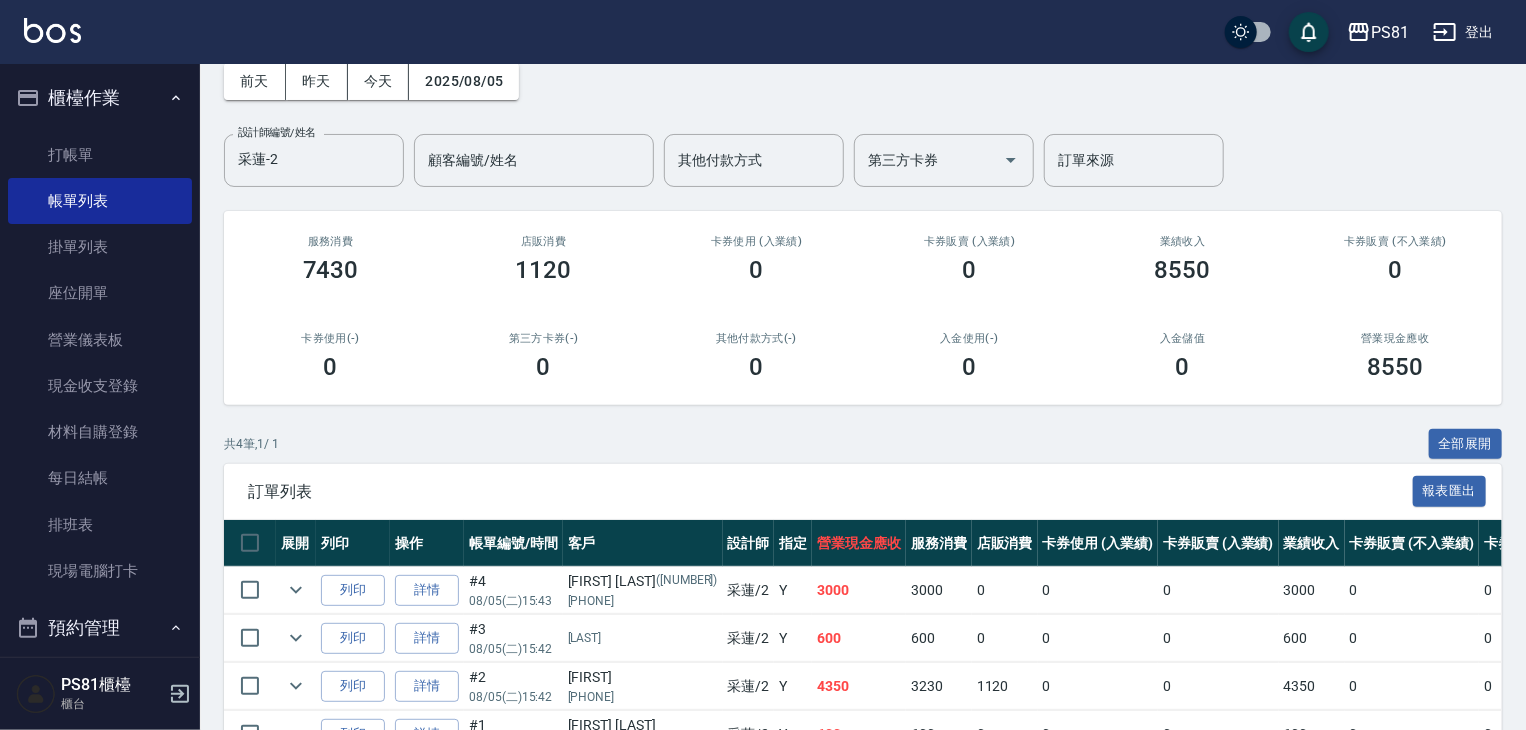 scroll, scrollTop: 0, scrollLeft: 0, axis: both 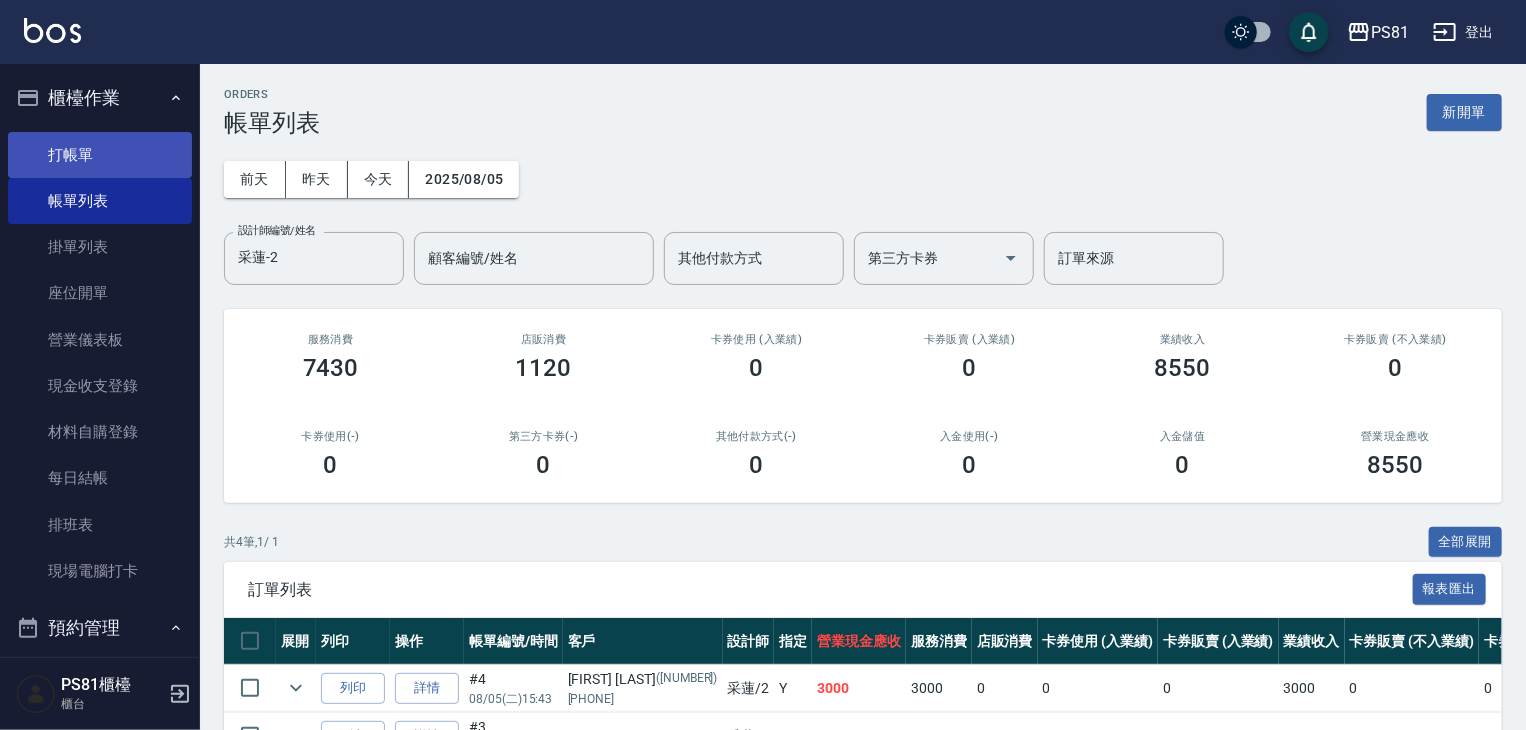 click on "打帳單" at bounding box center [100, 155] 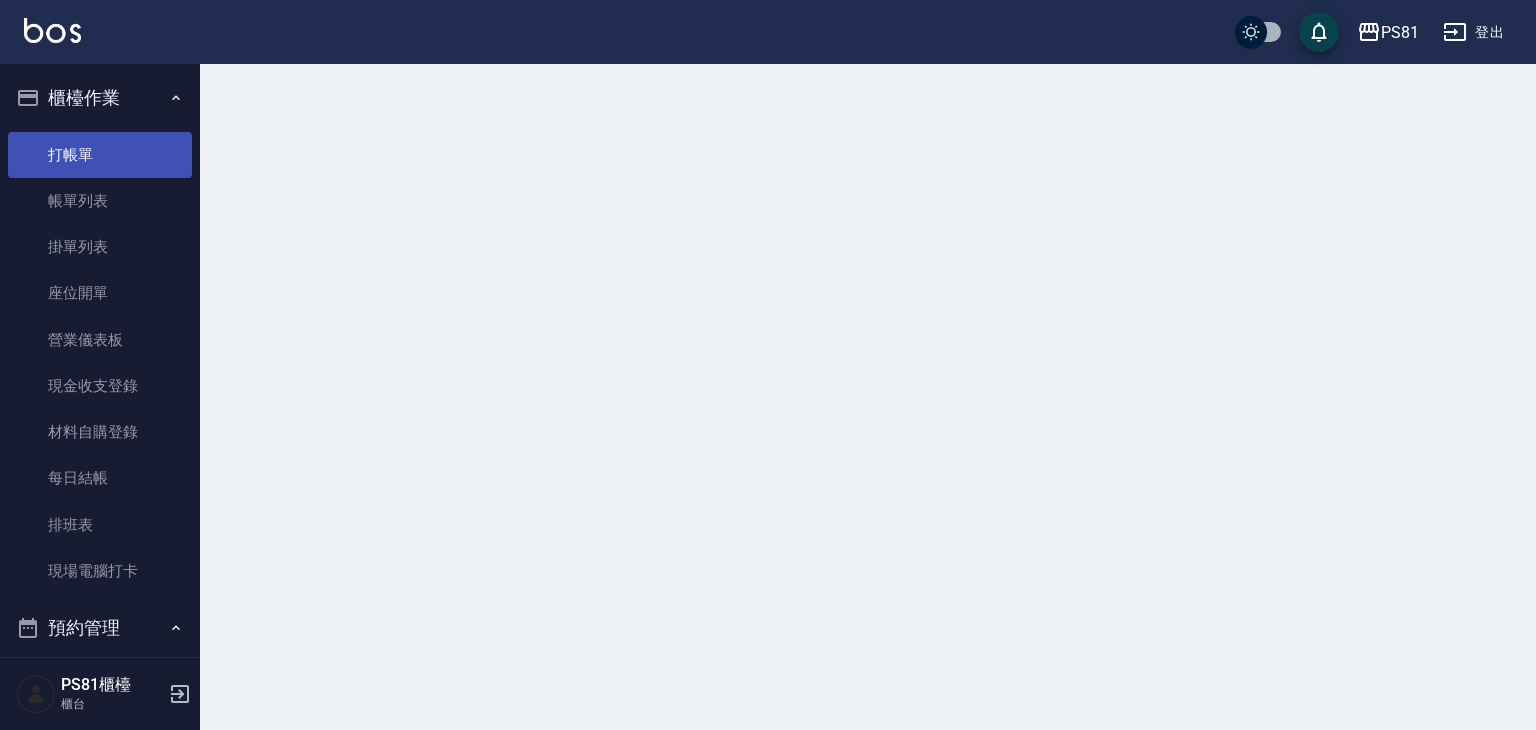 click on "打帳單" at bounding box center (100, 155) 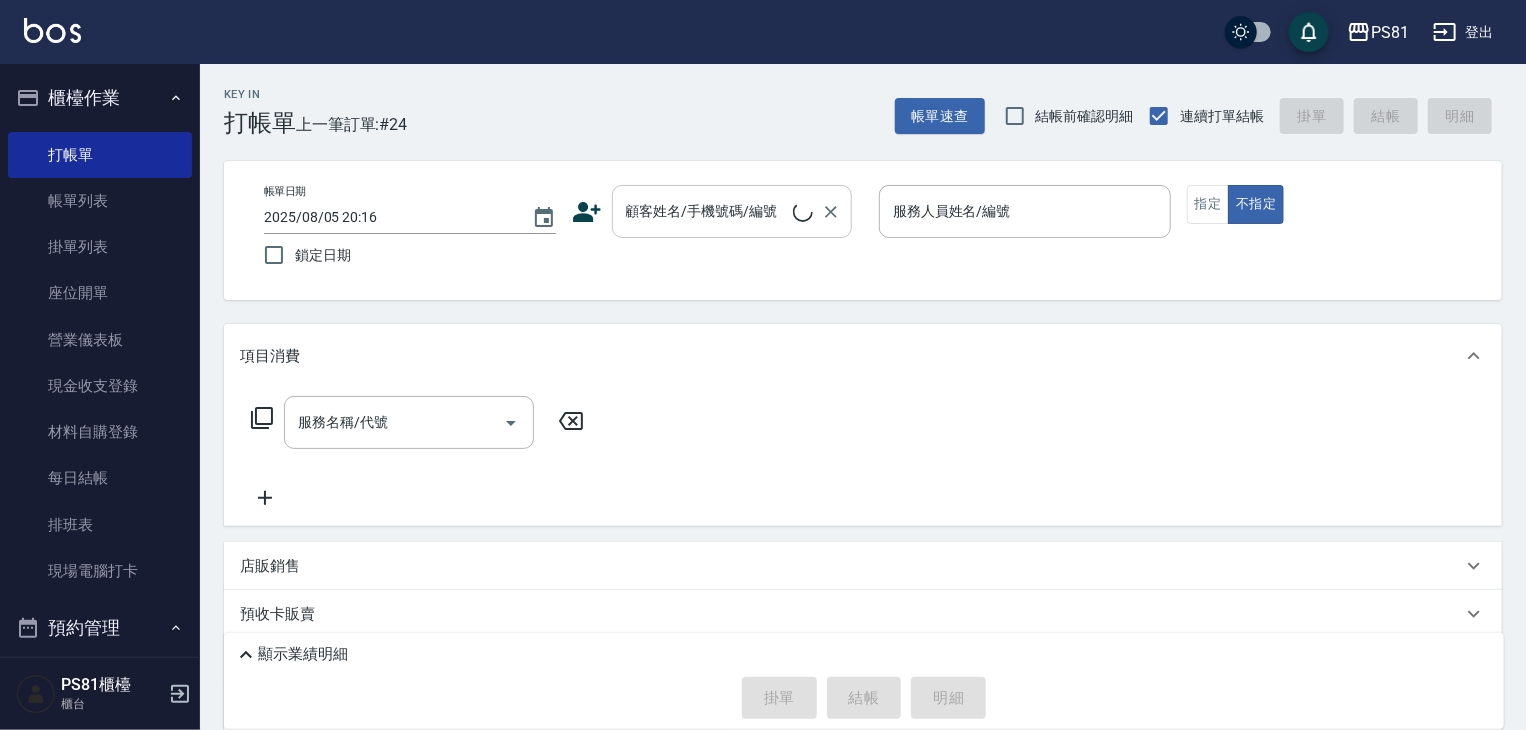 click on "顧客姓名/手機號碼/編號" at bounding box center [707, 211] 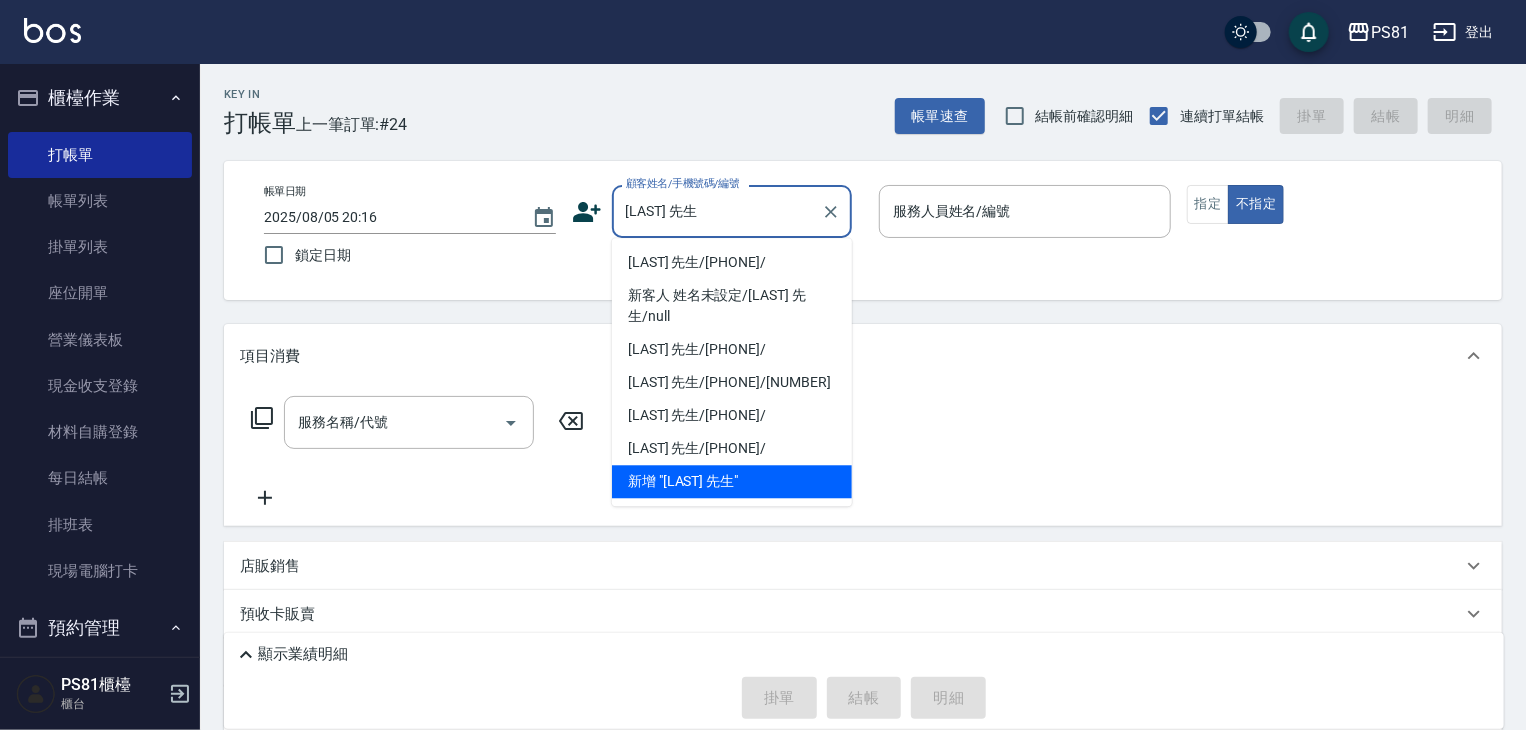click on "[LAST] 先生/[PHONE]/" at bounding box center [732, 262] 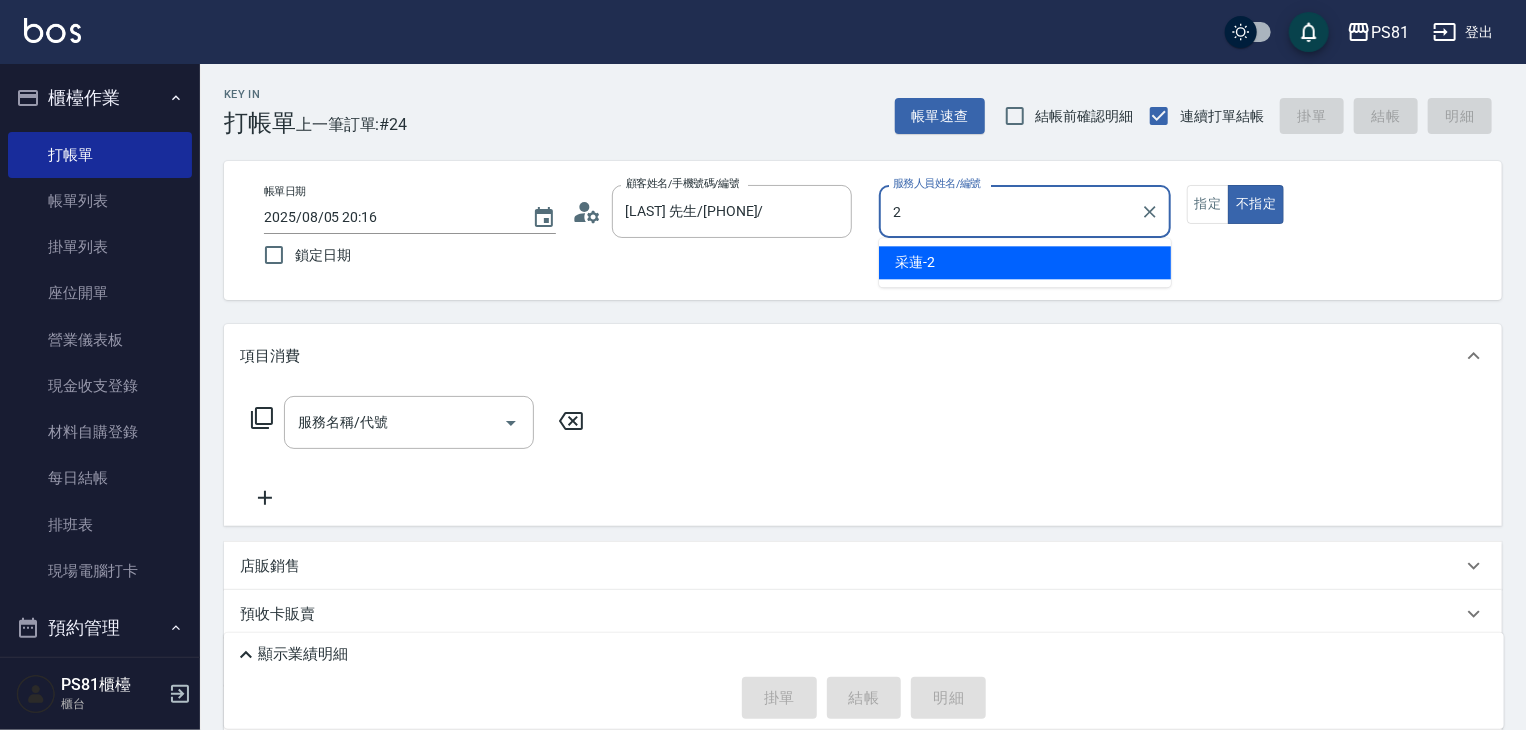type on "采蓮-2" 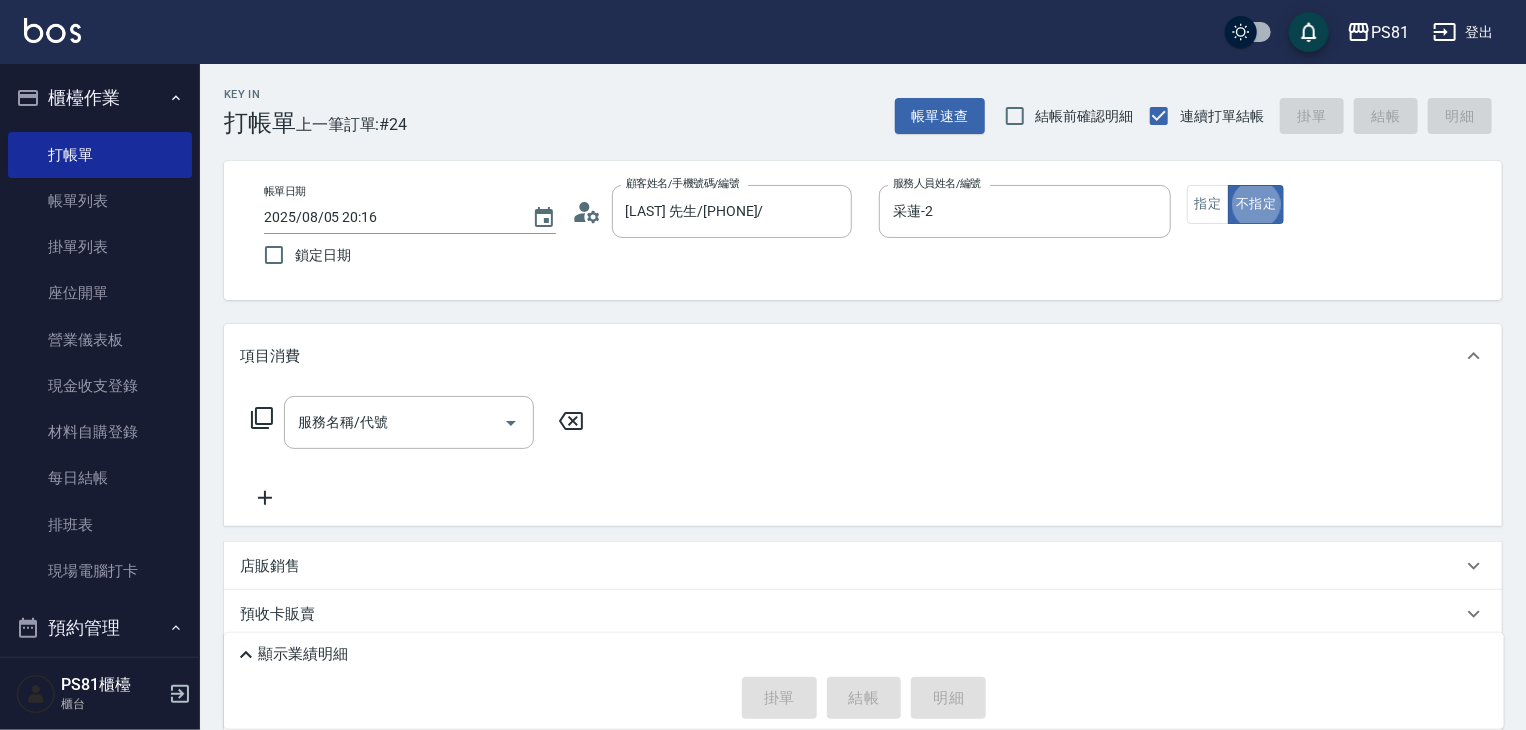 type on "false" 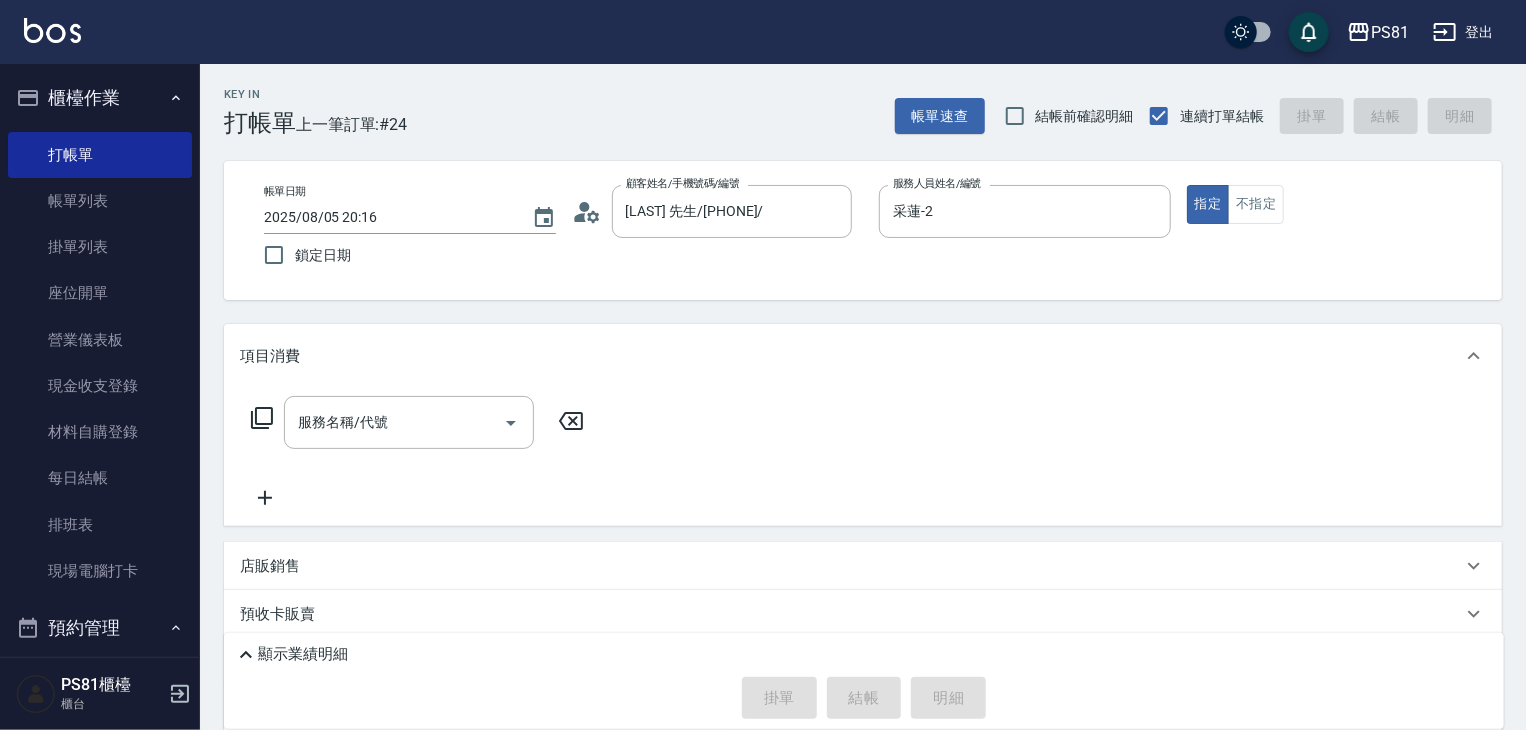 drag, startPoint x: 804, startPoint y: 254, endPoint x: 791, endPoint y: 247, distance: 14.764823 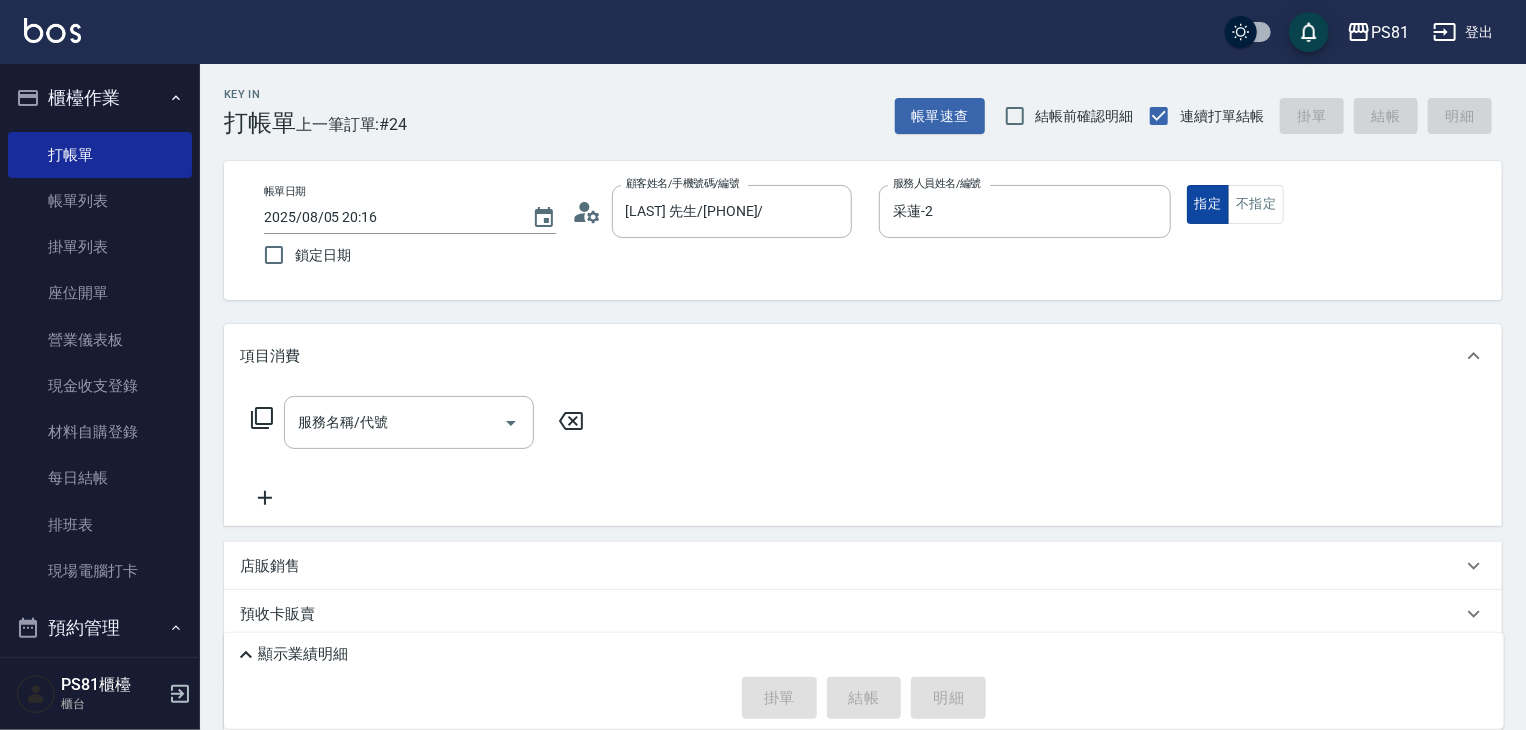 click on "指定" at bounding box center (1208, 204) 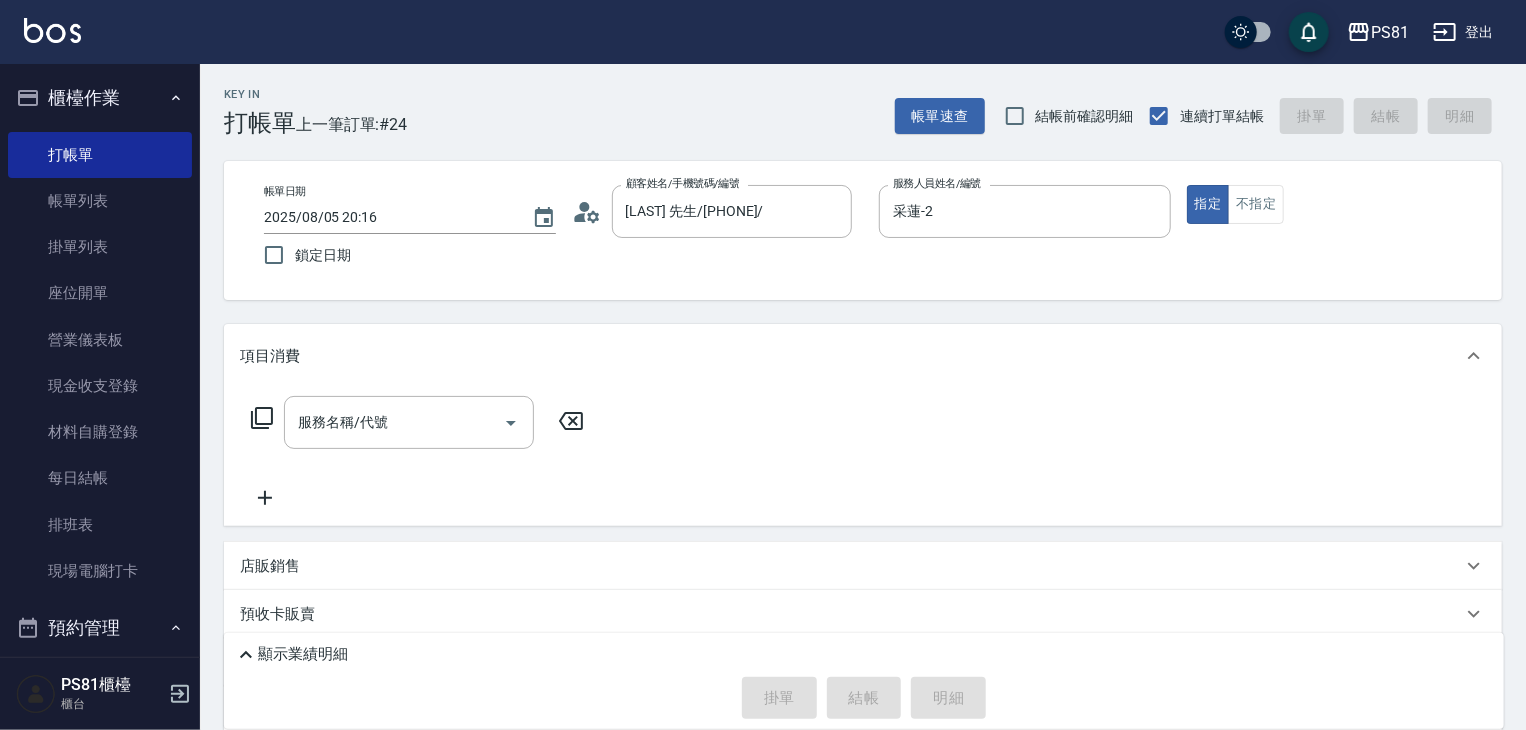click on "服務名稱/代號 服務名稱/代號" at bounding box center [418, 453] 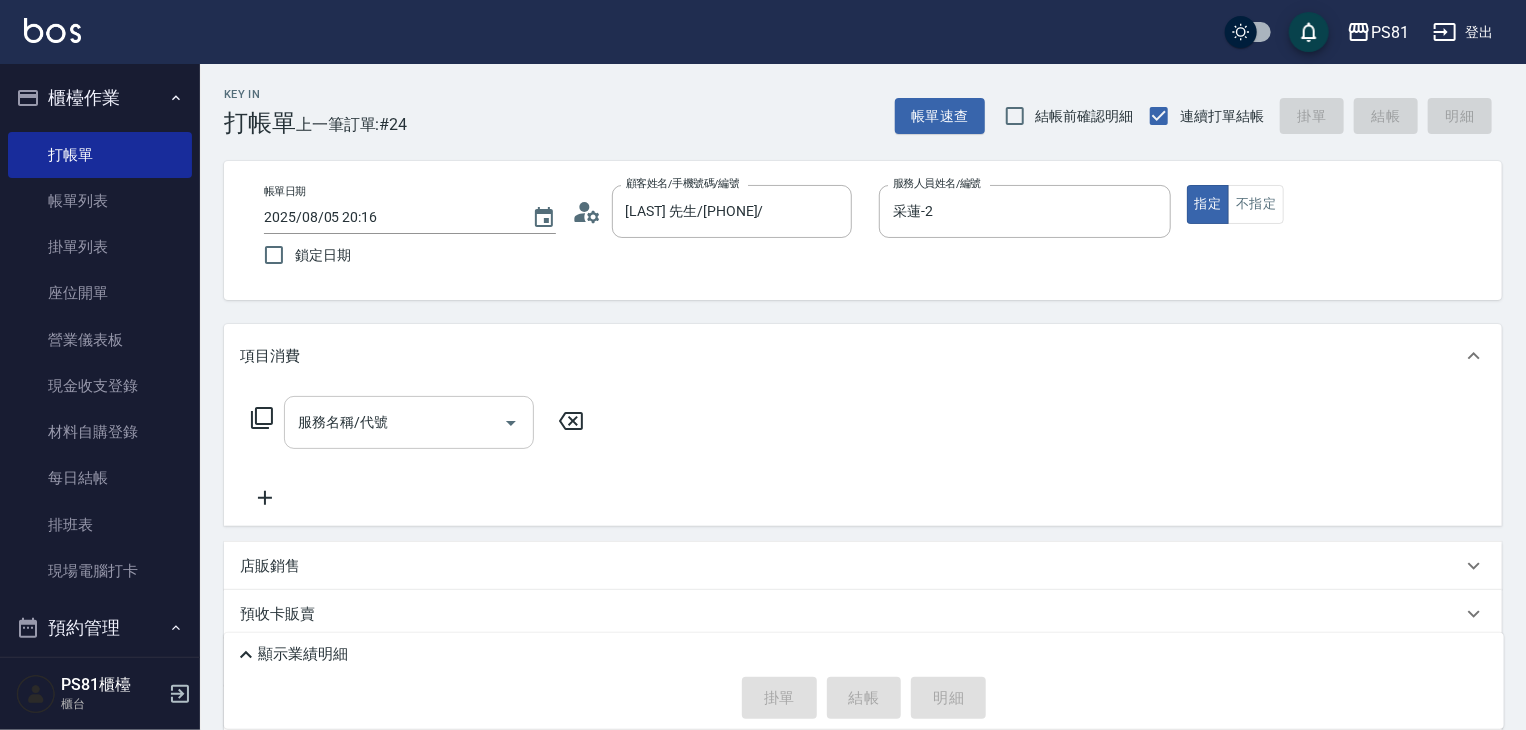 click on "服務名稱/代號" at bounding box center (394, 422) 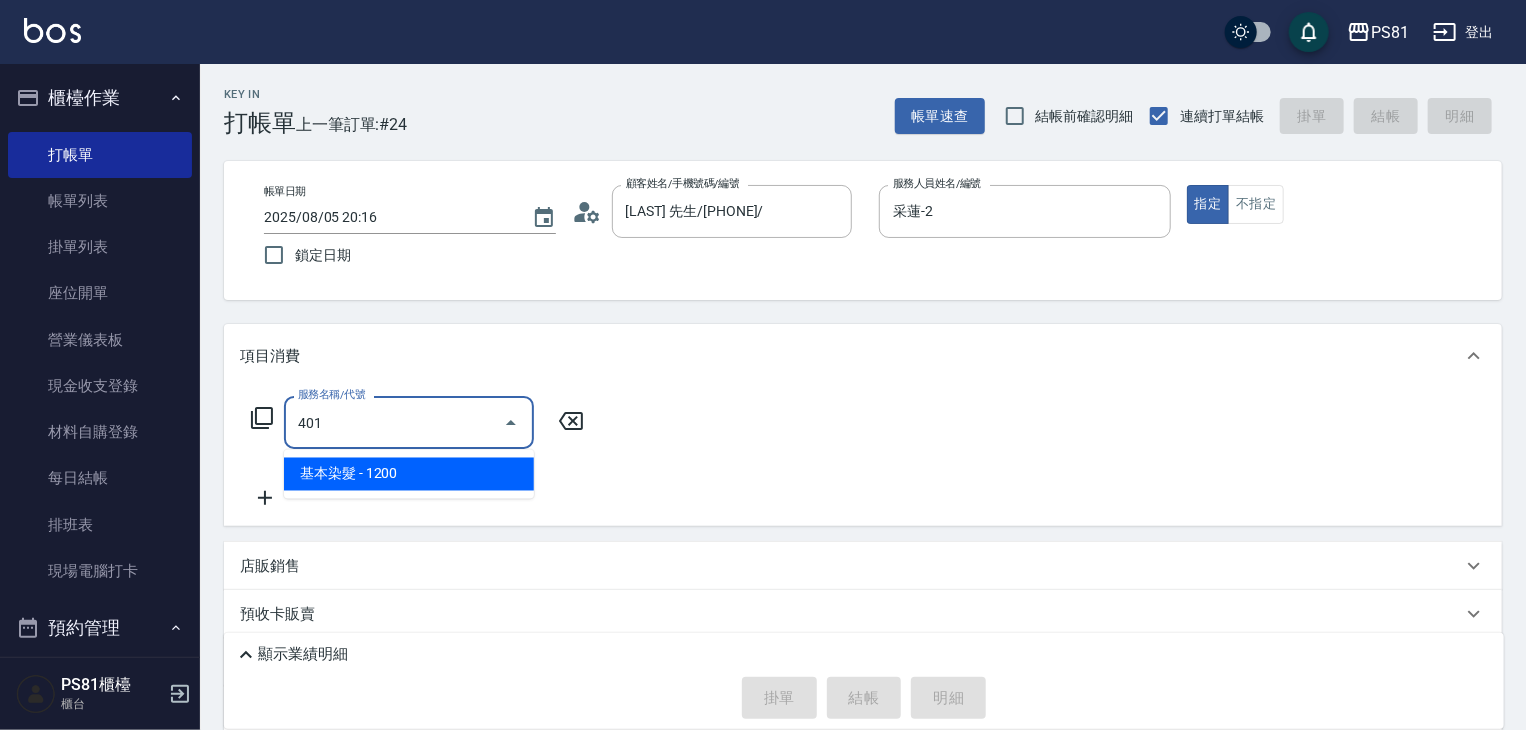 type on "基本染髮(401)" 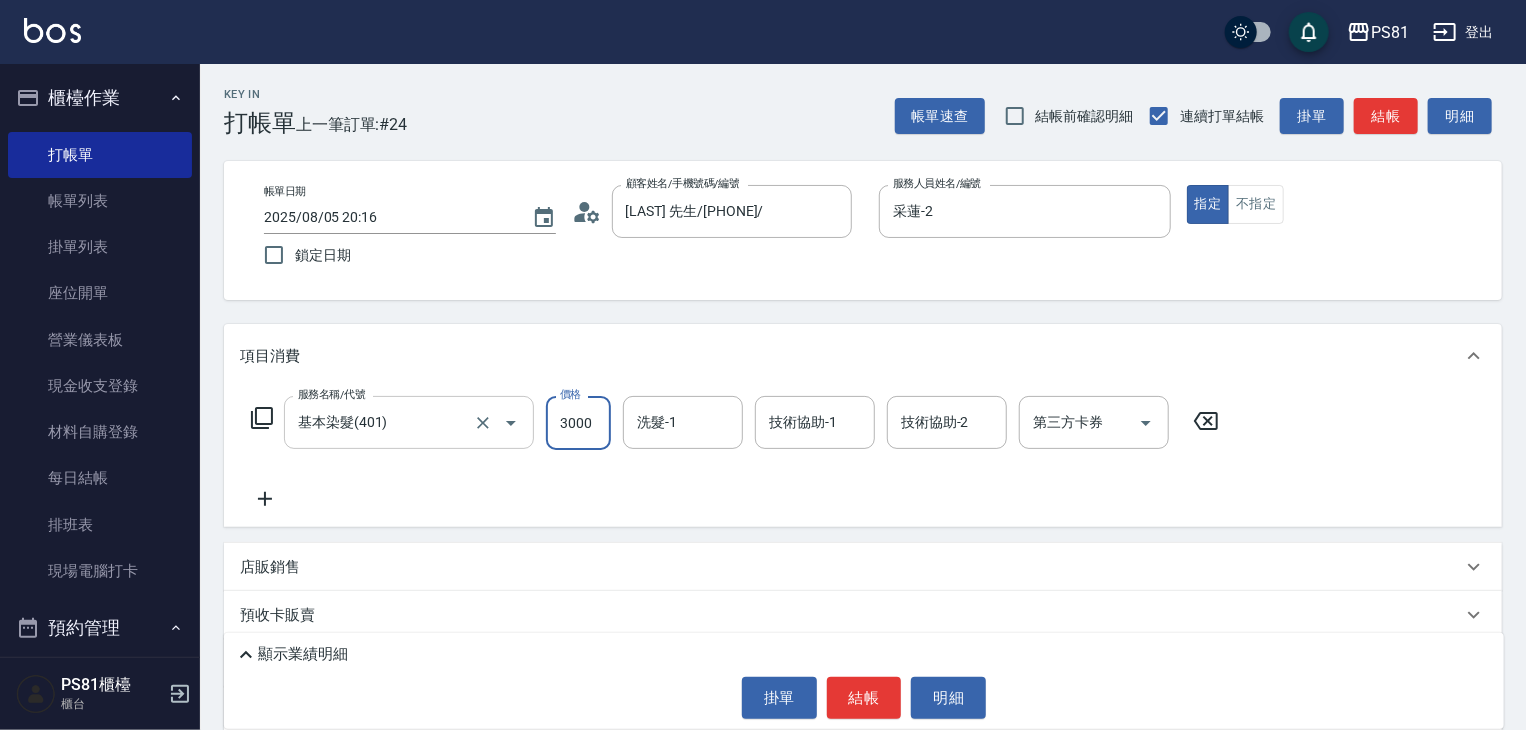 type on "3000" 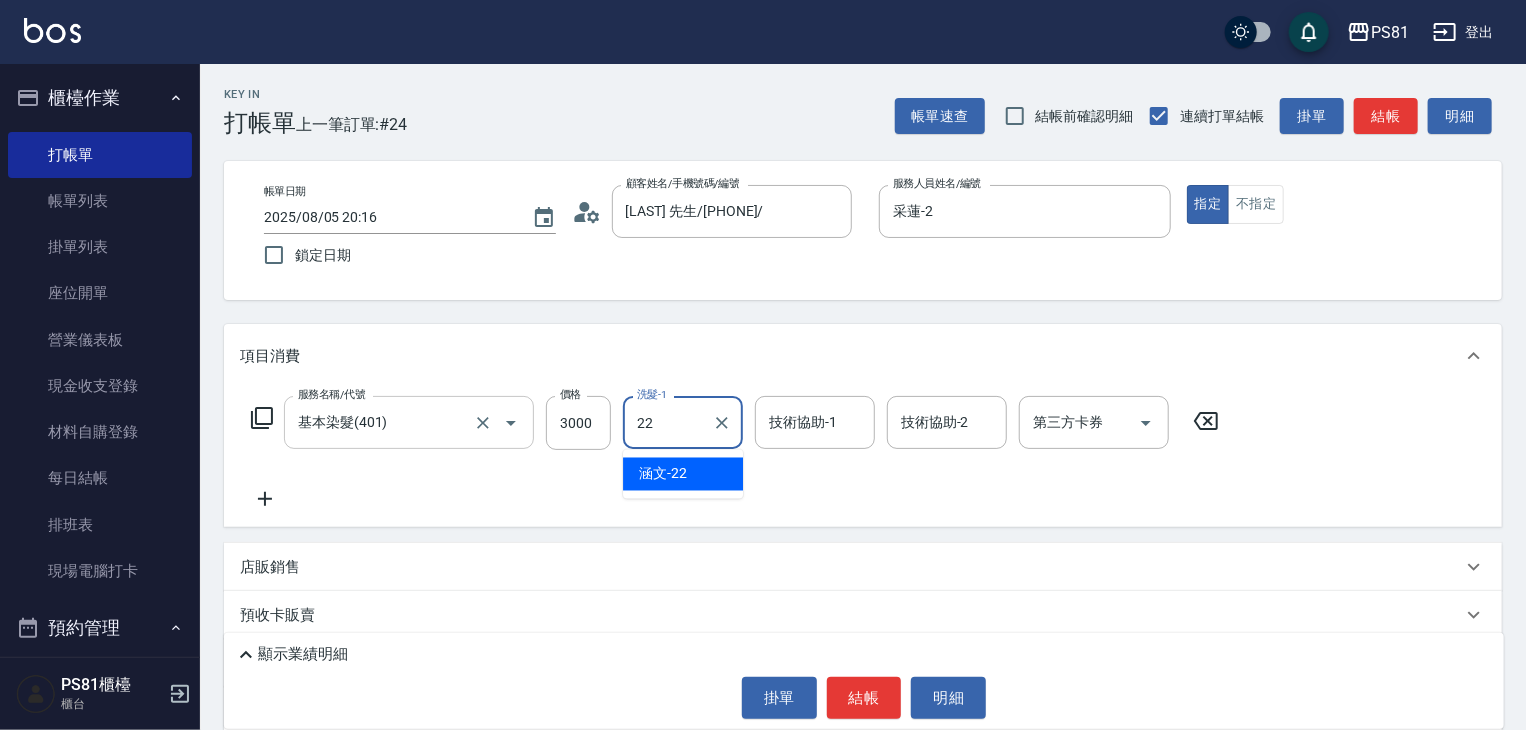 type on "涵文-22" 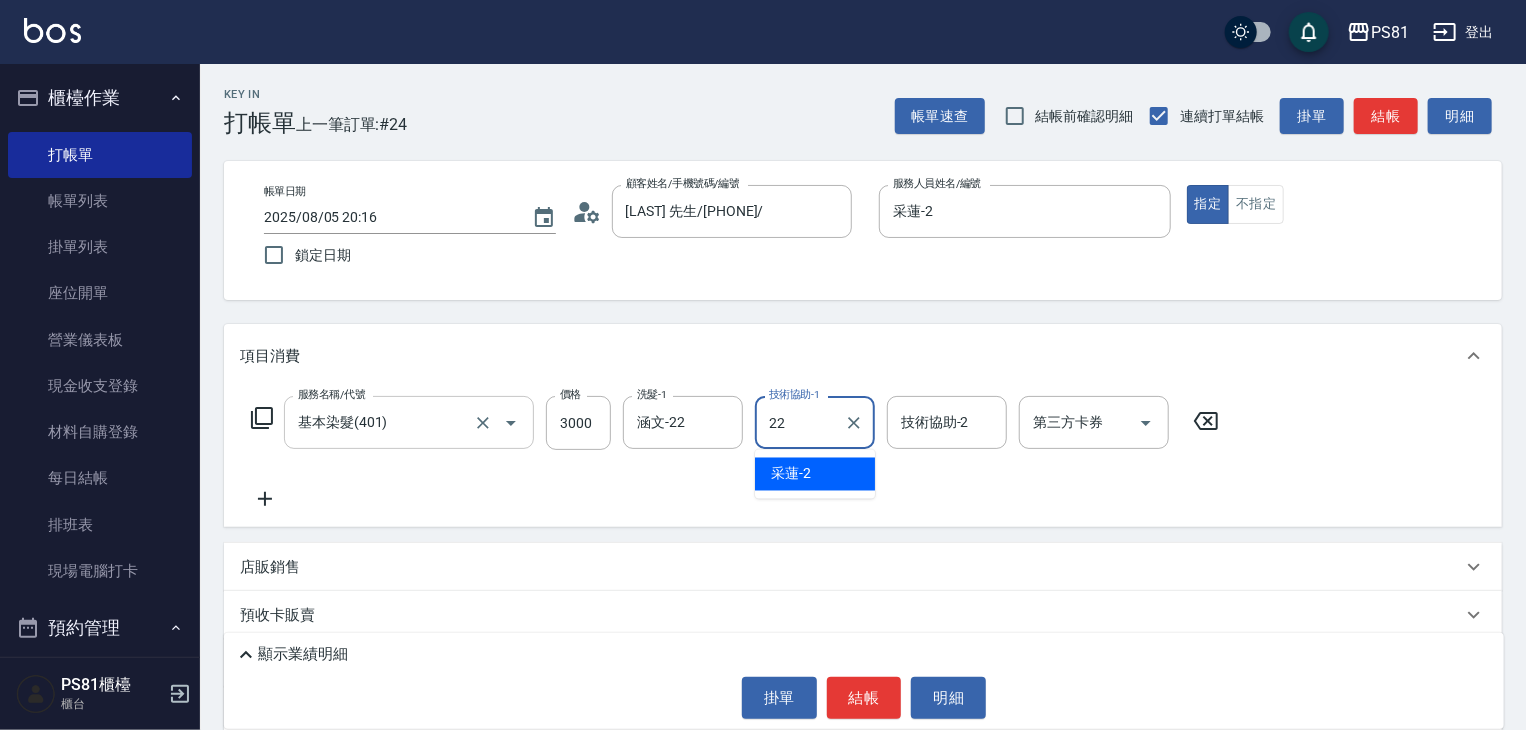 type on "涵文-22" 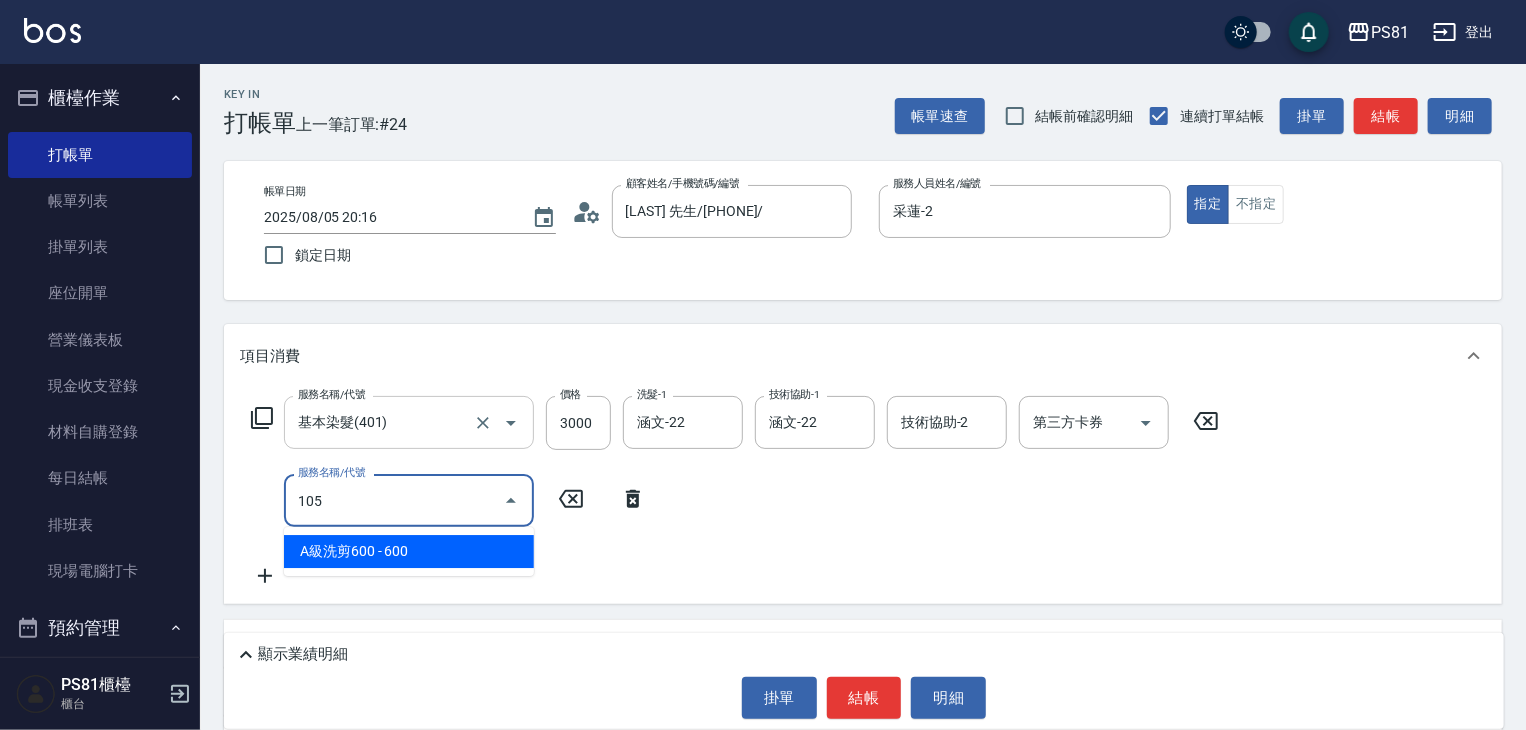 type on "A級洗剪600(105)" 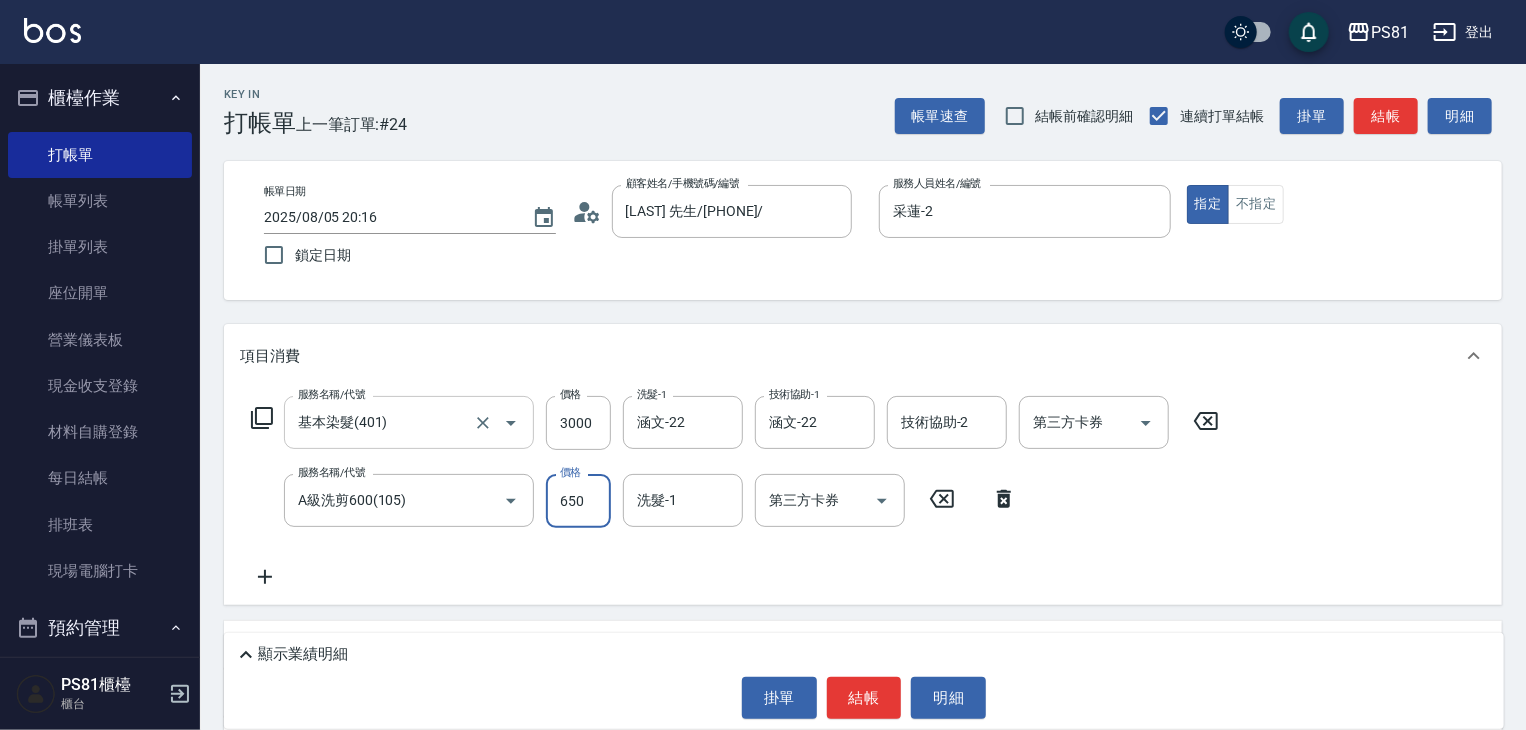 type on "650" 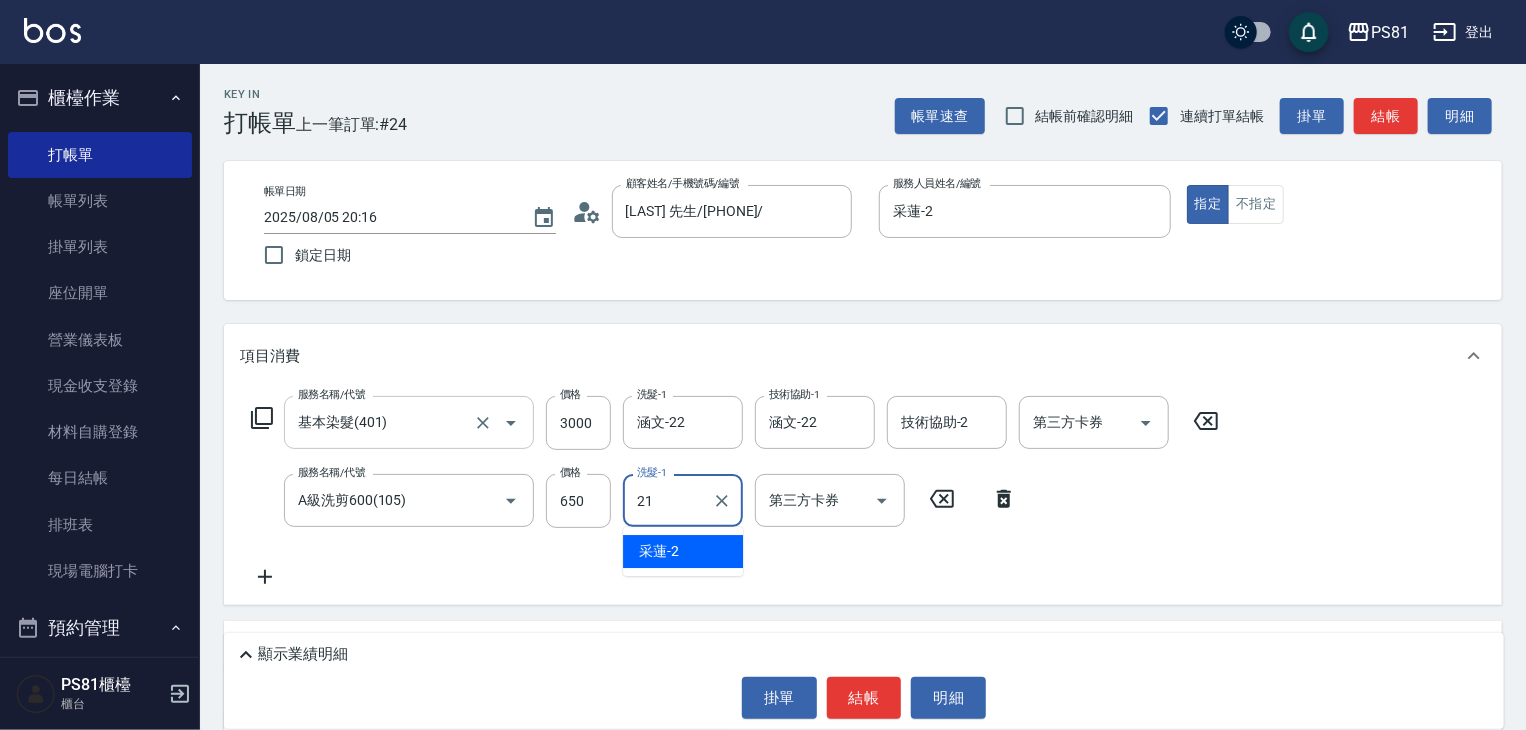type on "Q比-21" 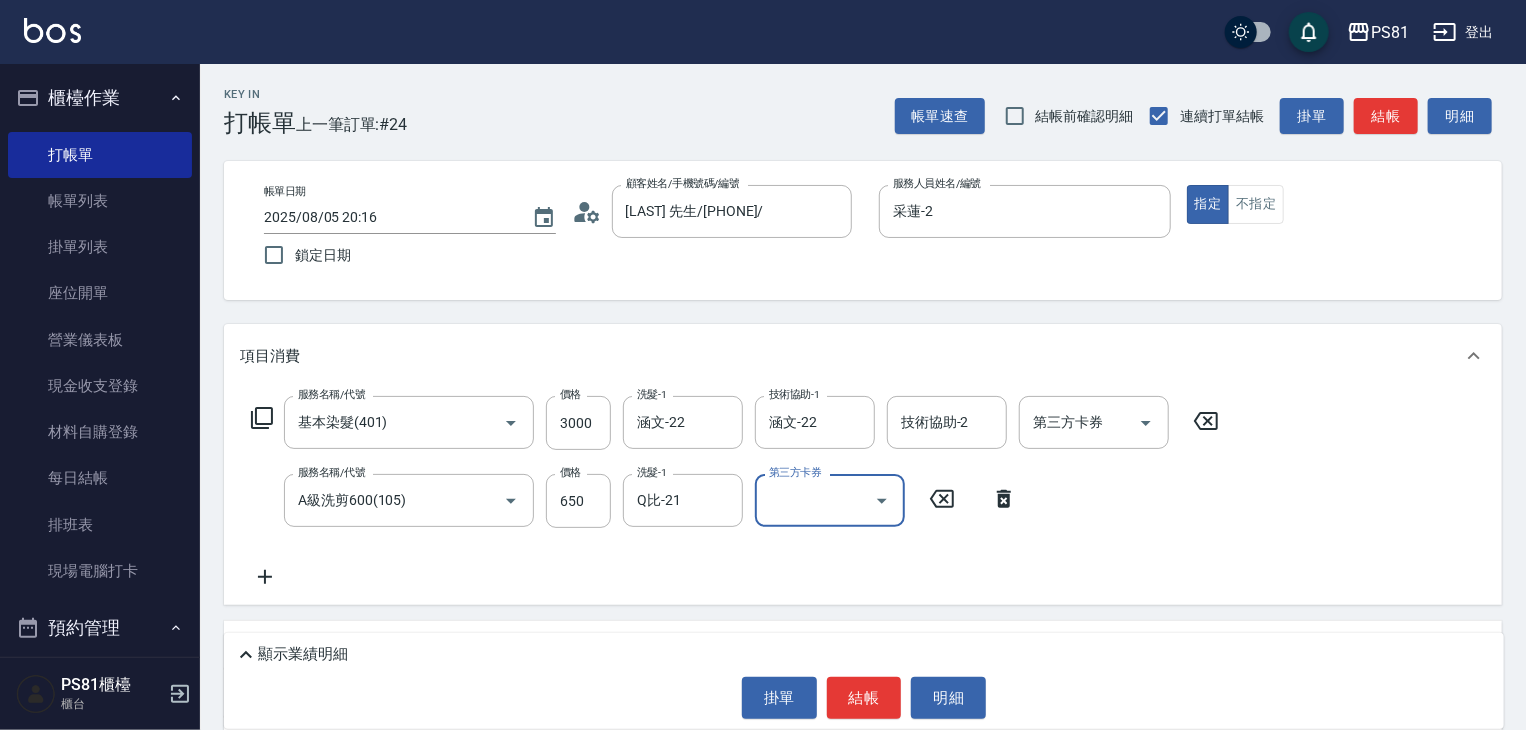 click on "服務名稱/代號 基本染髮(401) 服務名稱/代號 價格 3000 價格 洗髮-1 涵文-22 洗髮-1 技術協助-1 涵文-22 技術協助-1 技術協助-2 技術協助-2 第三方卡券 第三方卡券 服務名稱/代號 A級洗剪600(105) 服務名稱/代號 價格 650 價格 洗髮-1 Q比-21 洗髮-1 第三方卡券 第三方卡券" at bounding box center (735, 492) 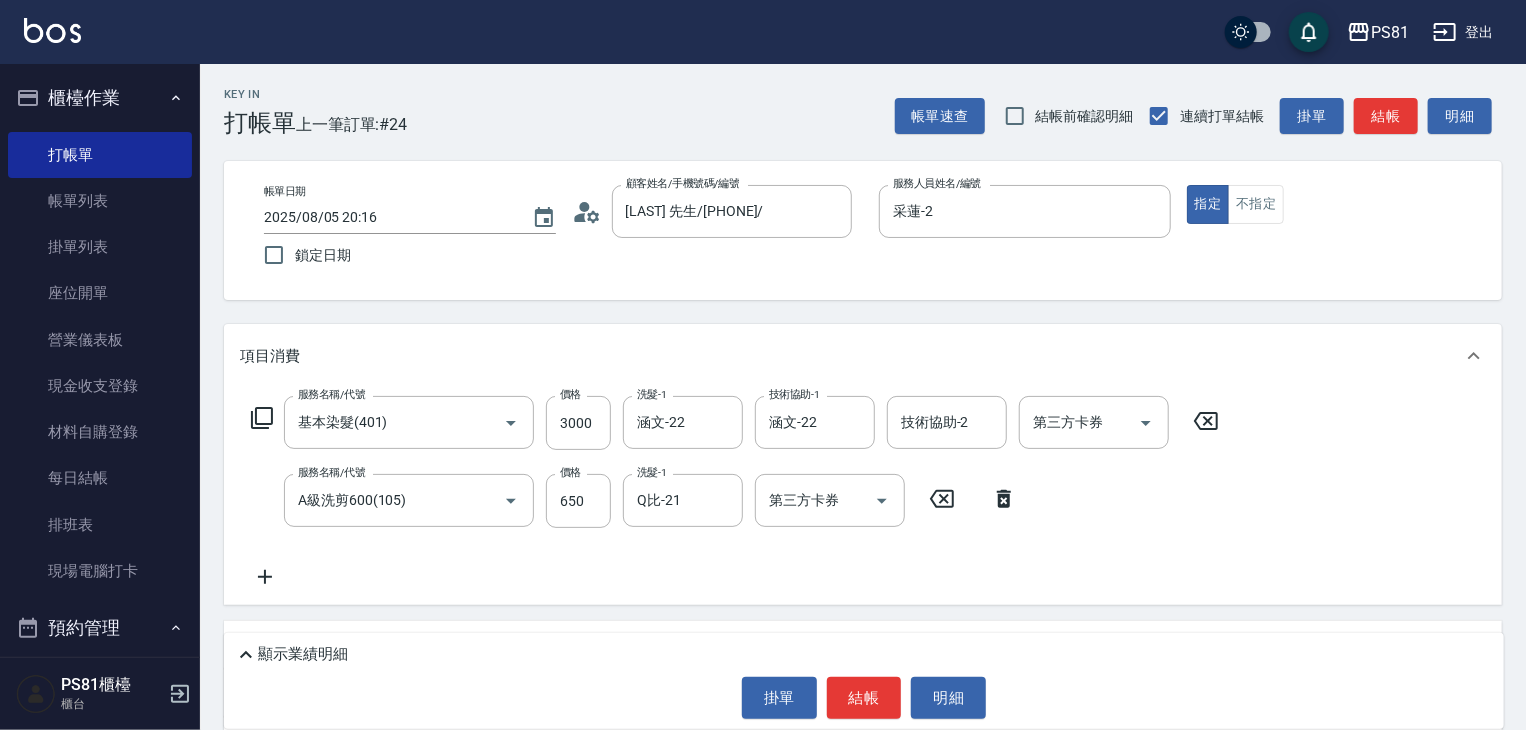 click on "顯示業績明細" at bounding box center [303, 654] 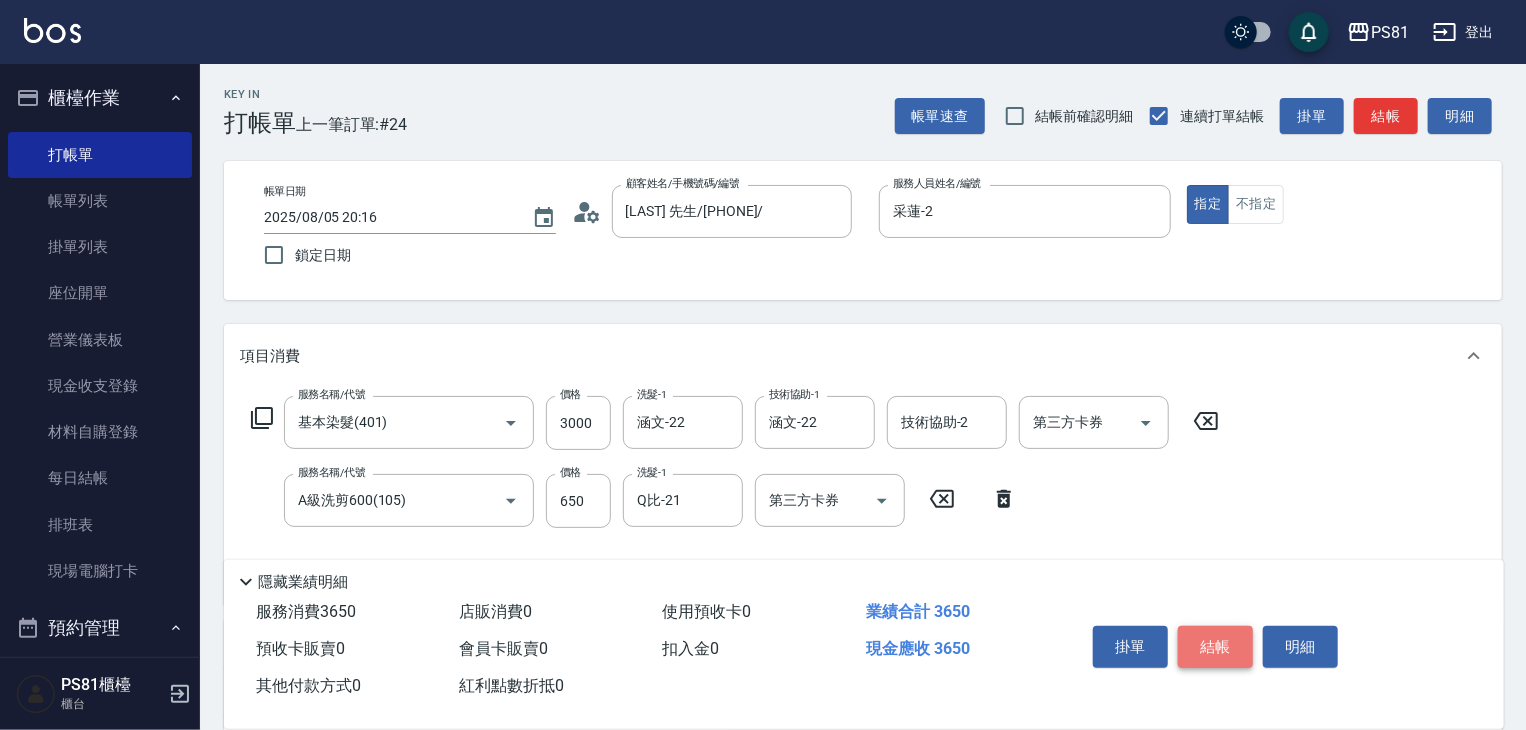 click on "結帳" at bounding box center [1215, 647] 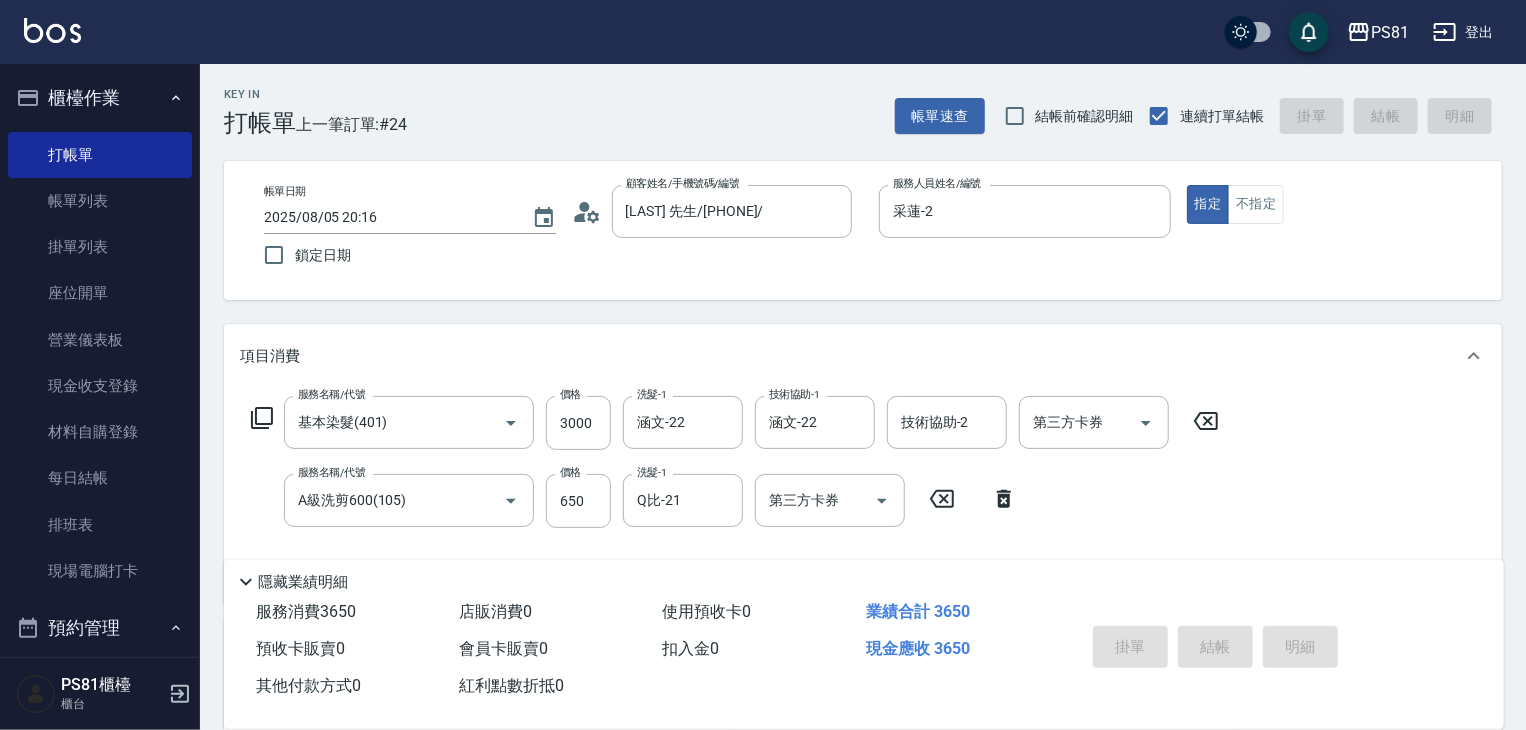 type 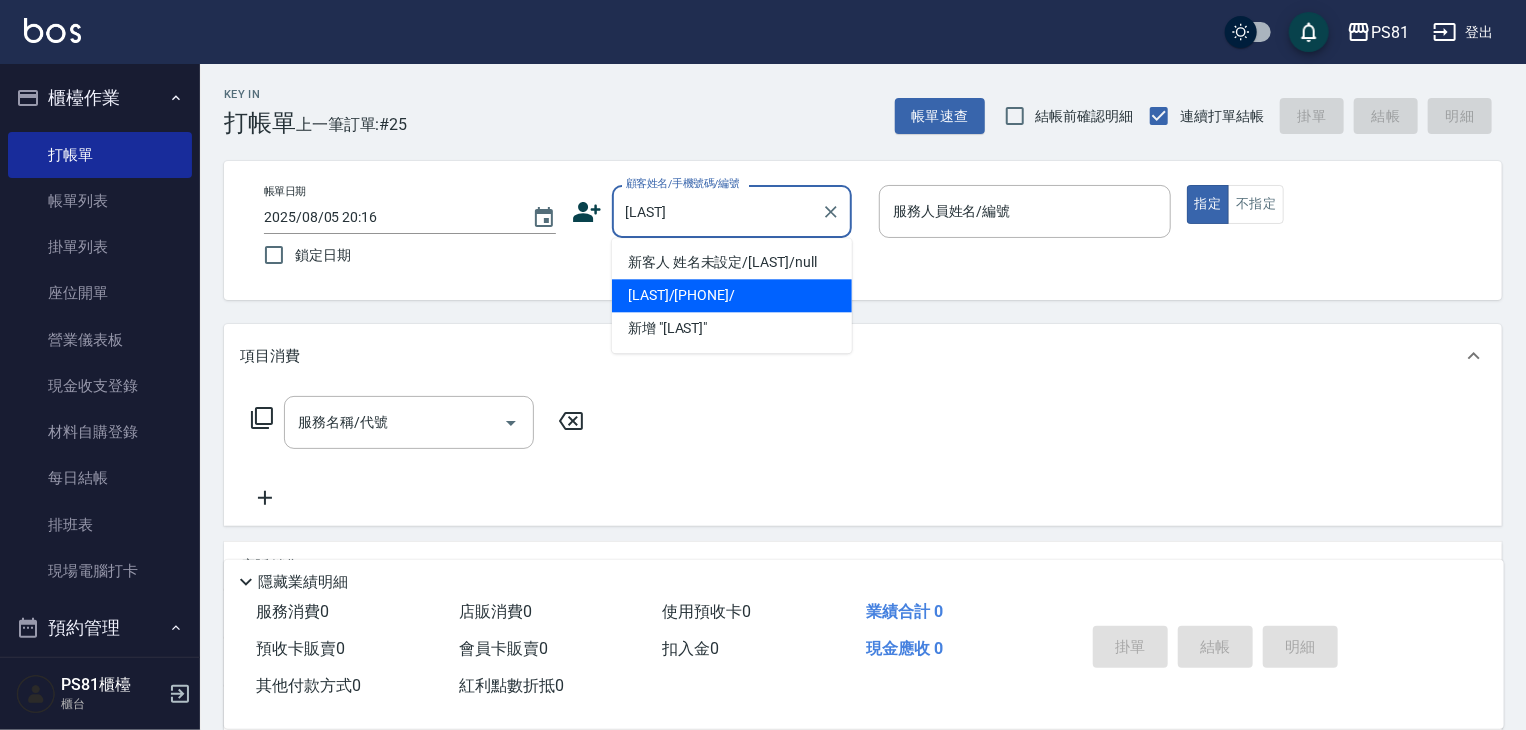 click on "[LAST]/[PHONE]/" at bounding box center [732, 295] 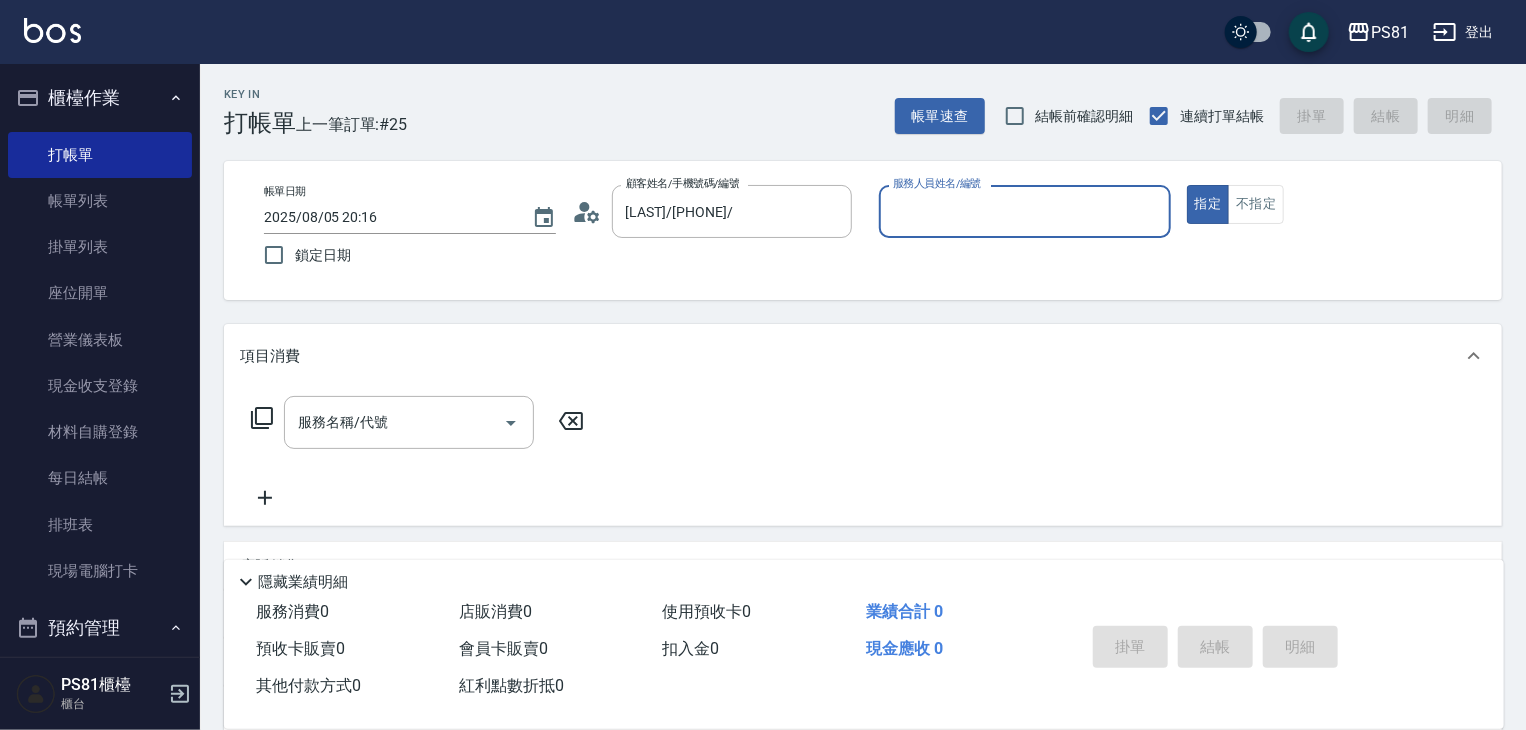 type on "采蓮-2" 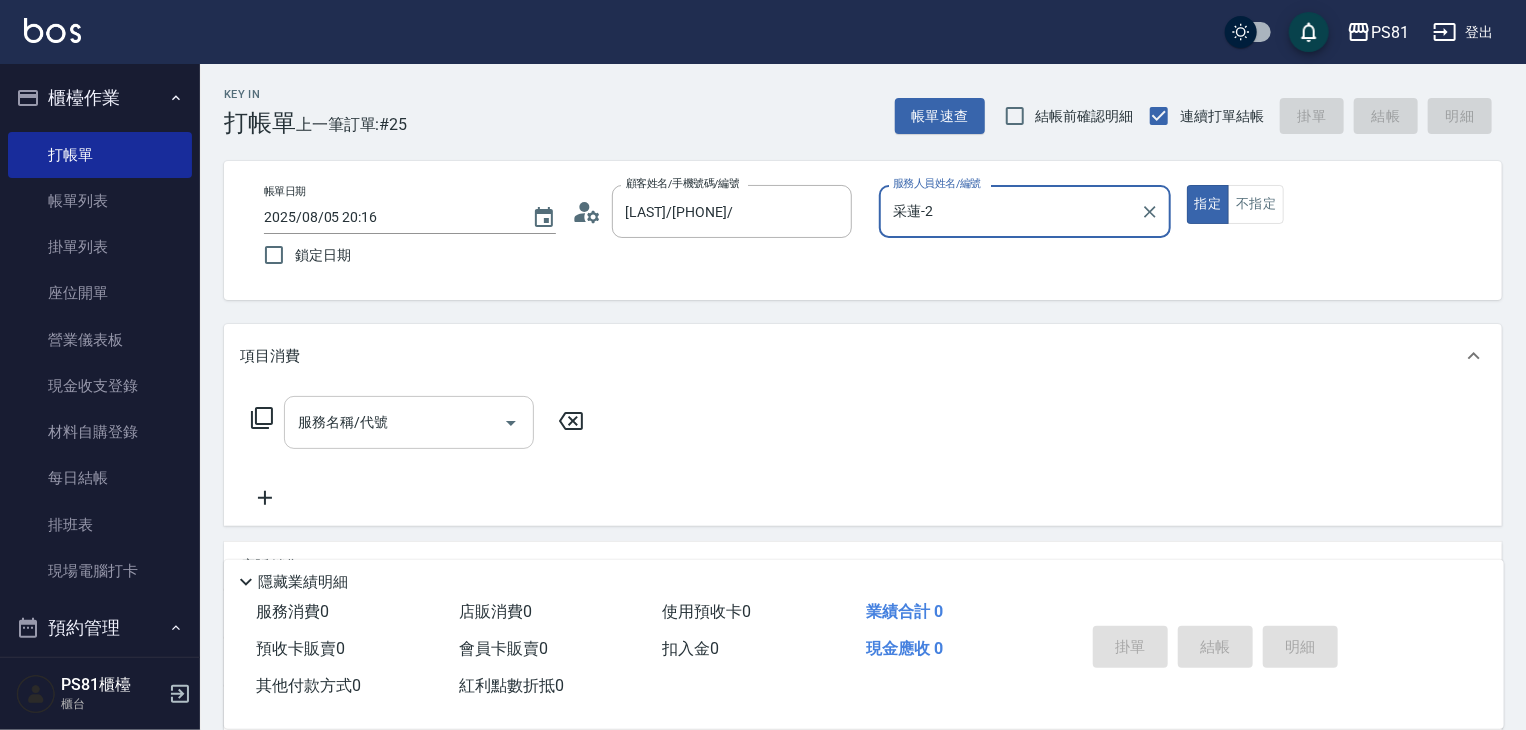 click on "服務名稱/代號" at bounding box center (394, 422) 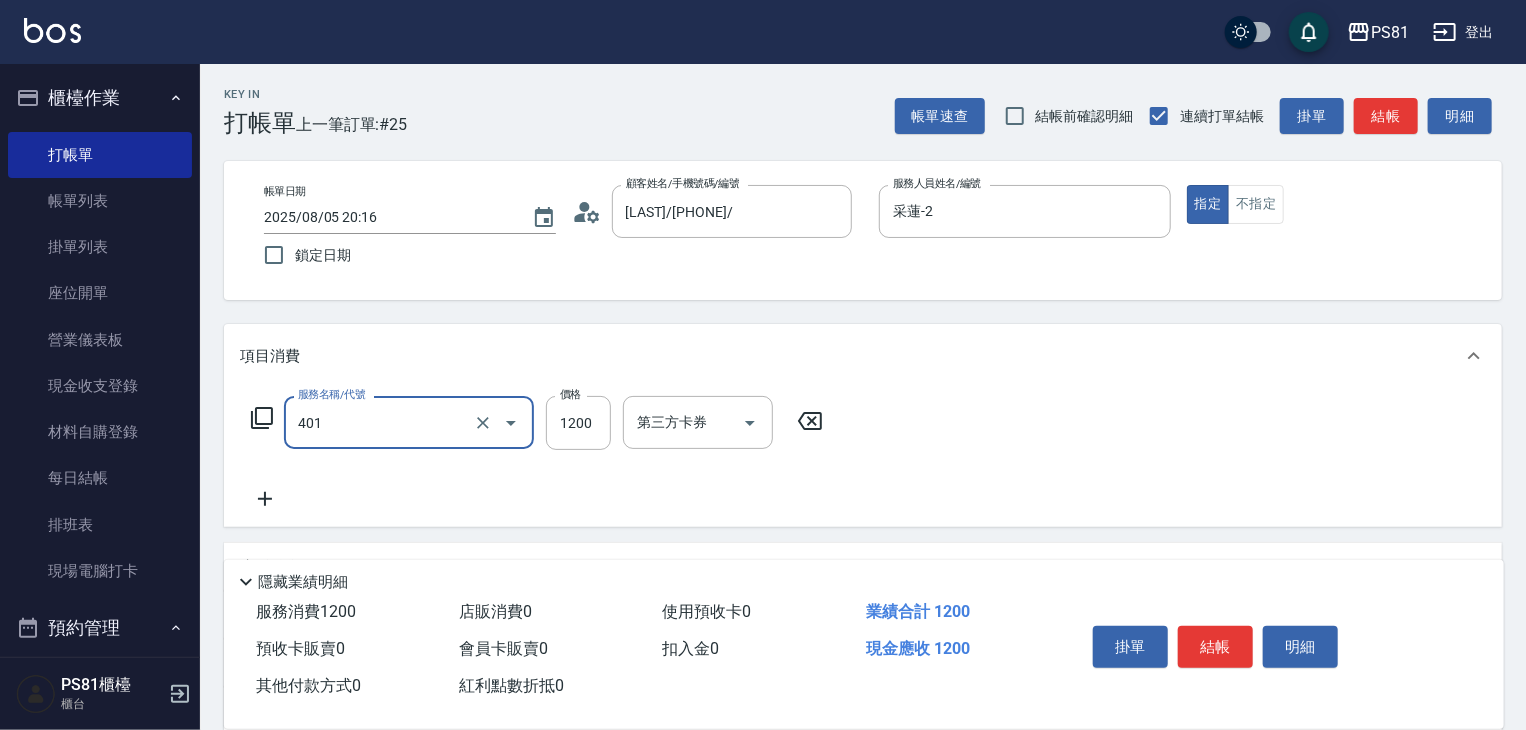 type on "基本染髮(401)" 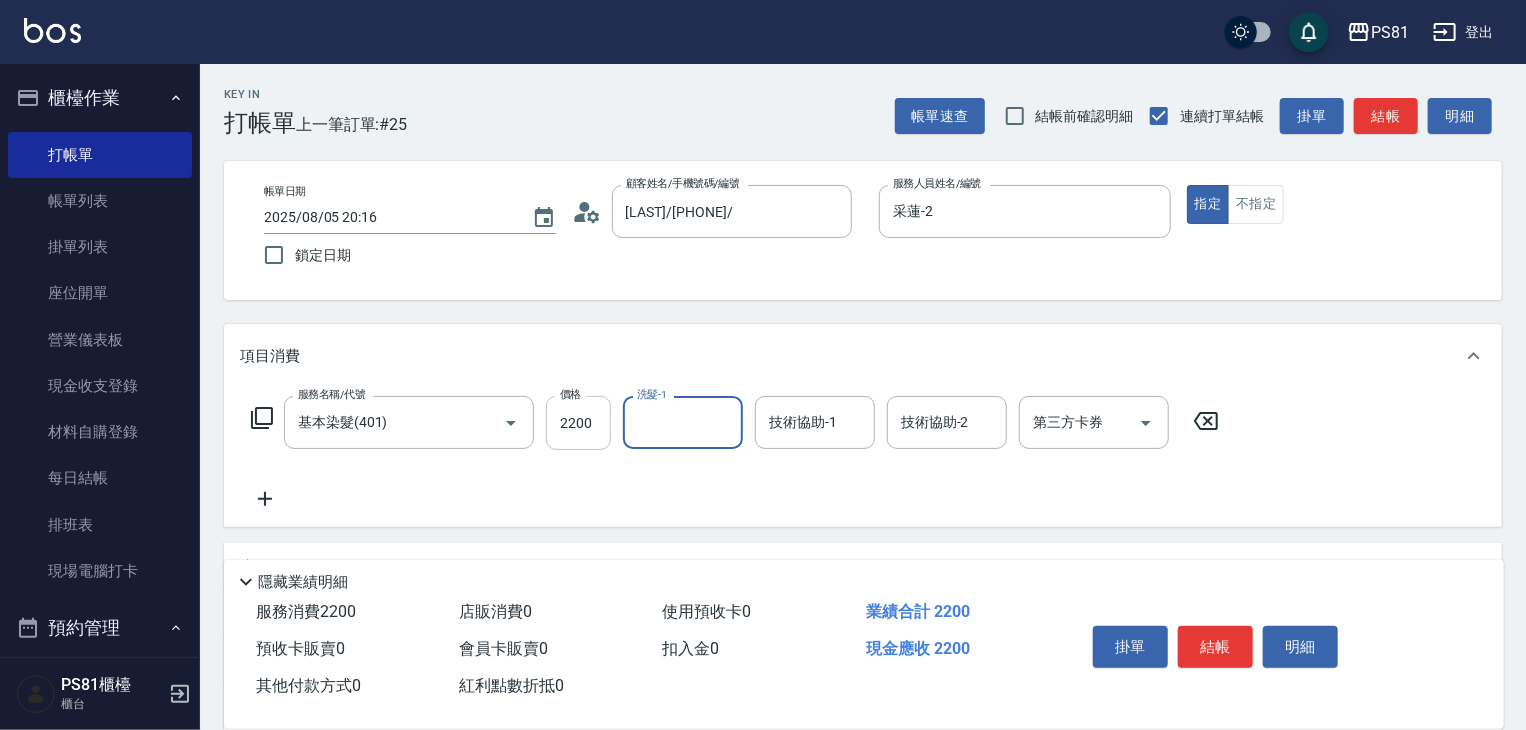 click on "2200" at bounding box center (578, 423) 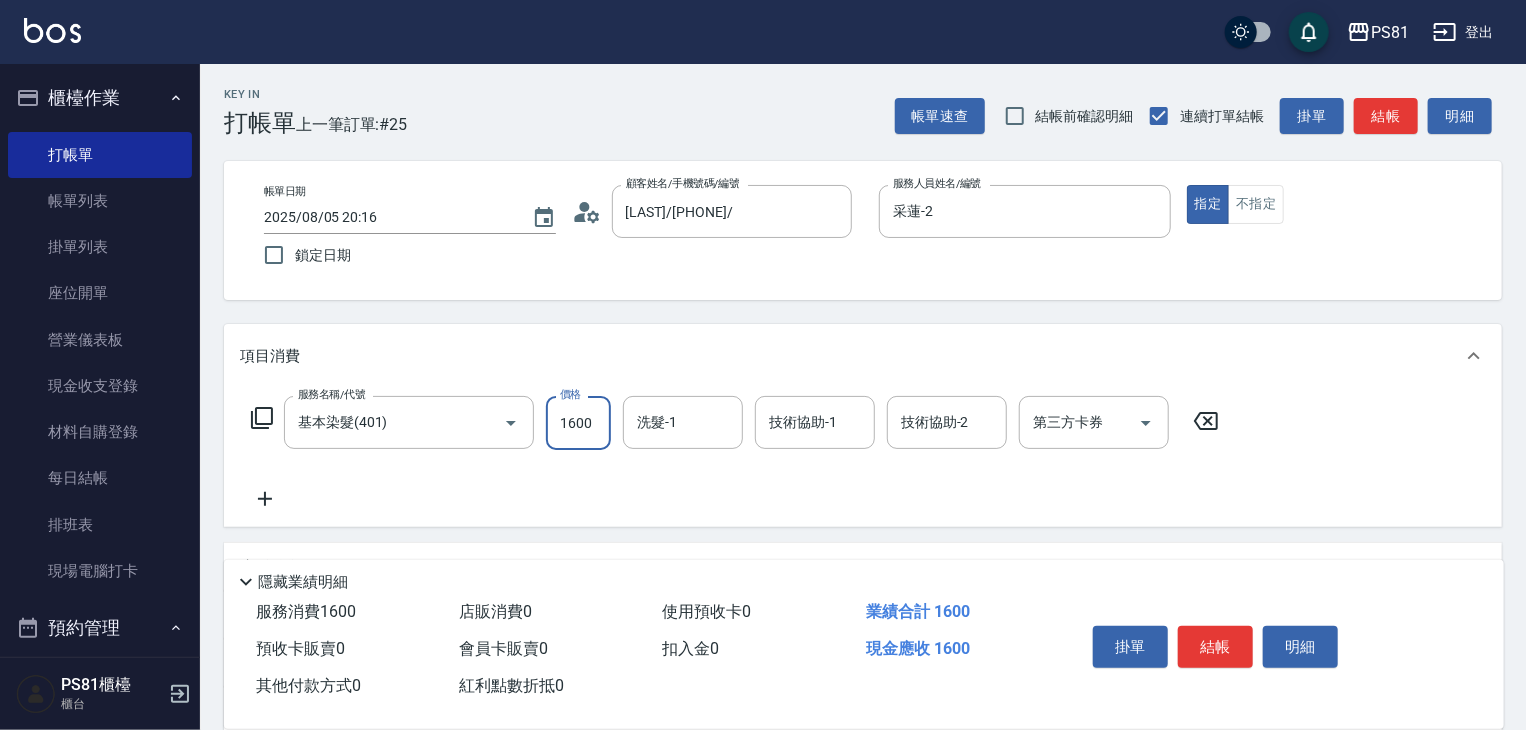 type on "1600" 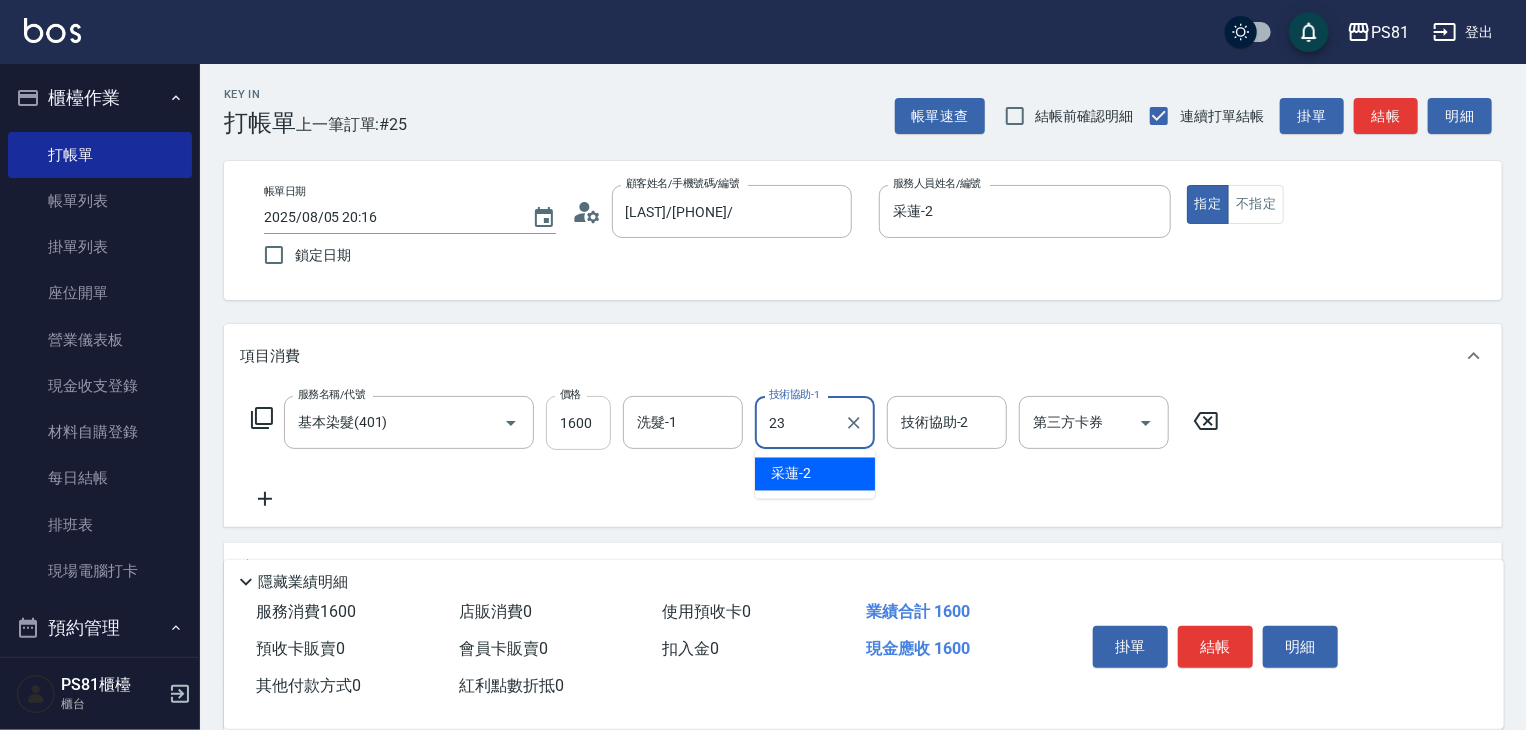 type on "佩其-23" 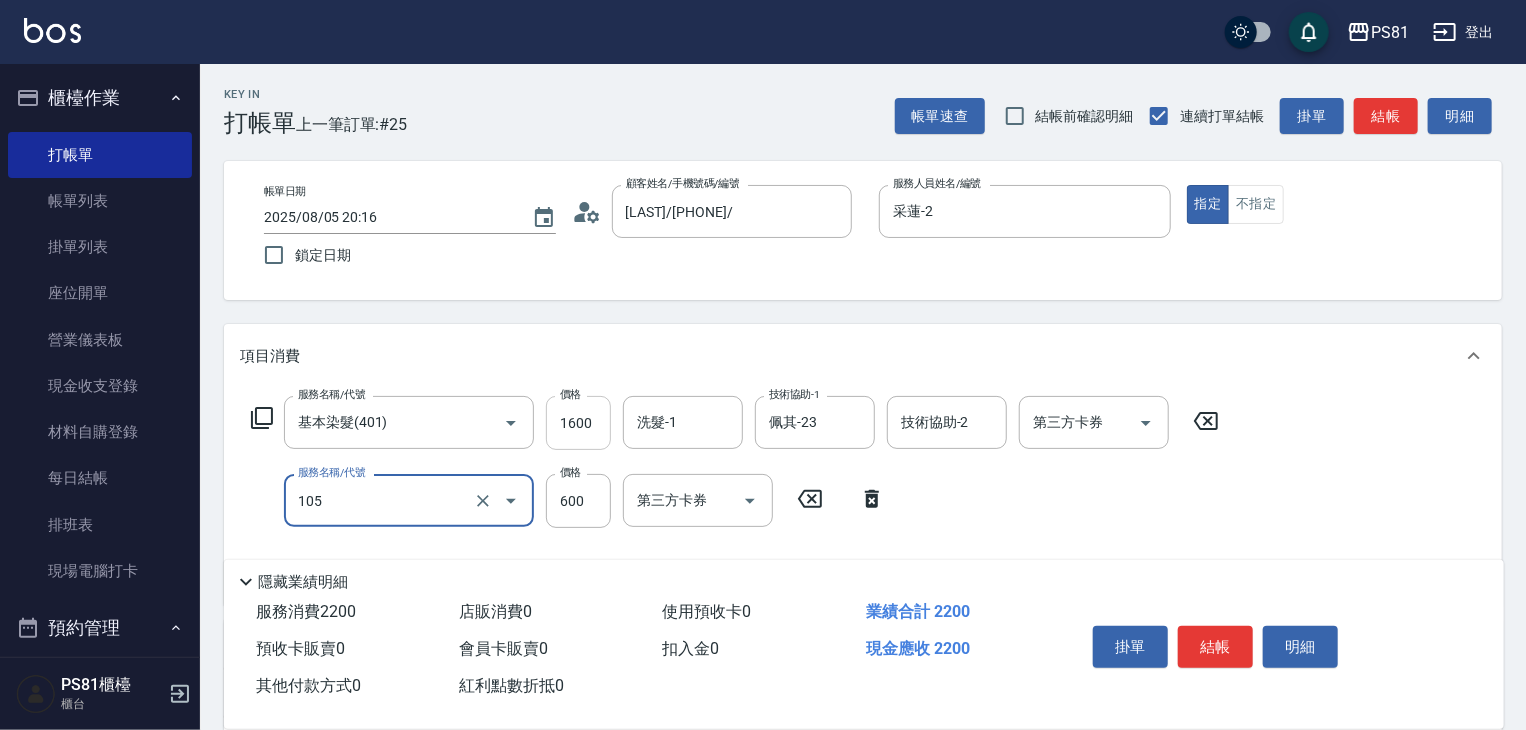 type on "A級洗剪600(105)" 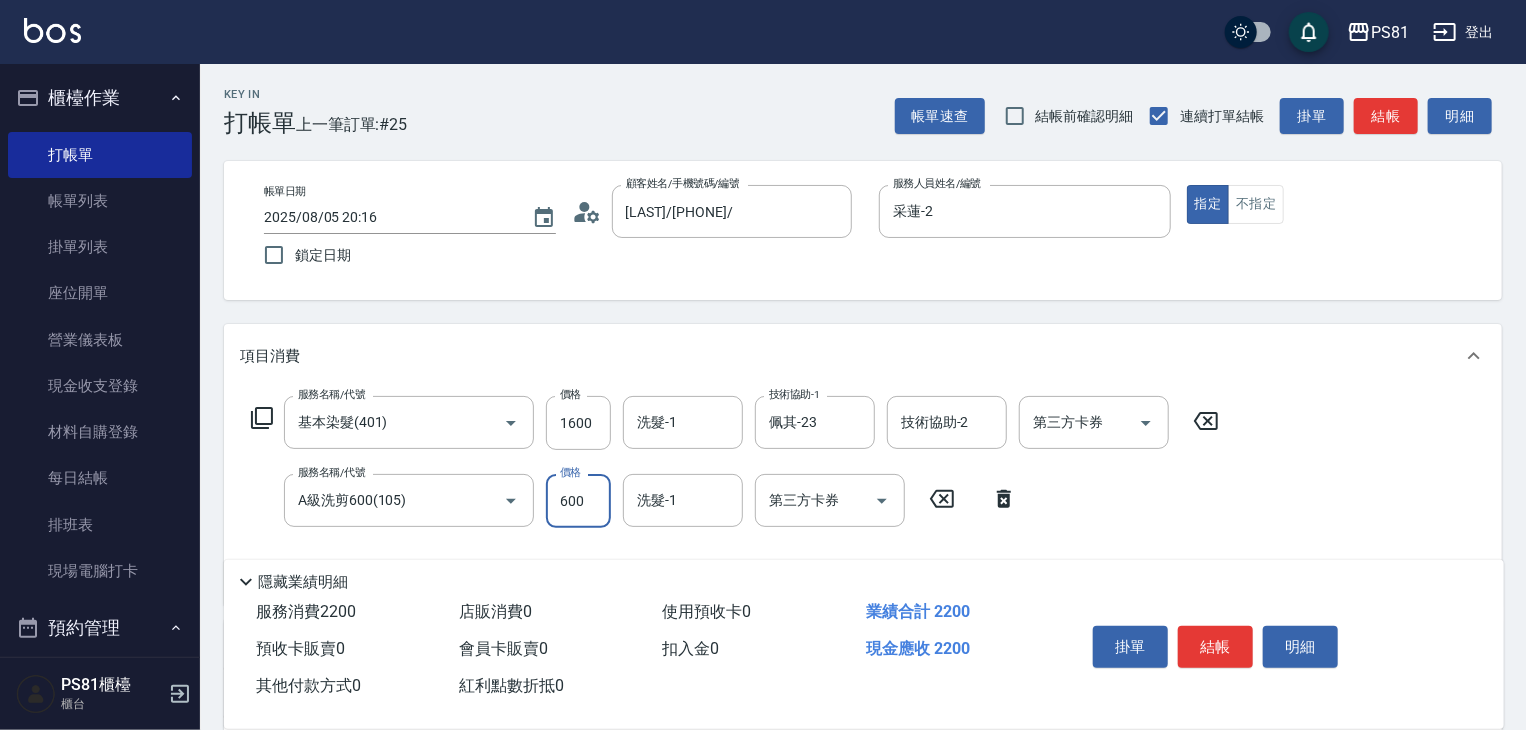 click on "服務名稱/代號 基本染髮(401) 服務名稱/代號 價格 1600 價格 洗髮-1 洗髮-1 技術協助-1 佩其-23 技術協助-1 技術協助-2 技術協助-2 第三方卡券 第三方卡券 服務名稱/代號 A級洗剪600(105) 服務名稱/代號 價格 600 價格 洗髮-1 洗髮-1 第三方卡券 第三方卡券" at bounding box center (735, 492) 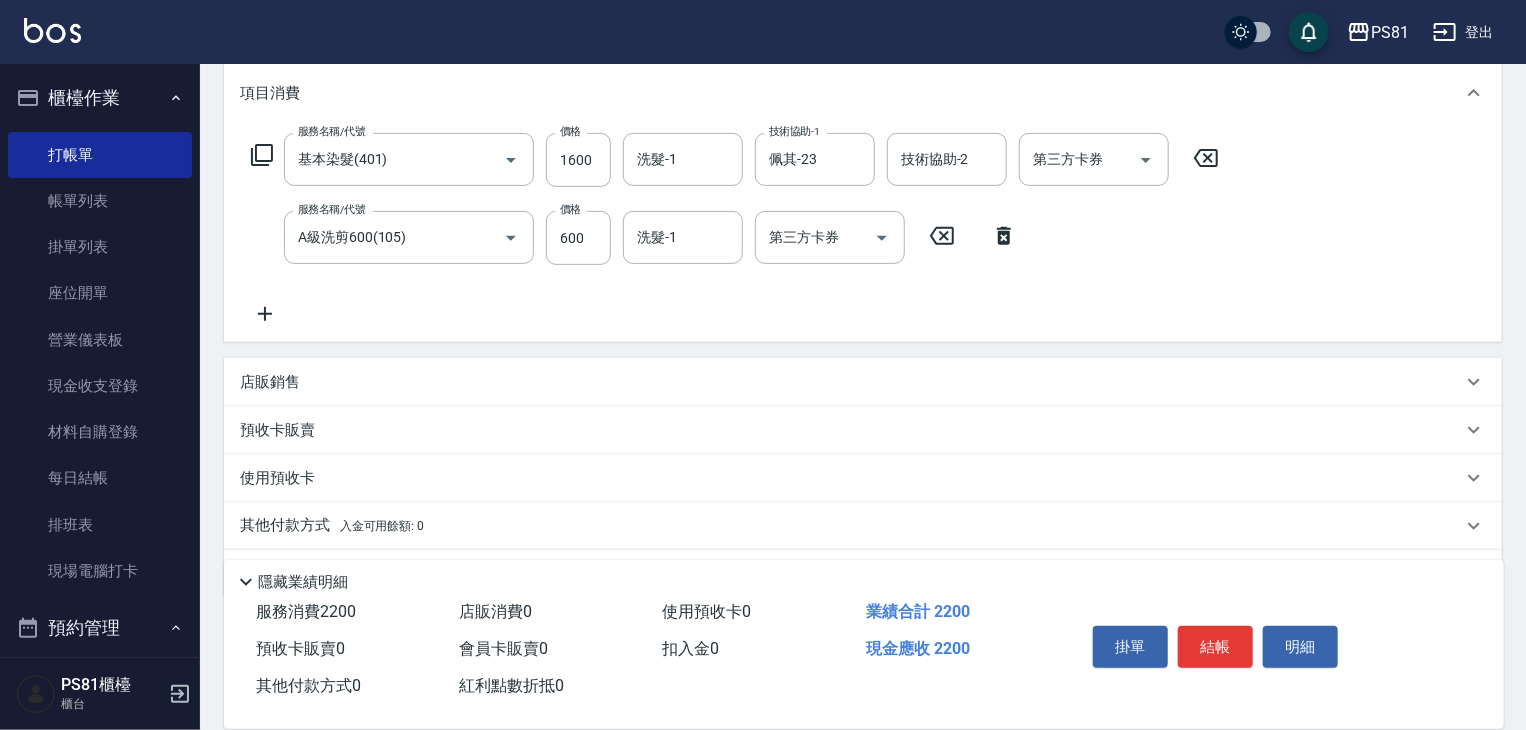 scroll, scrollTop: 321, scrollLeft: 0, axis: vertical 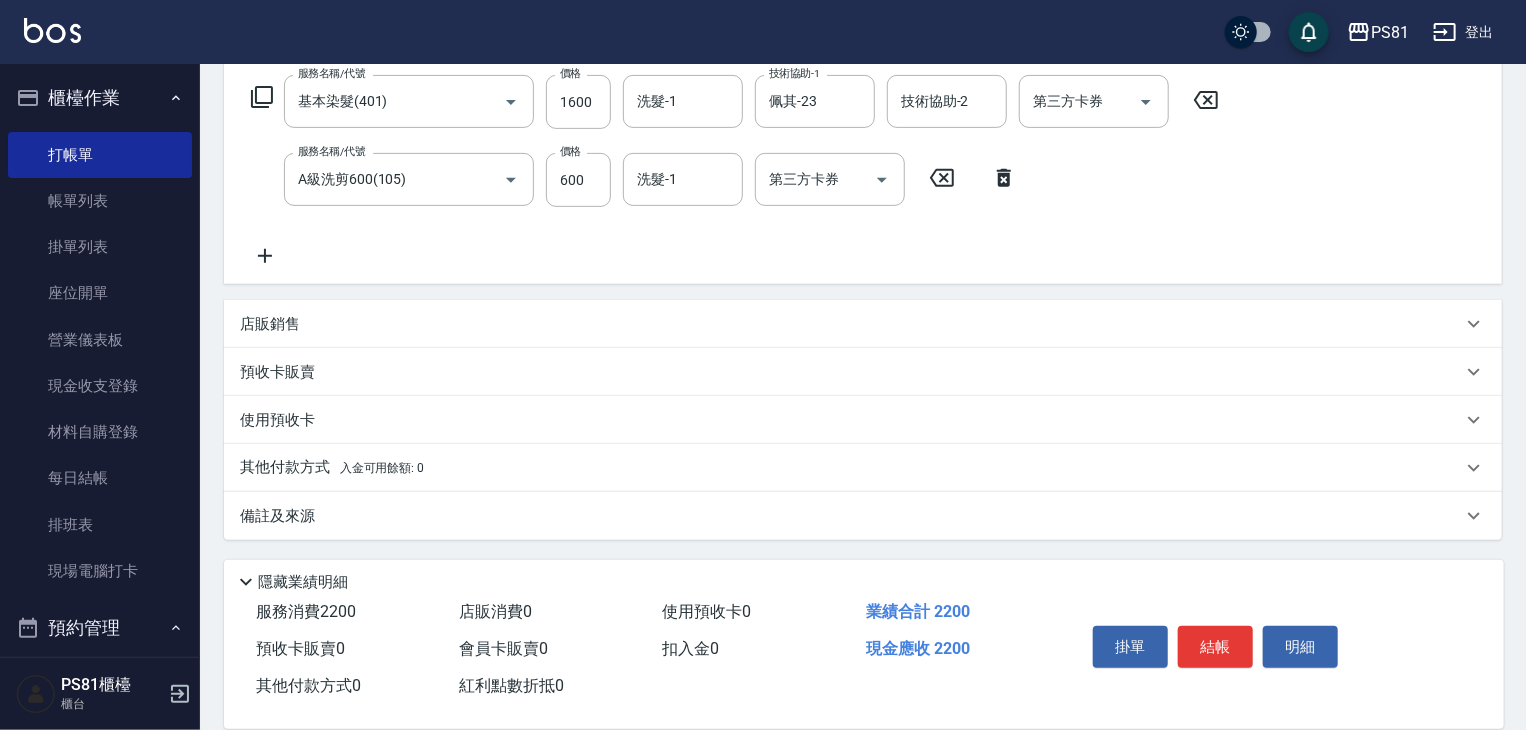 click on "入金可用餘額: 0" at bounding box center (382, 468) 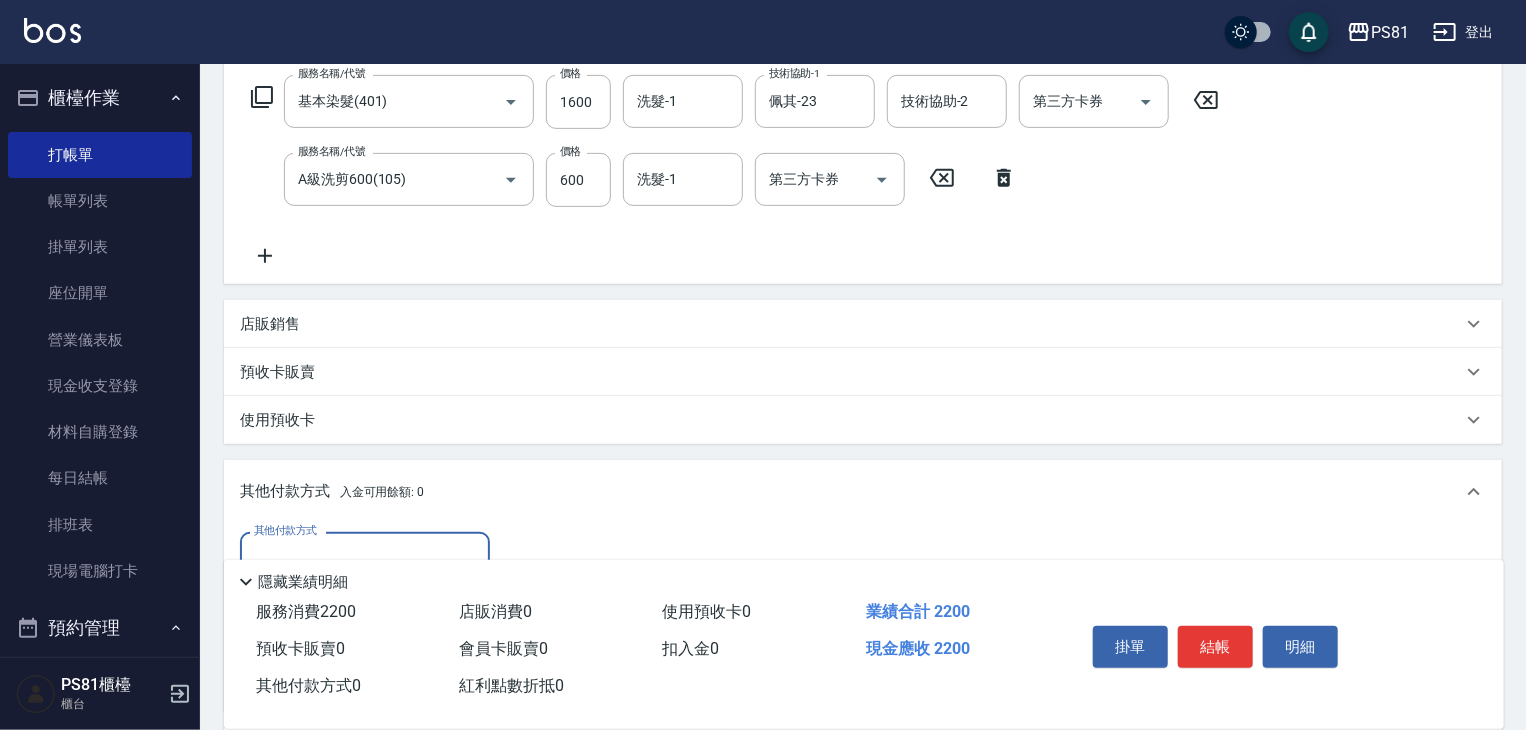 scroll, scrollTop: 0, scrollLeft: 0, axis: both 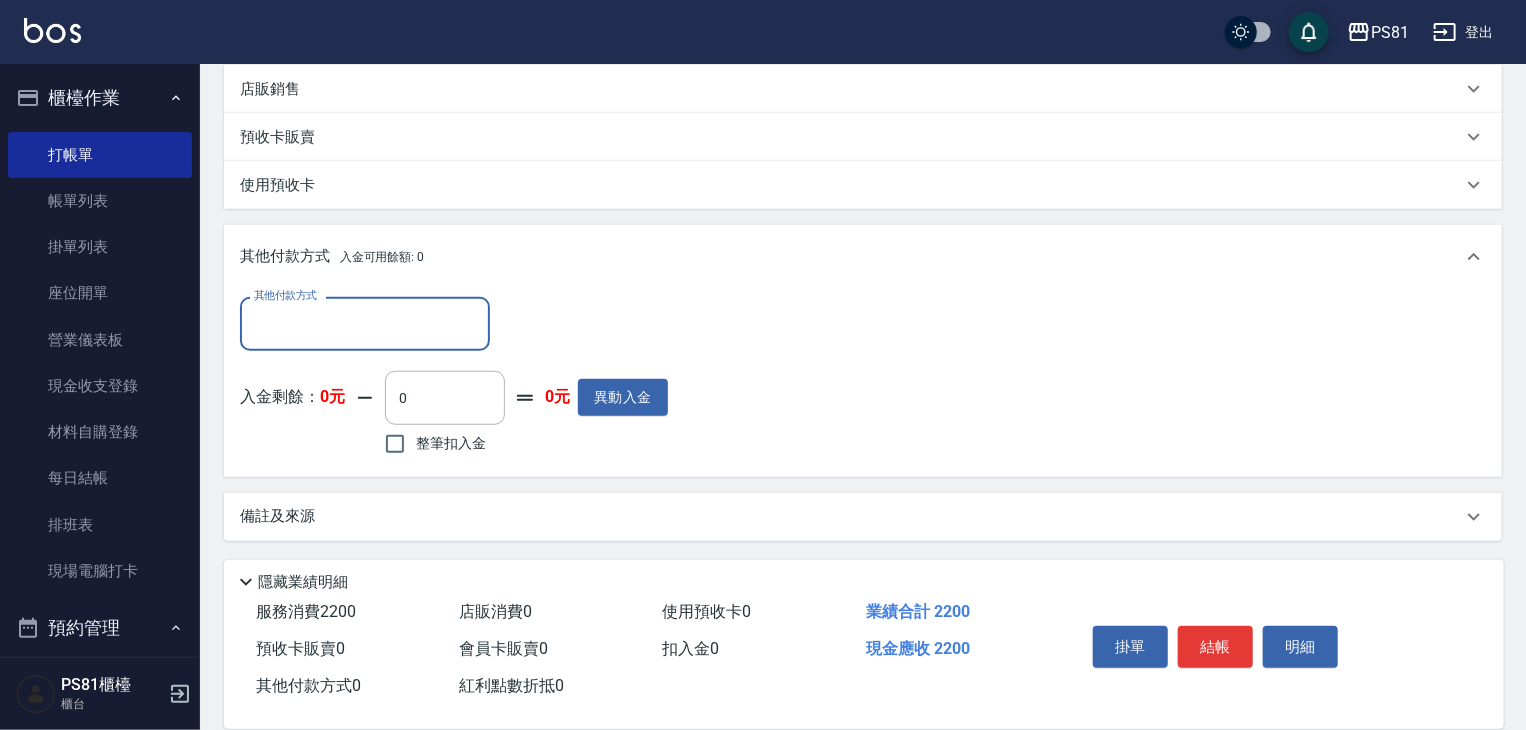 click on "其他付款方式" at bounding box center (285, 295) 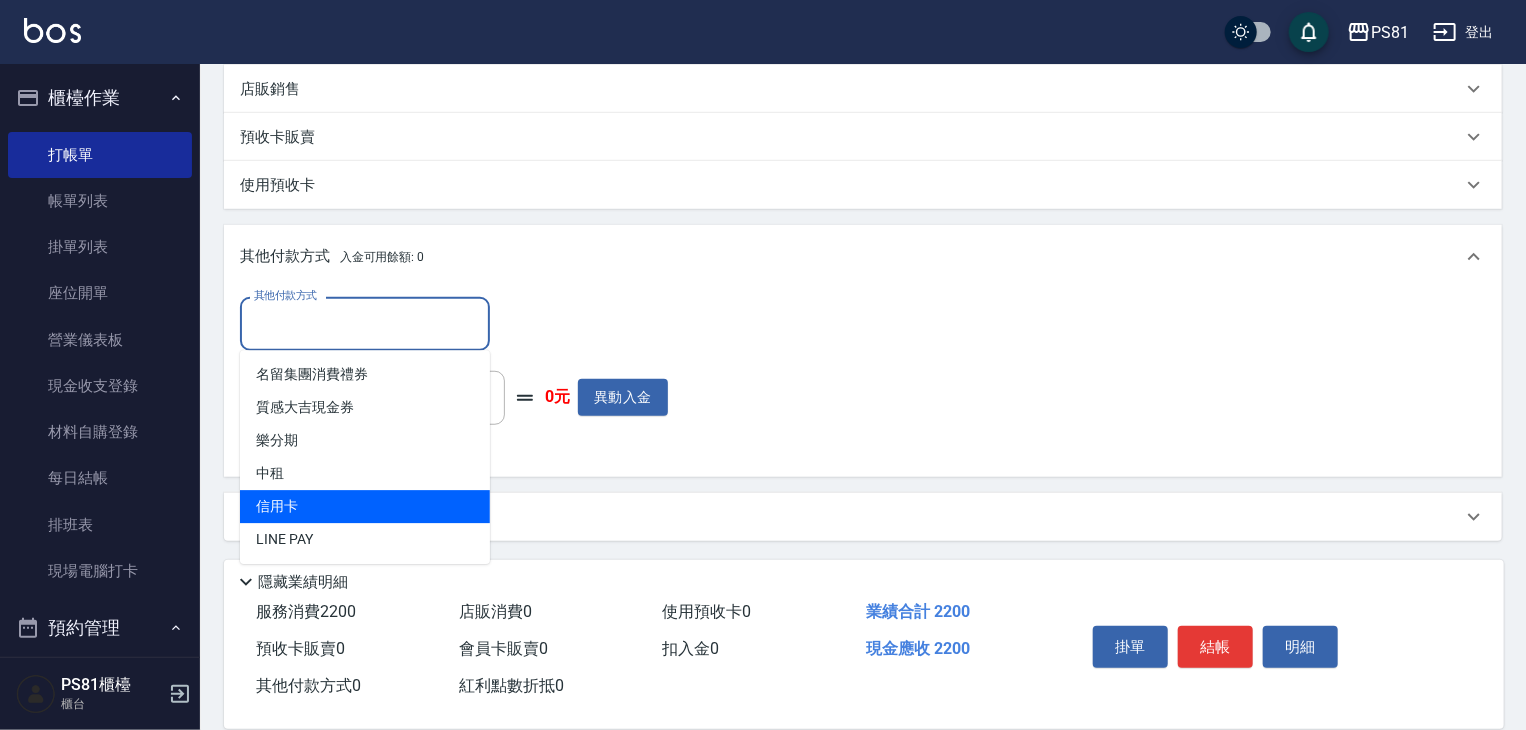 click on "信用卡" at bounding box center (365, 506) 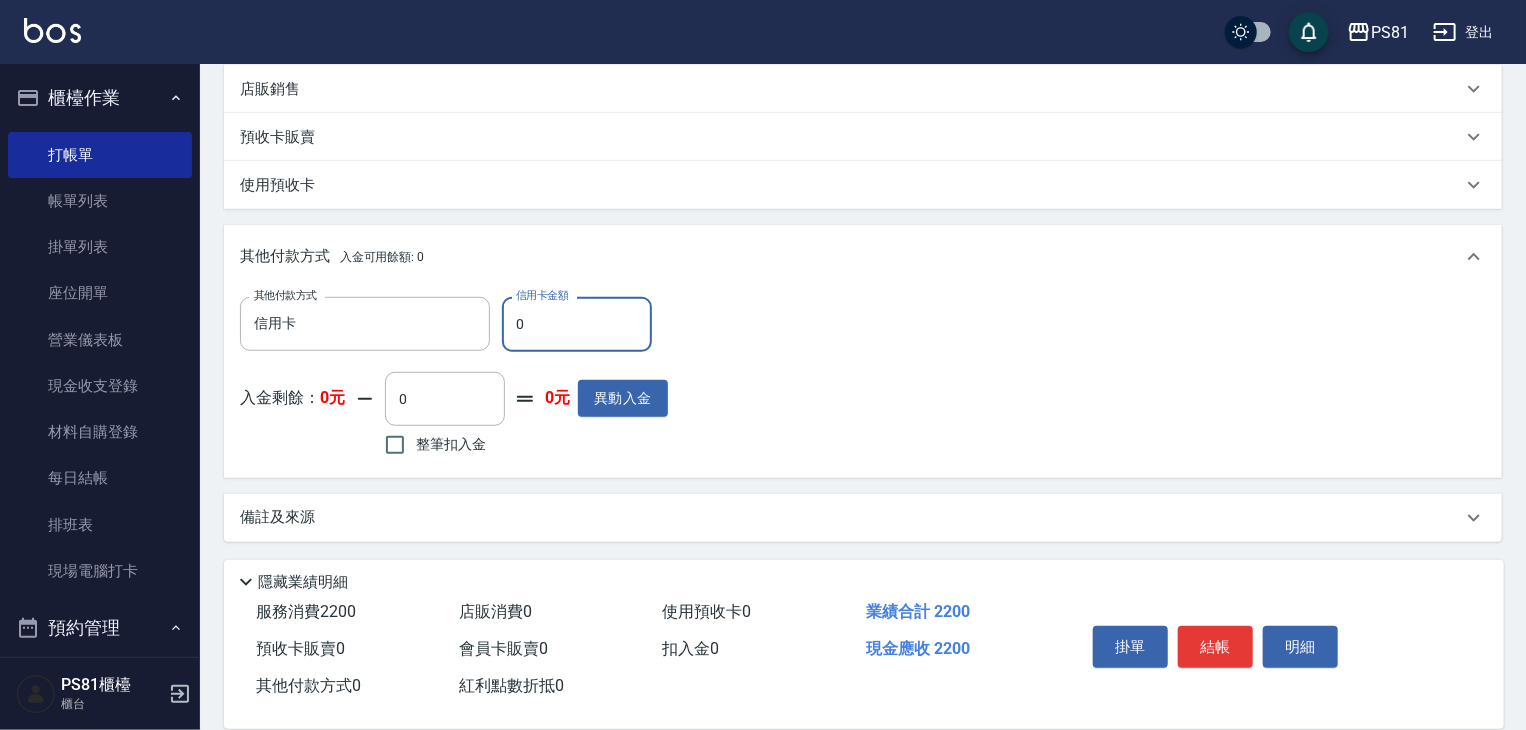 click on "0" at bounding box center [577, 324] 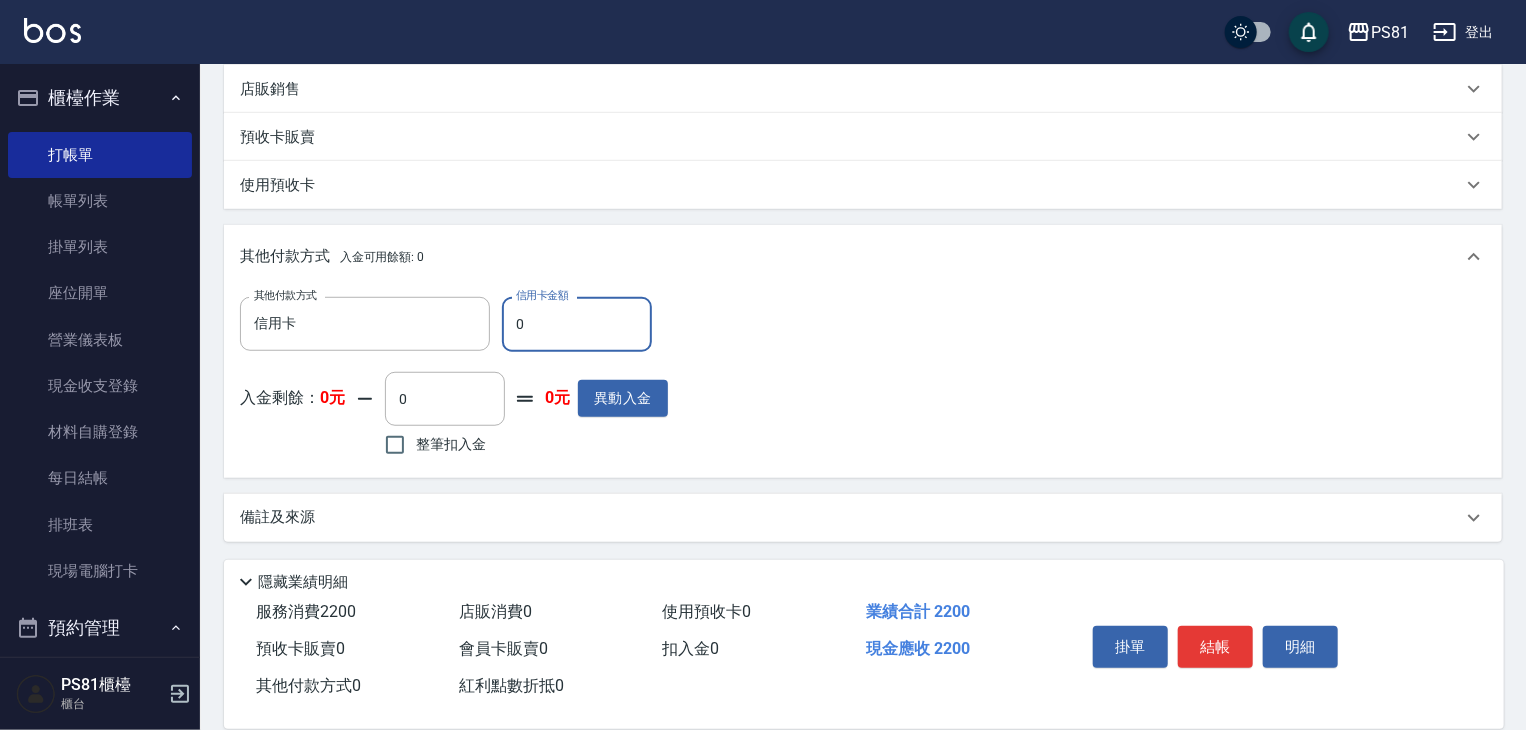 click on "0" at bounding box center (577, 324) 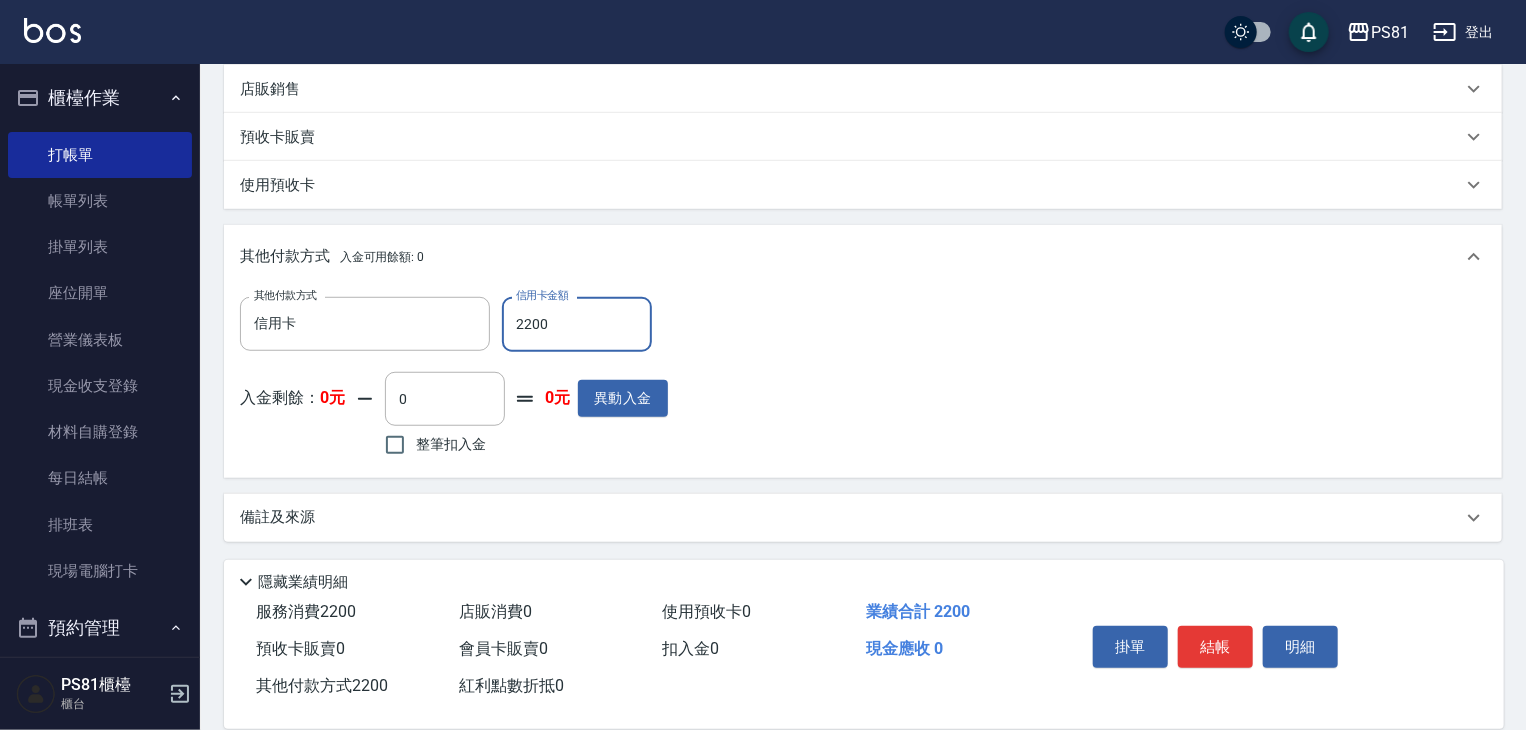 type on "2200" 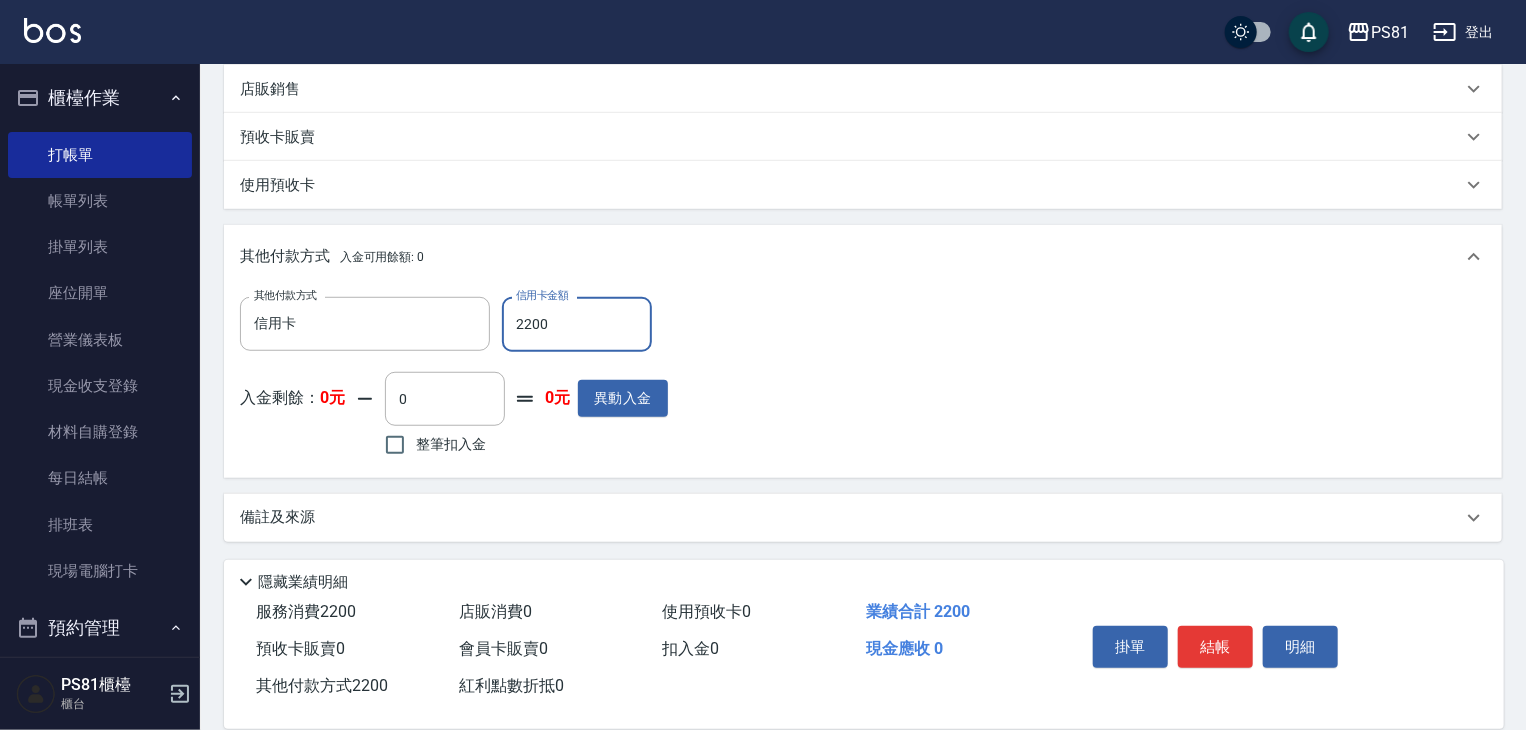 click on "其他付款方式 信用卡 其他付款方式 信用卡金額 2200 信用卡金額 入金剩餘： 0元 0 ​ 整筆扣入金 0元 異動入金" at bounding box center [863, 379] 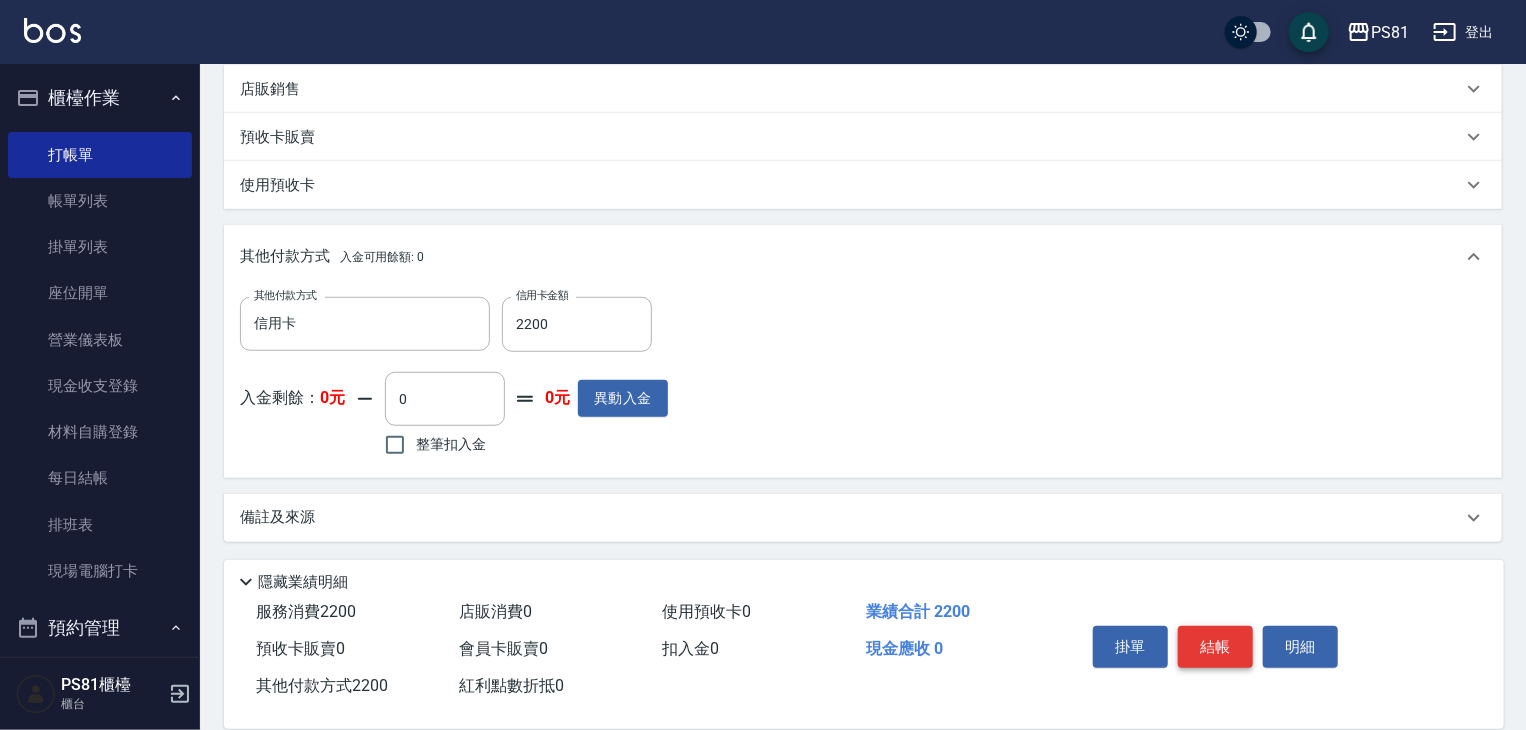 click on "結帳" at bounding box center [1215, 647] 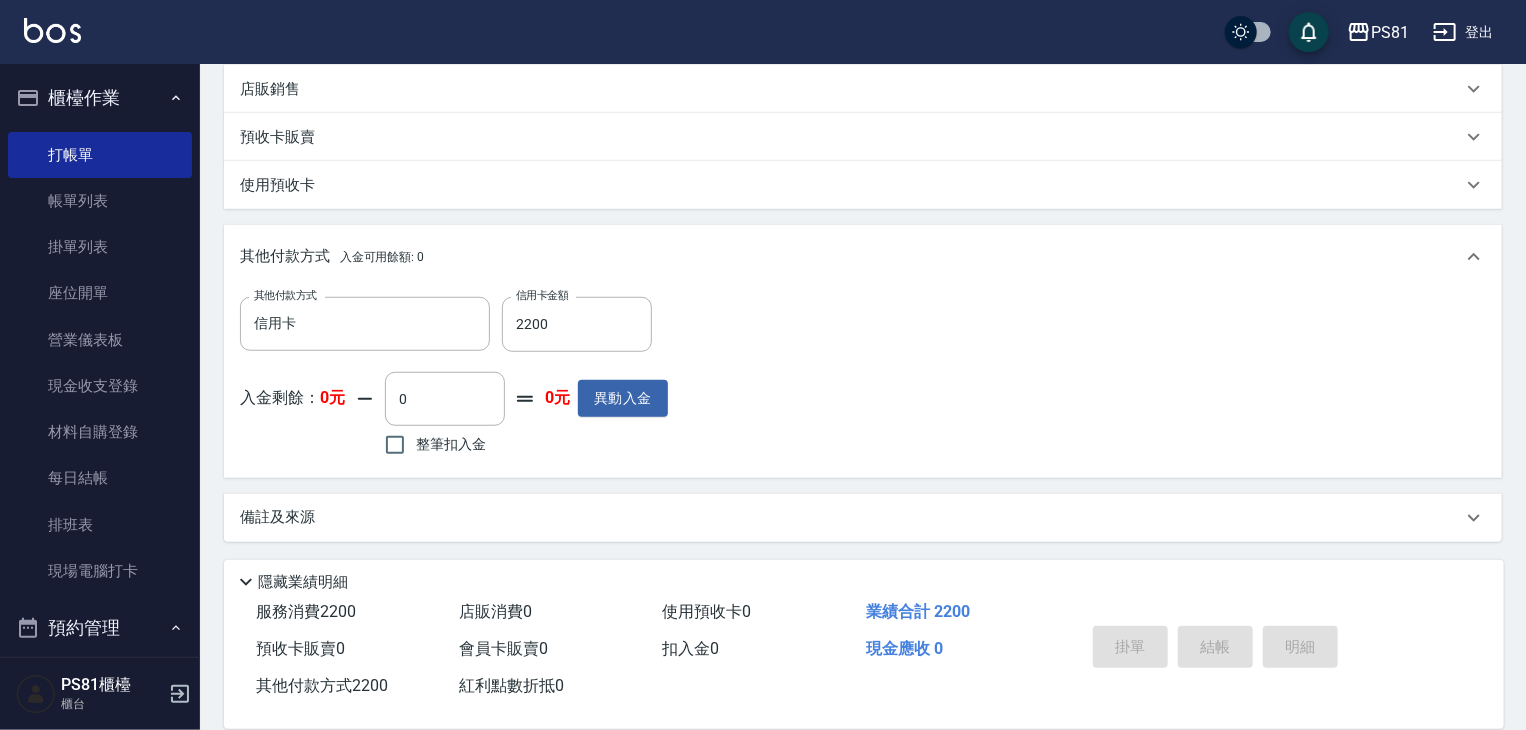 type on "2025/08/05 20:17" 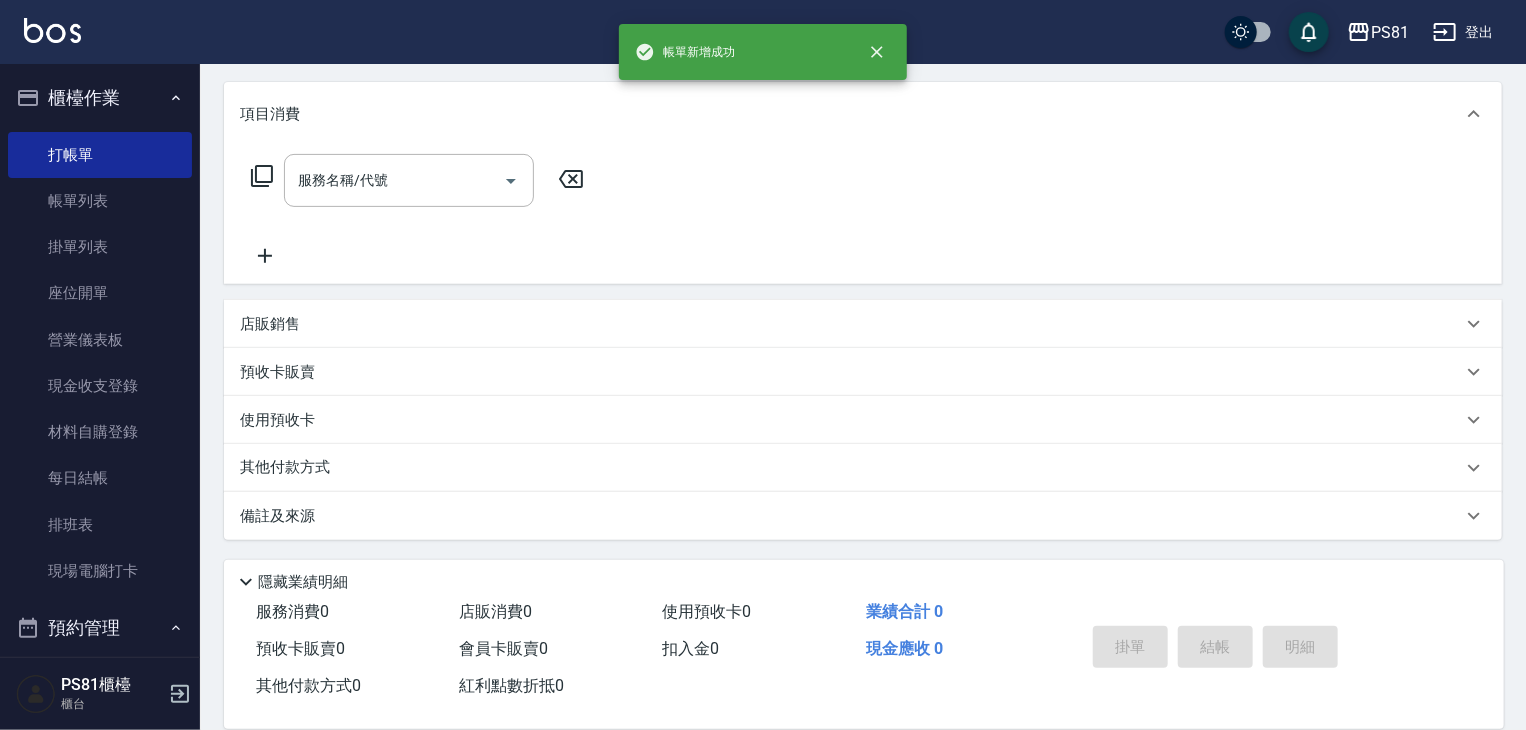 scroll, scrollTop: 0, scrollLeft: 0, axis: both 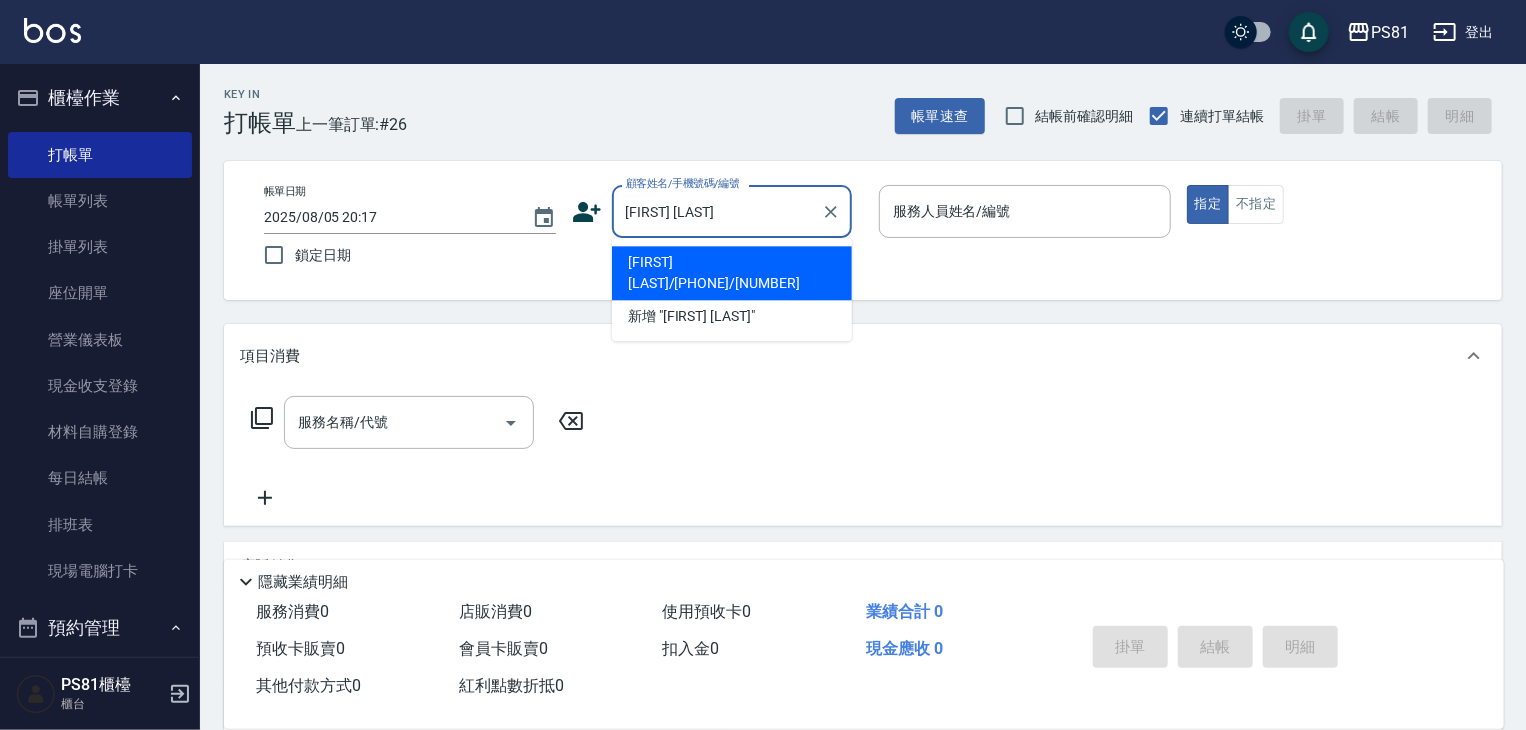 click on "[FIRST] [LAST]/[PHONE]/[NUMBER]" at bounding box center [732, 273] 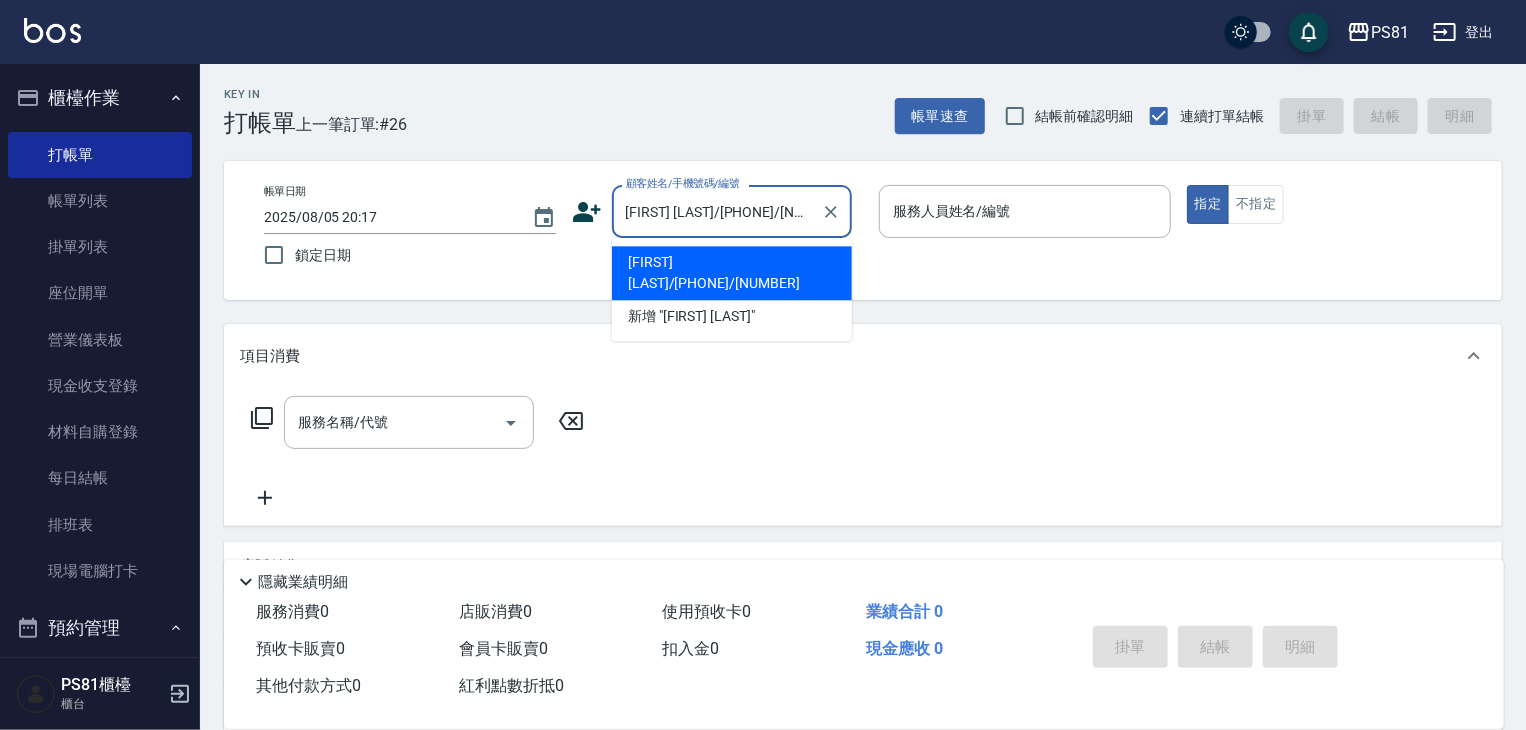 type on "BEN-10" 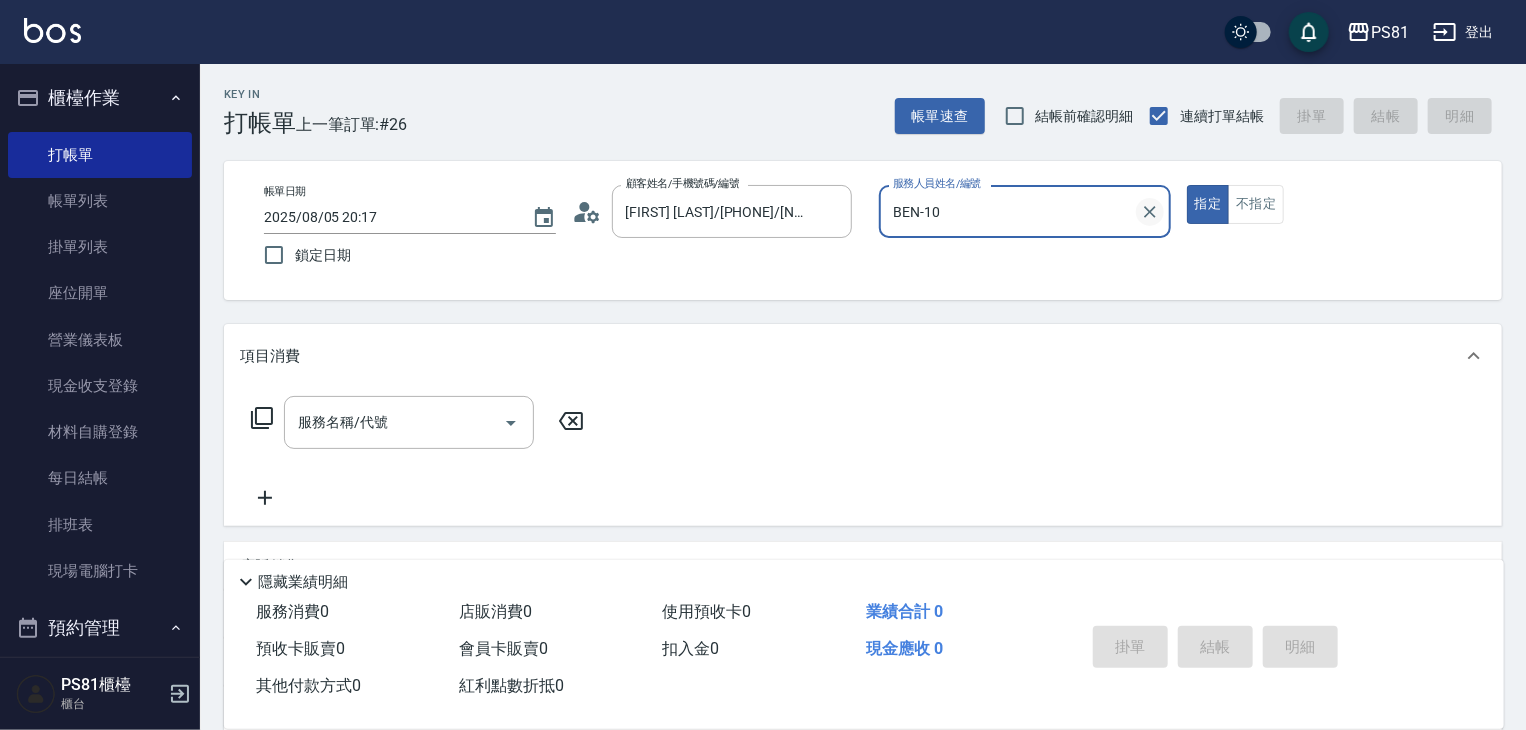 click 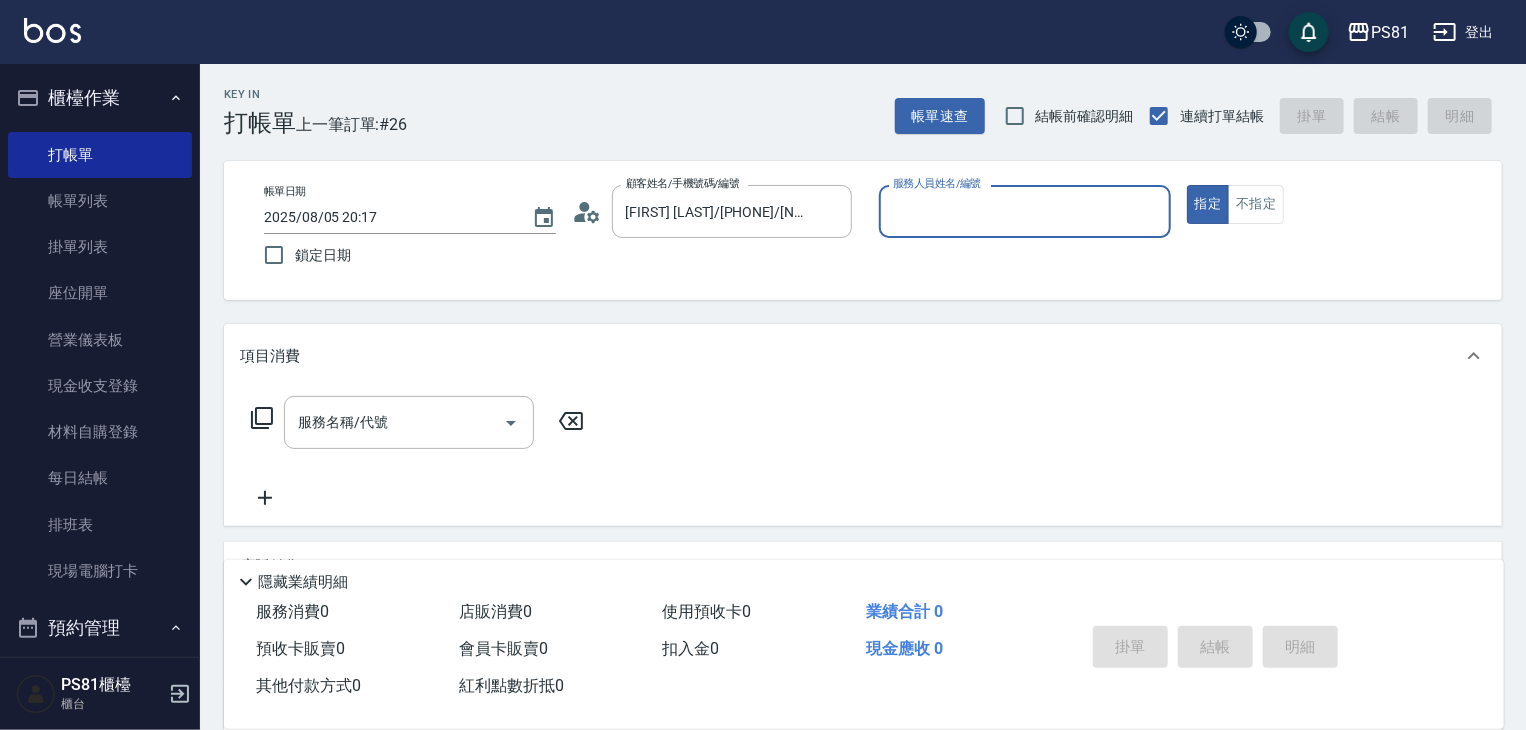 click on "服務人員姓名/編號" at bounding box center (1025, 211) 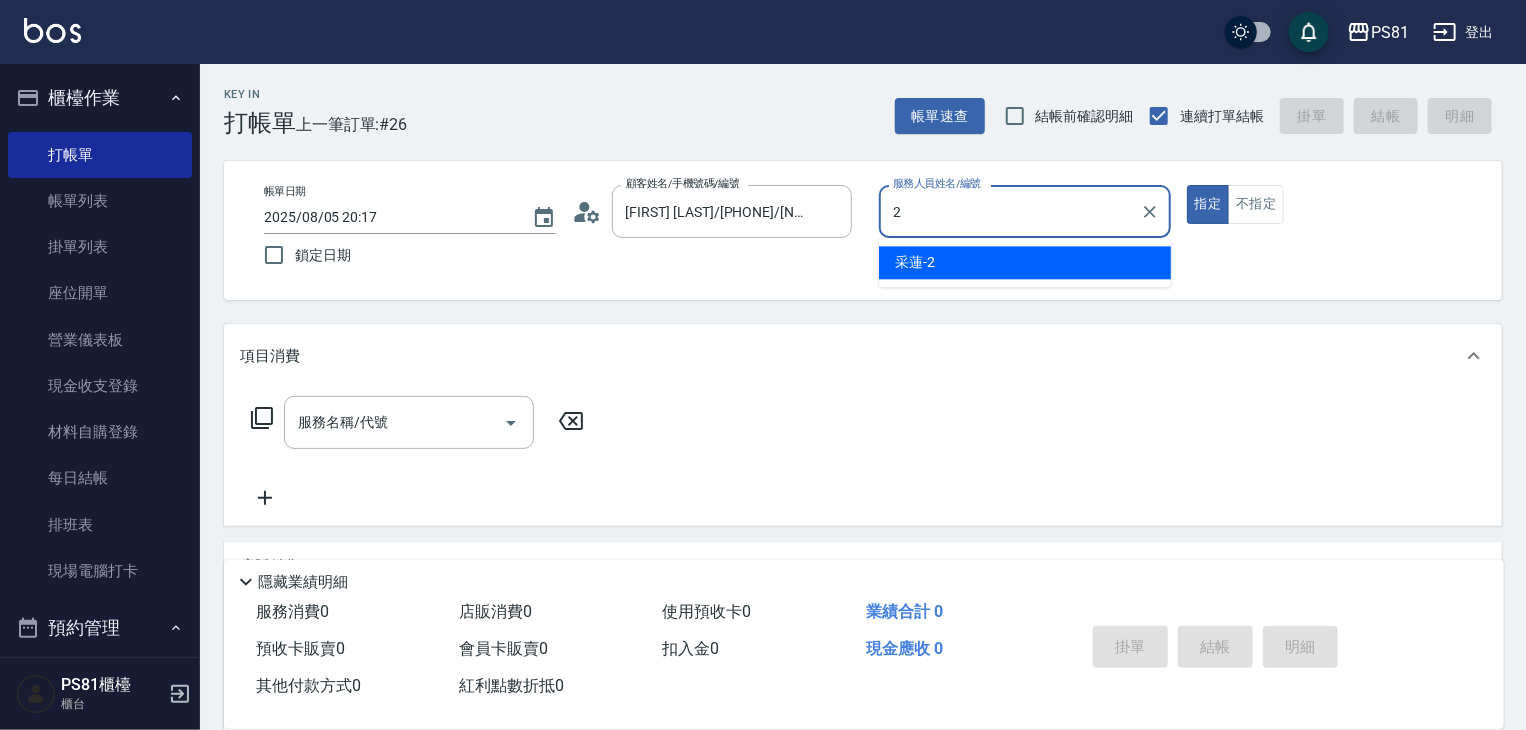 type on "采蓮-2" 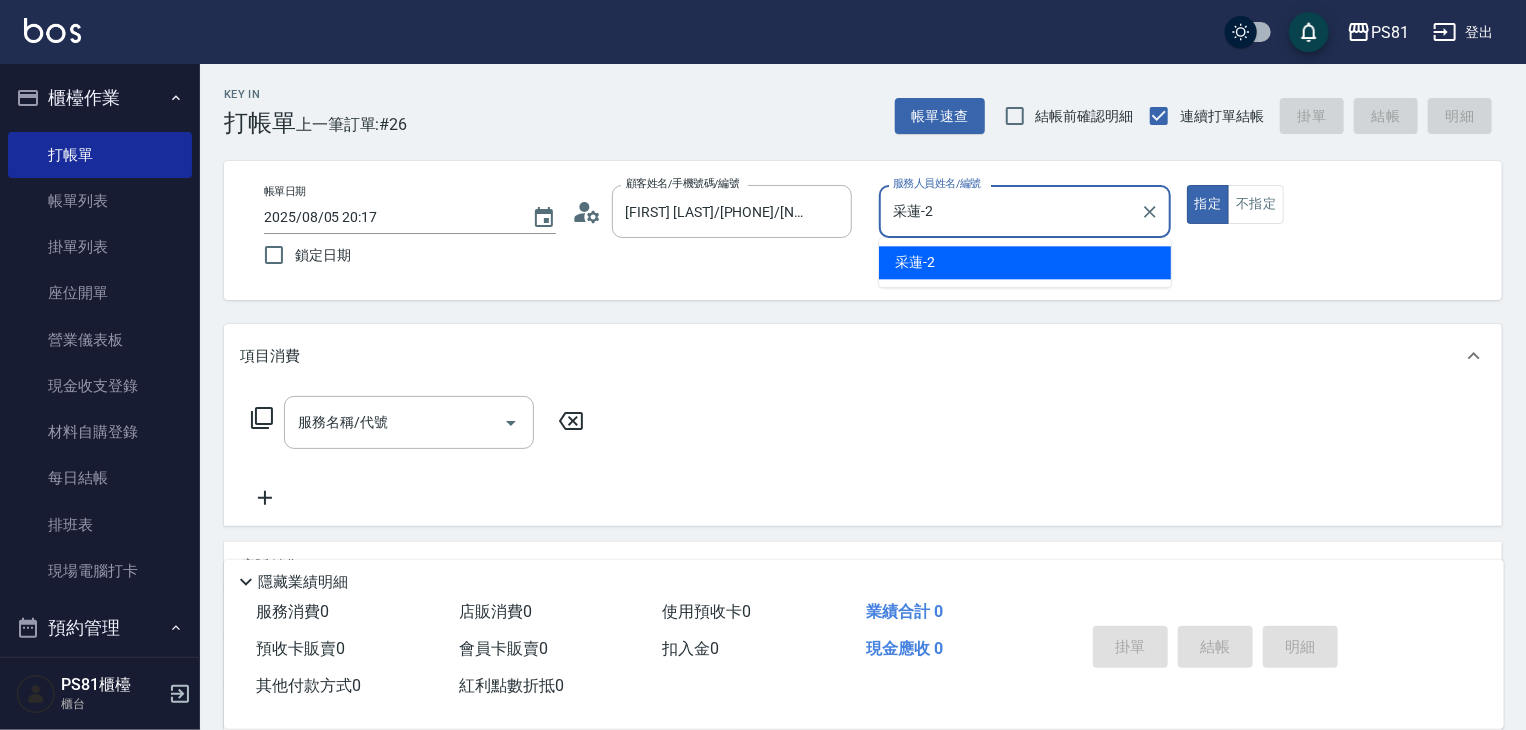 type on "true" 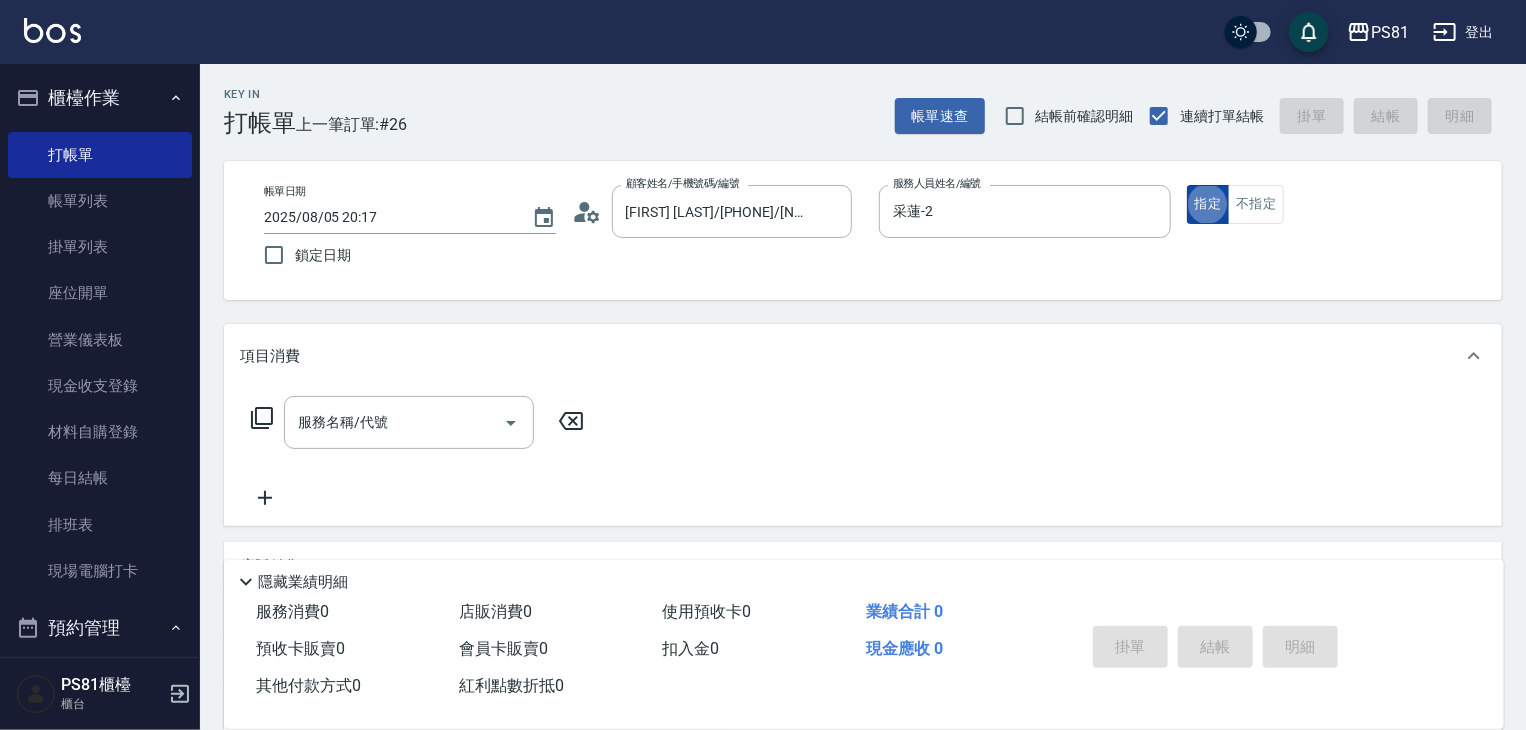 click on "指定" at bounding box center (1208, 204) 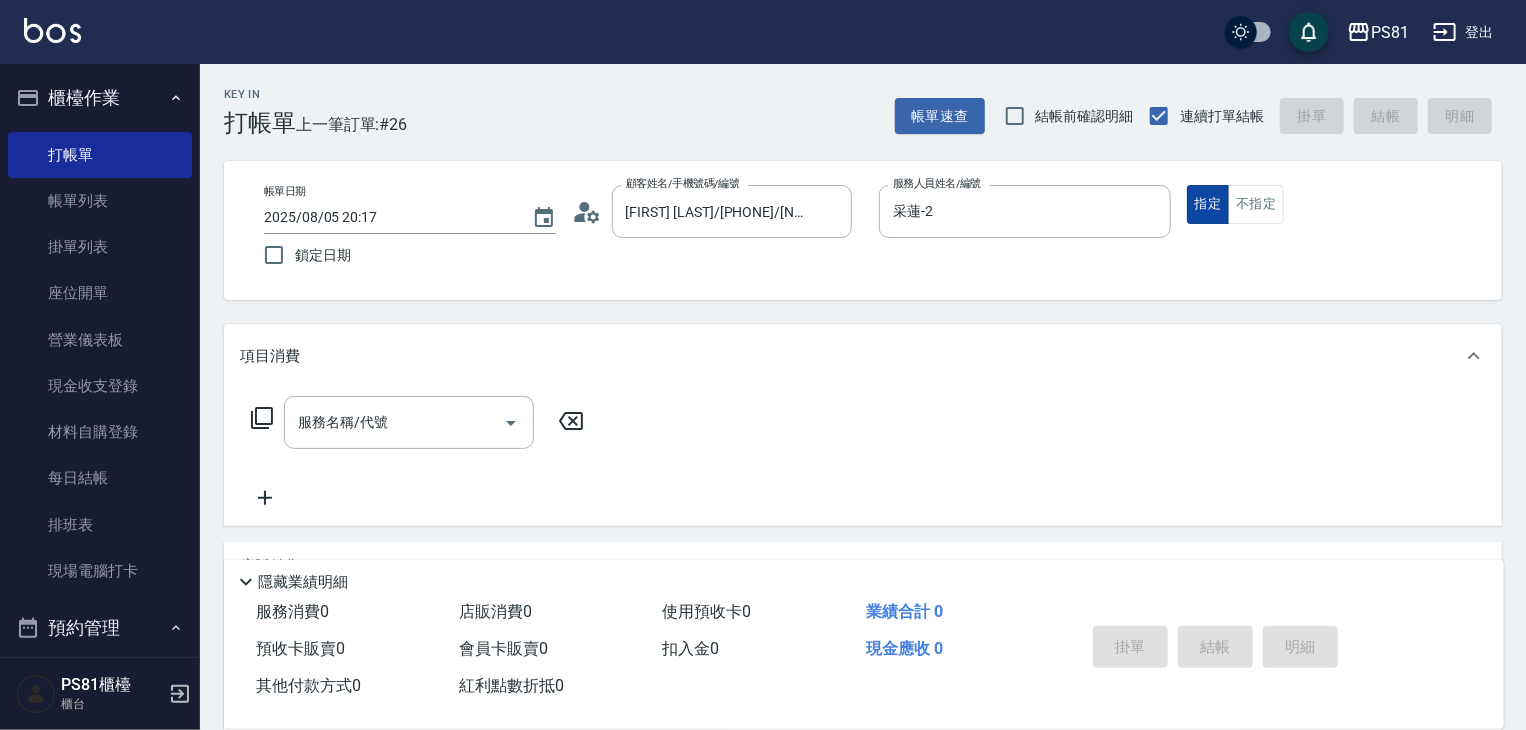drag, startPoint x: 1252, startPoint y: 268, endPoint x: 1189, endPoint y: 200, distance: 92.69843 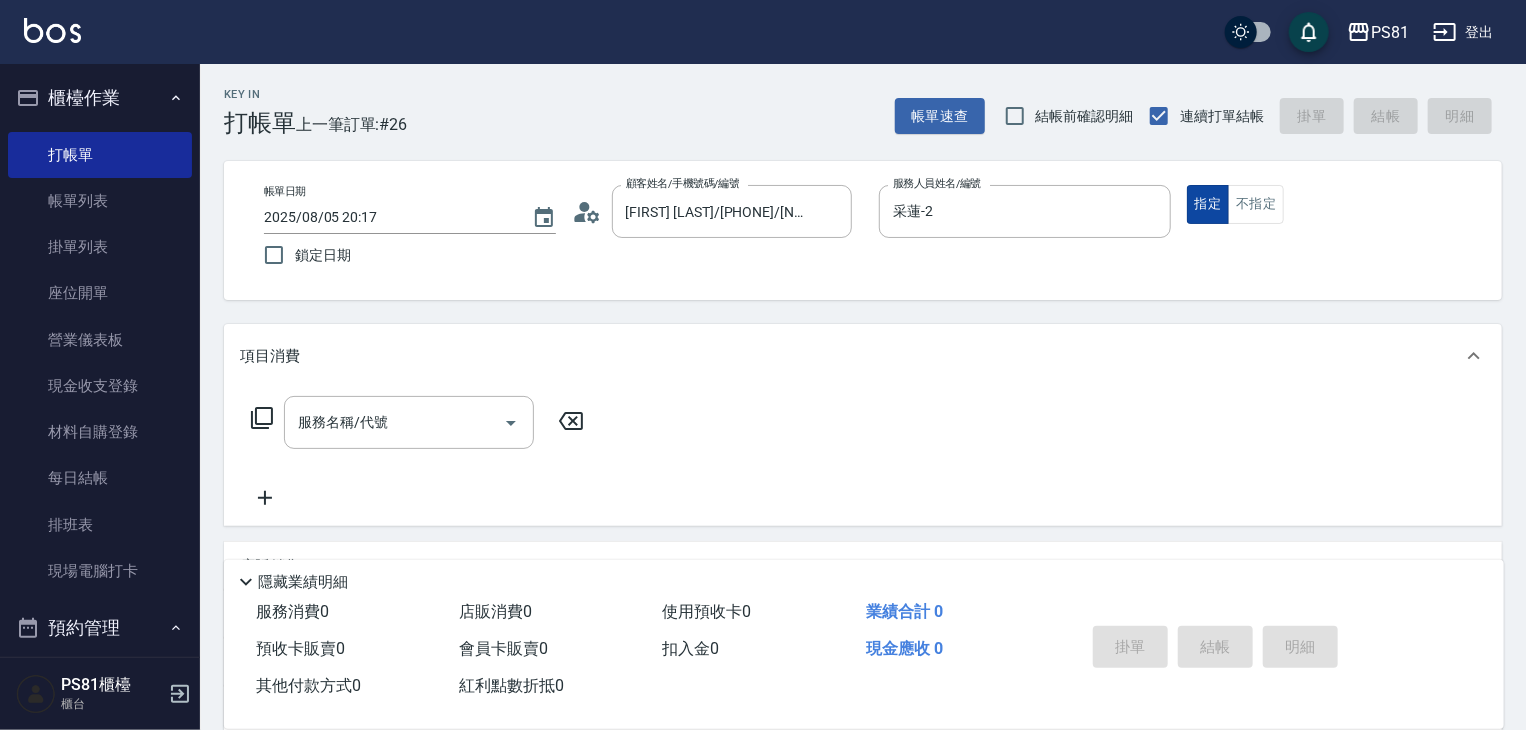 click on "帳單日期 2025/08/05 20:17 鎖定日期 顧客姓名/手機號碼/編號 [LAST]/[PHONE]/[NUMBER] 顧客姓名/手機號碼/編號 服務人員姓名/編號 采蓮-2 服務人員姓名/編號 指定 不指定" at bounding box center (863, 230) 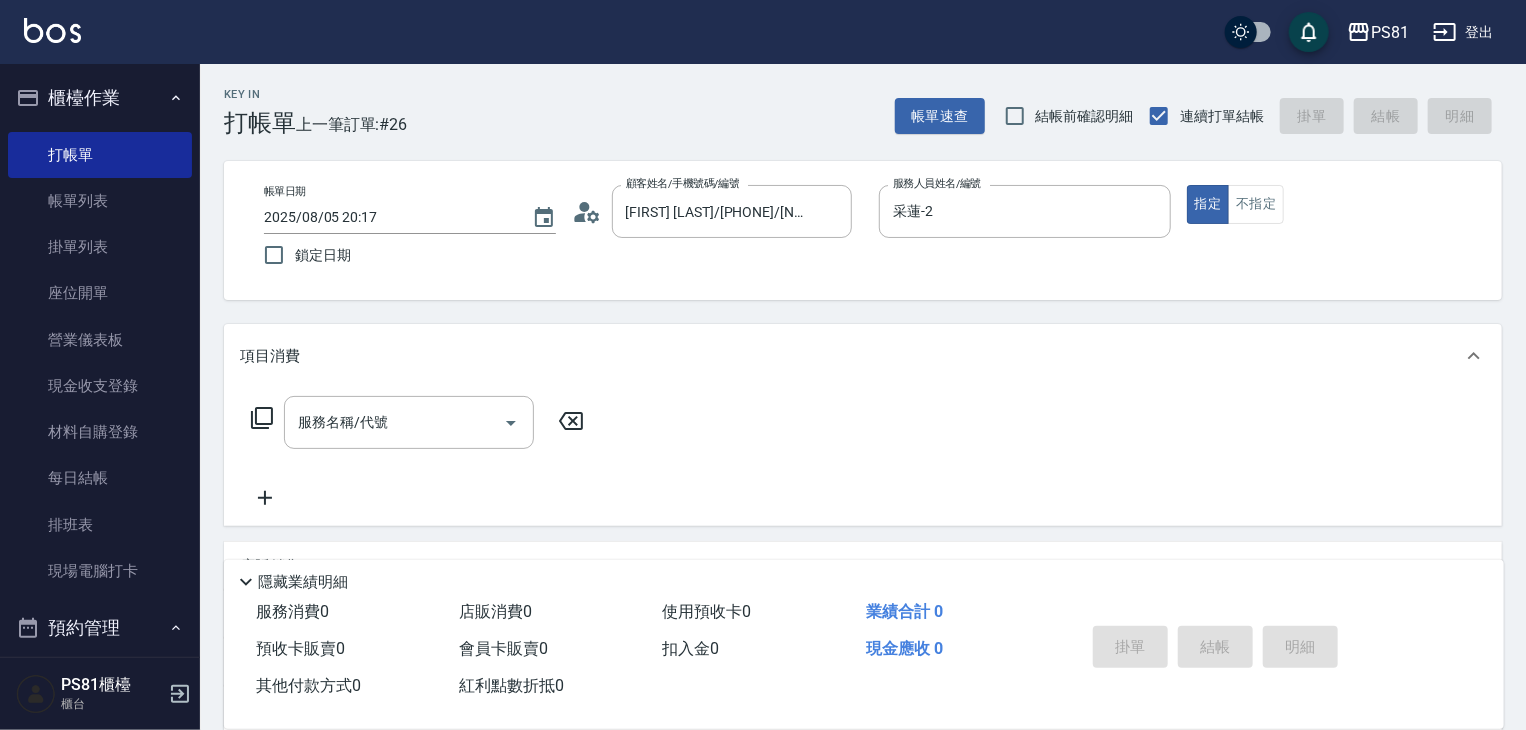 drag, startPoint x: 1231, startPoint y: 270, endPoint x: 668, endPoint y: 305, distance: 564.08685 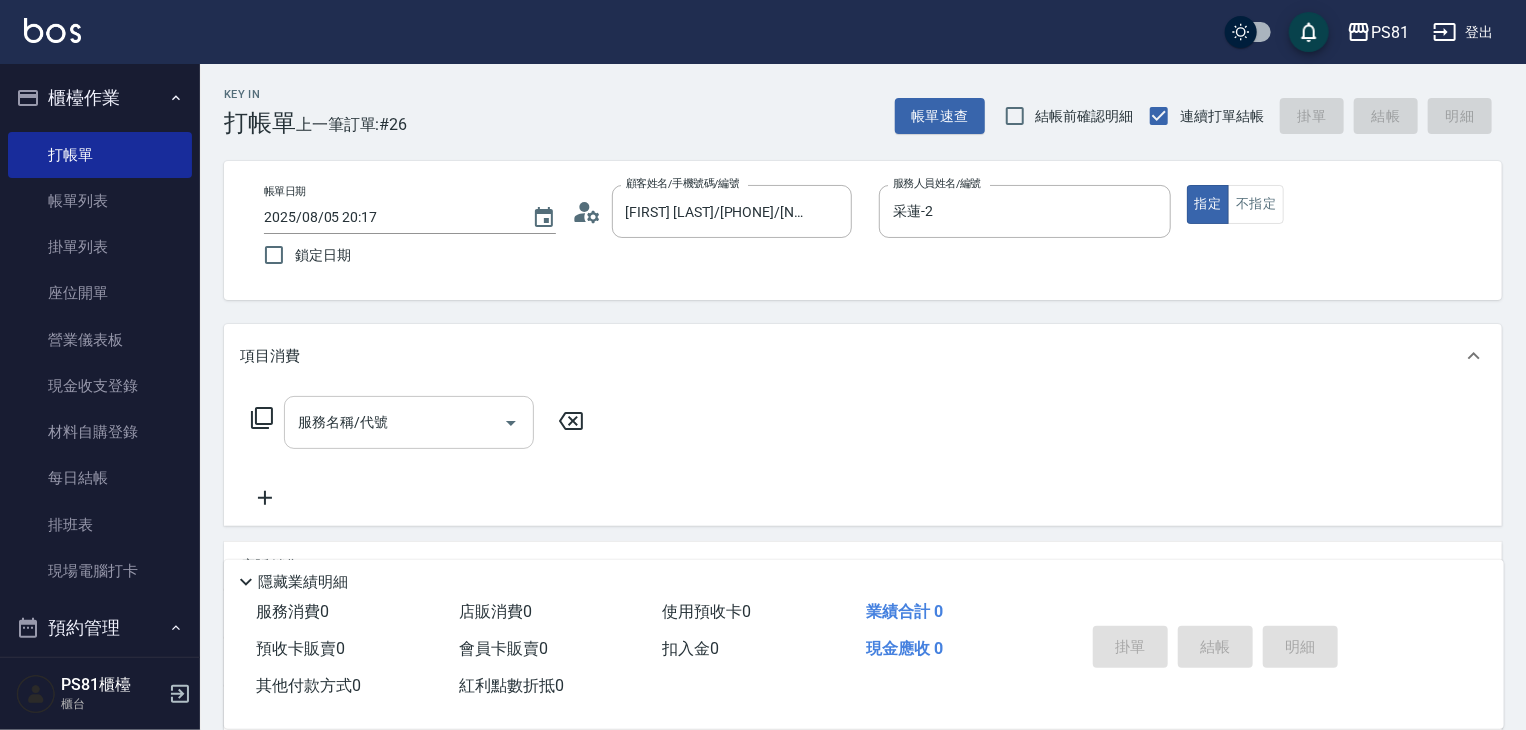click on "服務名稱/代號" at bounding box center [394, 422] 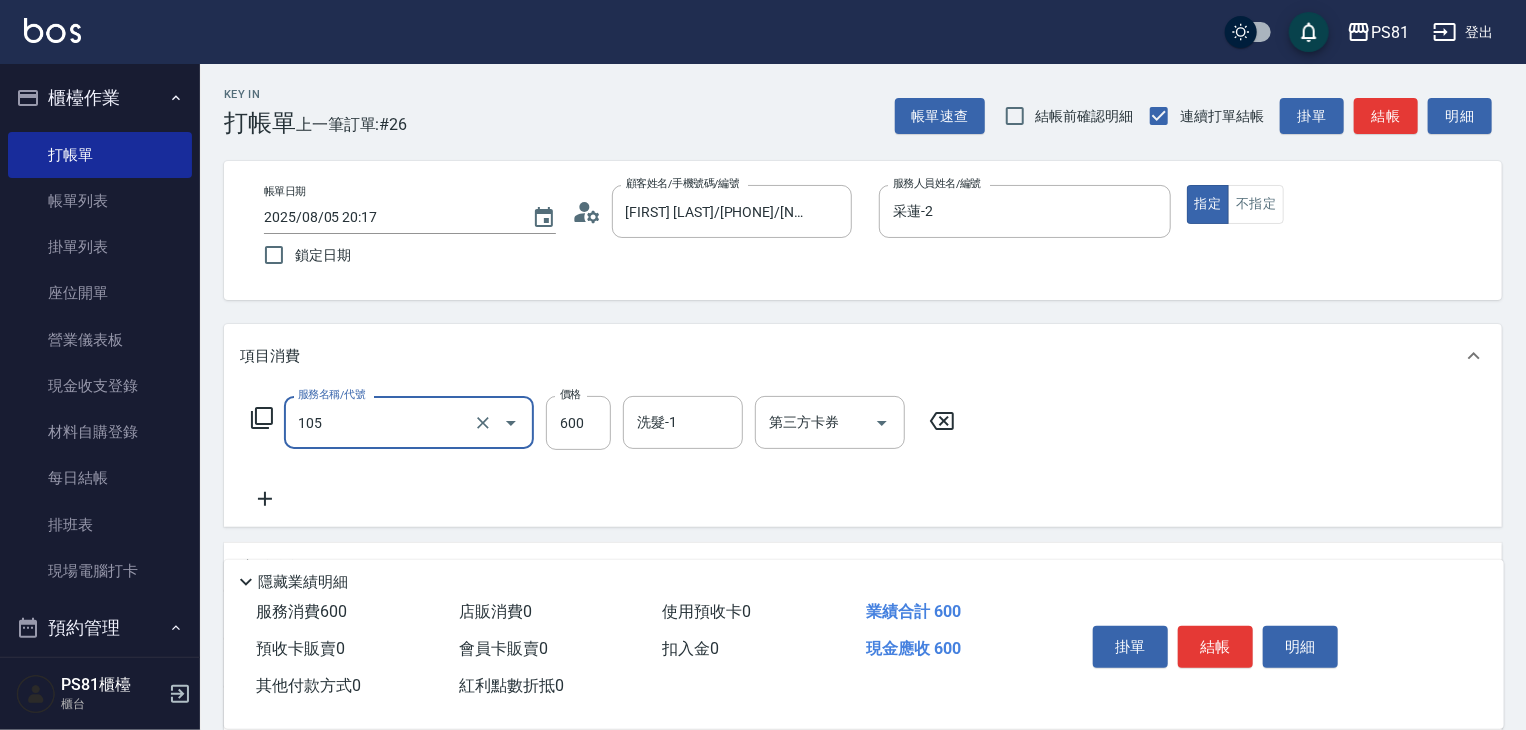 type on "A級洗剪600(105)" 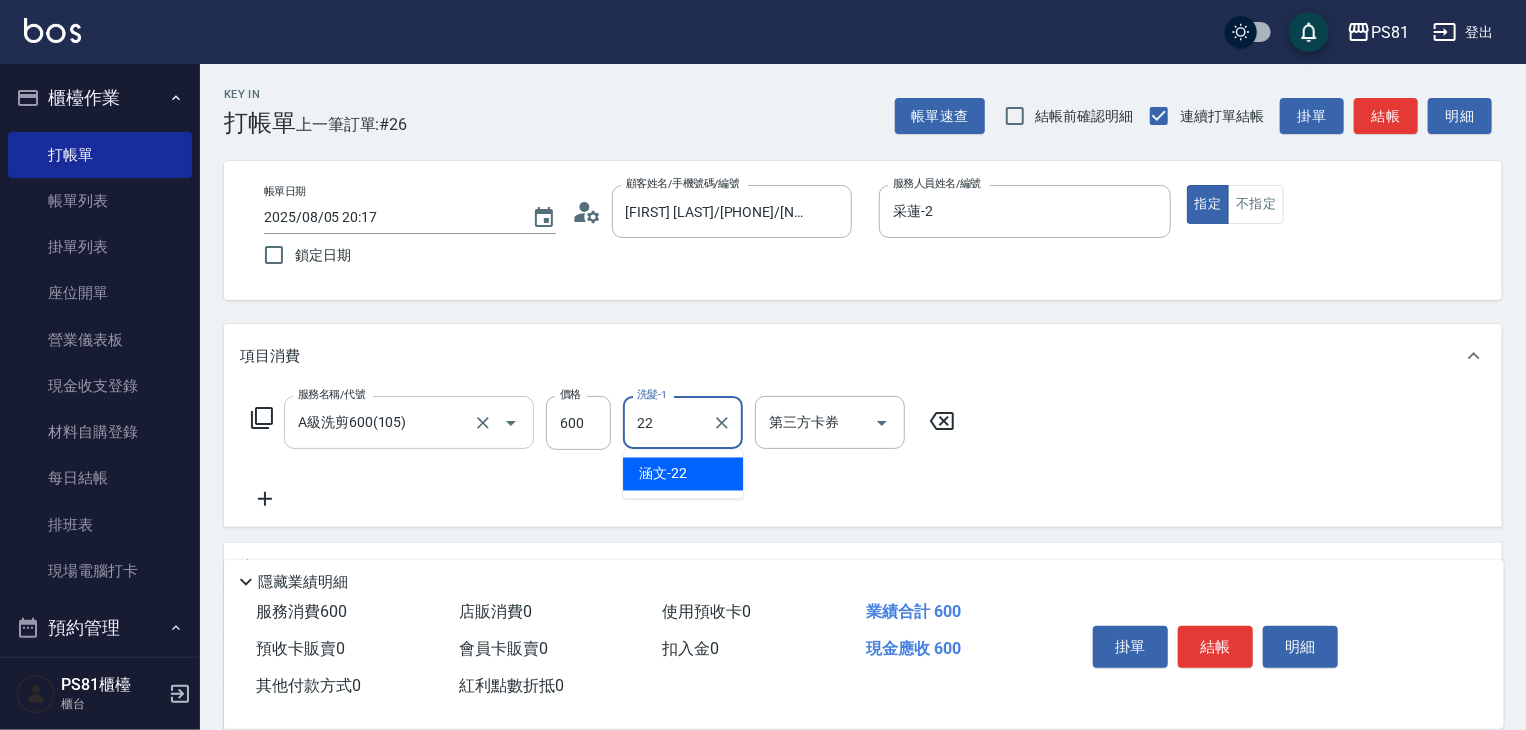 type on "涵文-22" 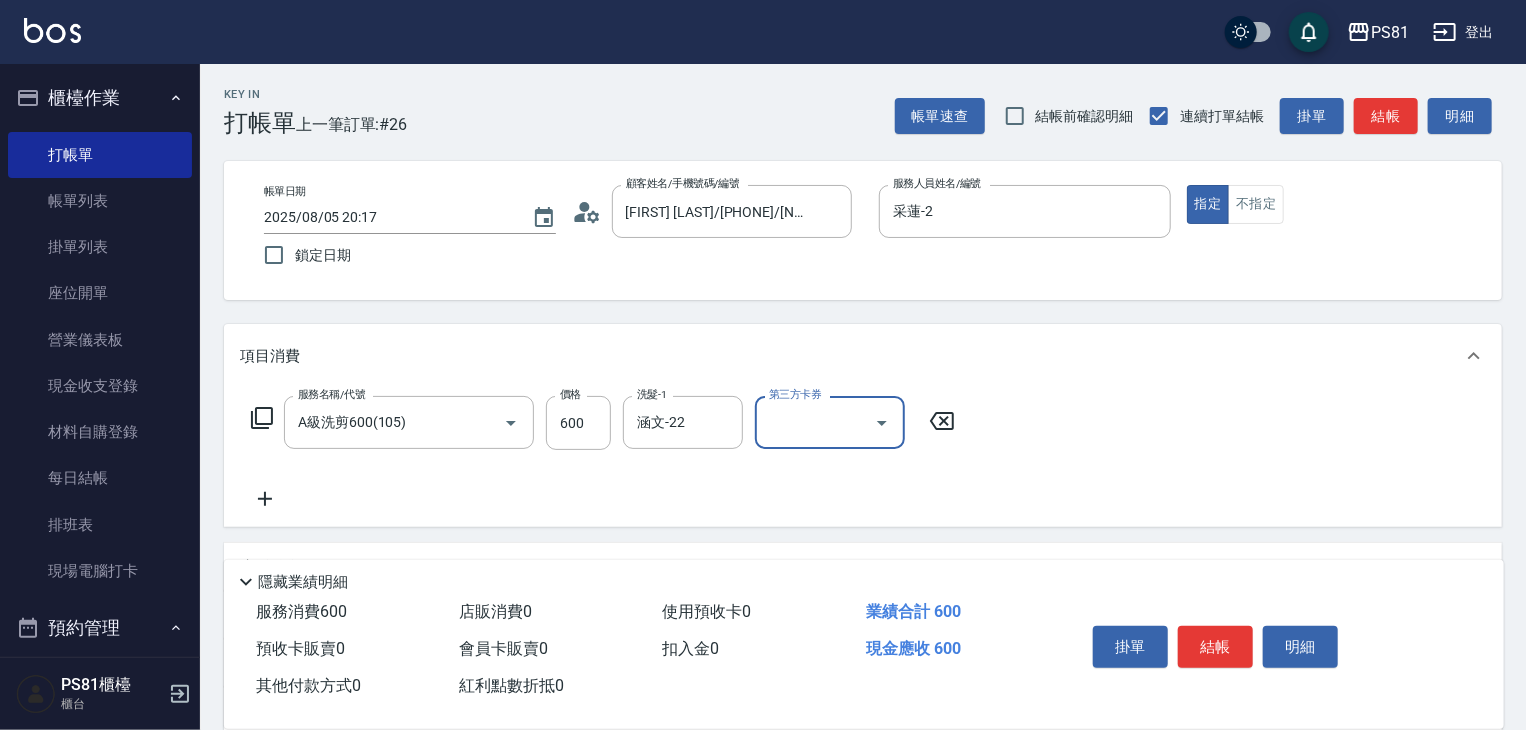 click on "服務名稱/代號 A級洗剪600(105) 服務名稱/代號 價格 600 價格 洗髮-1 涵文-22 洗髮-1 第三方卡券 第三方卡券" at bounding box center [863, 457] 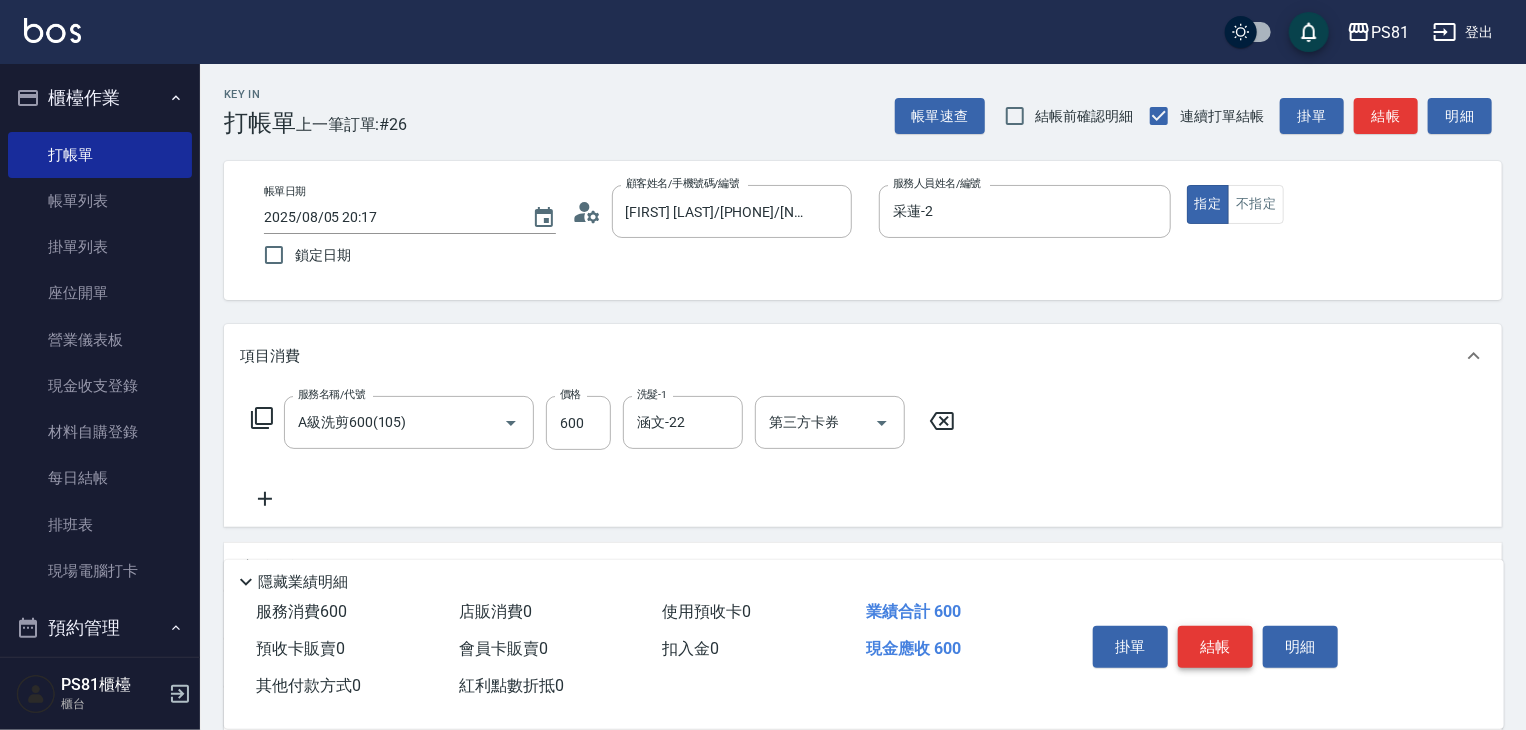 click on "結帳" at bounding box center [1215, 647] 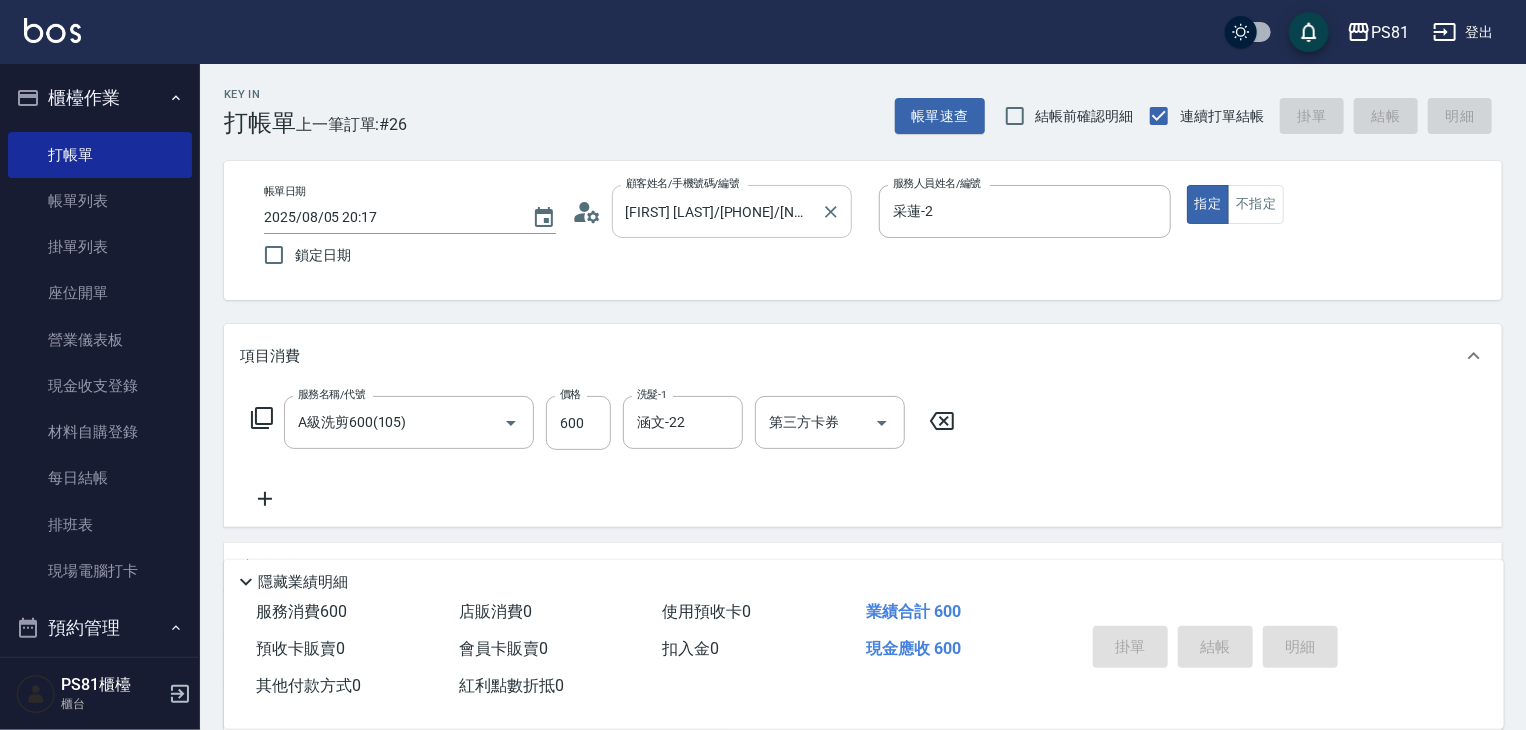 type on "2025/08/05 20:18" 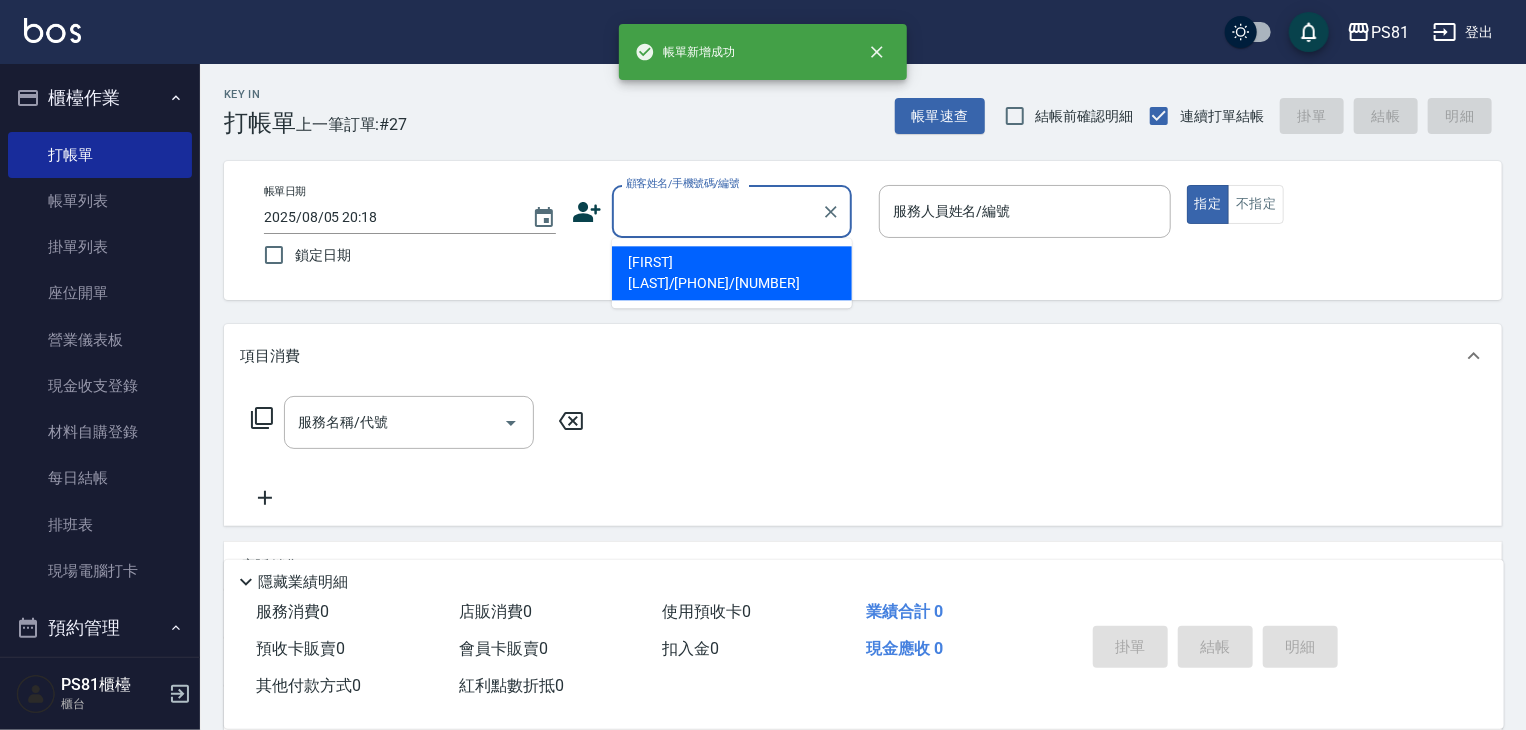 drag, startPoint x: 706, startPoint y: 214, endPoint x: 716, endPoint y: 192, distance: 24.166092 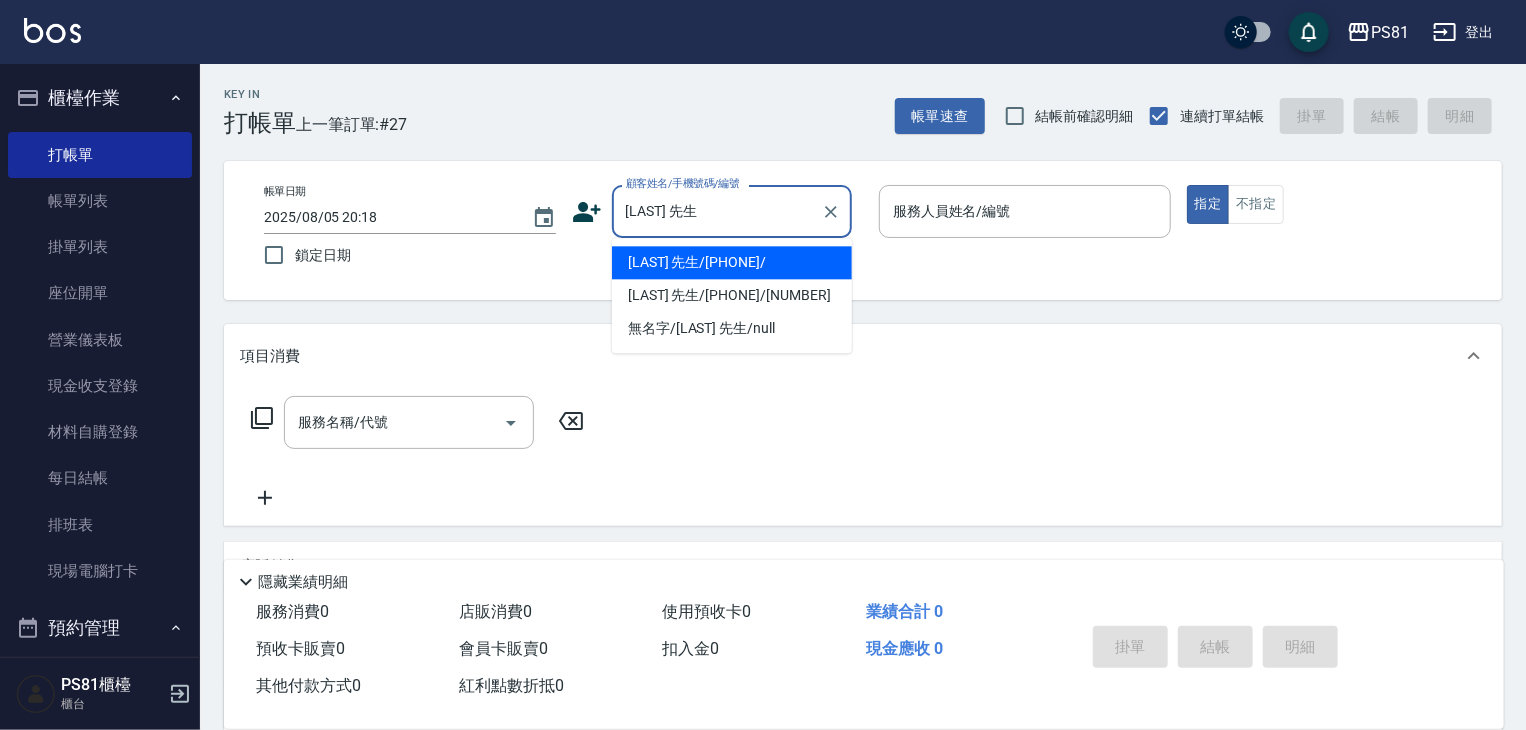 click on "[LAST] 先生/[PHONE]/" at bounding box center (732, 262) 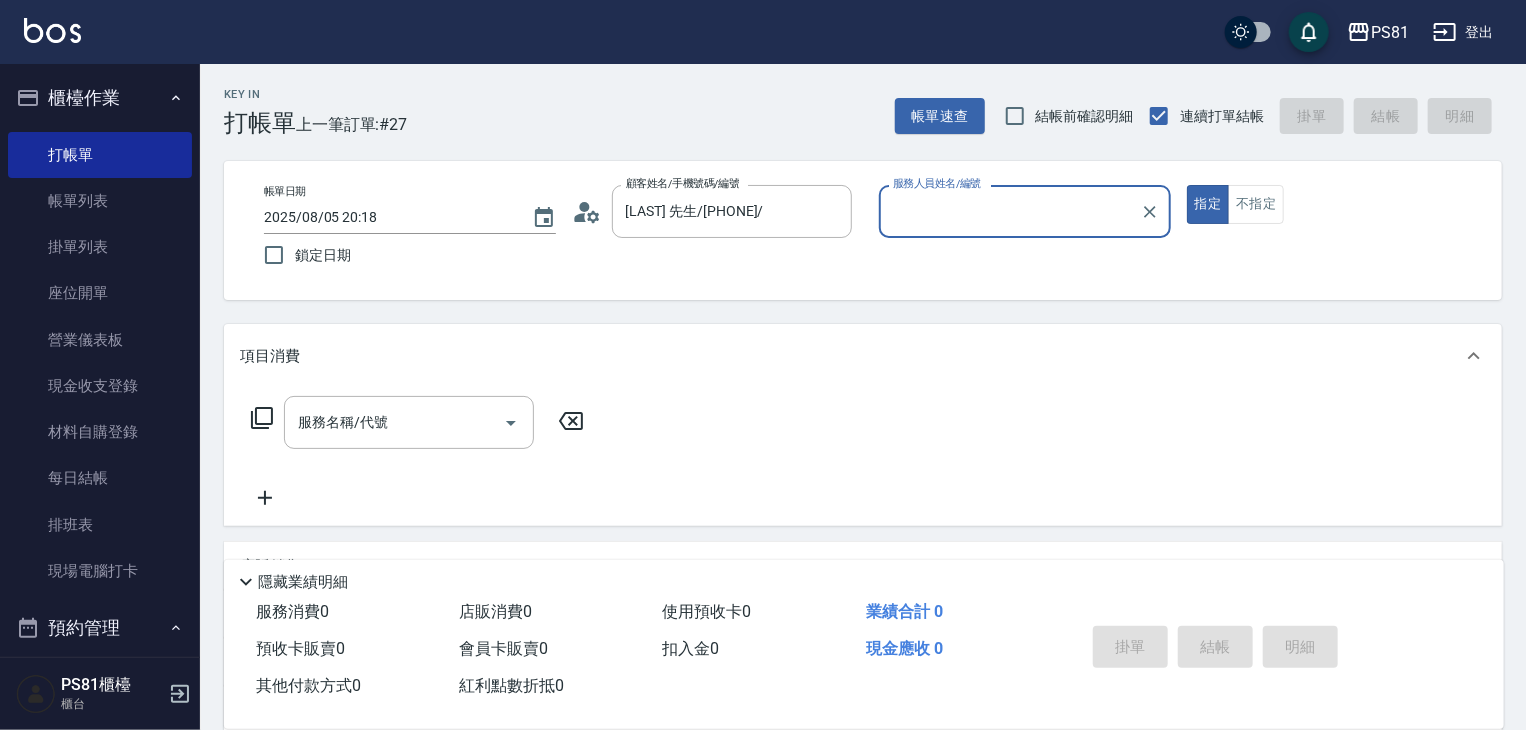 type on "采蓮-2" 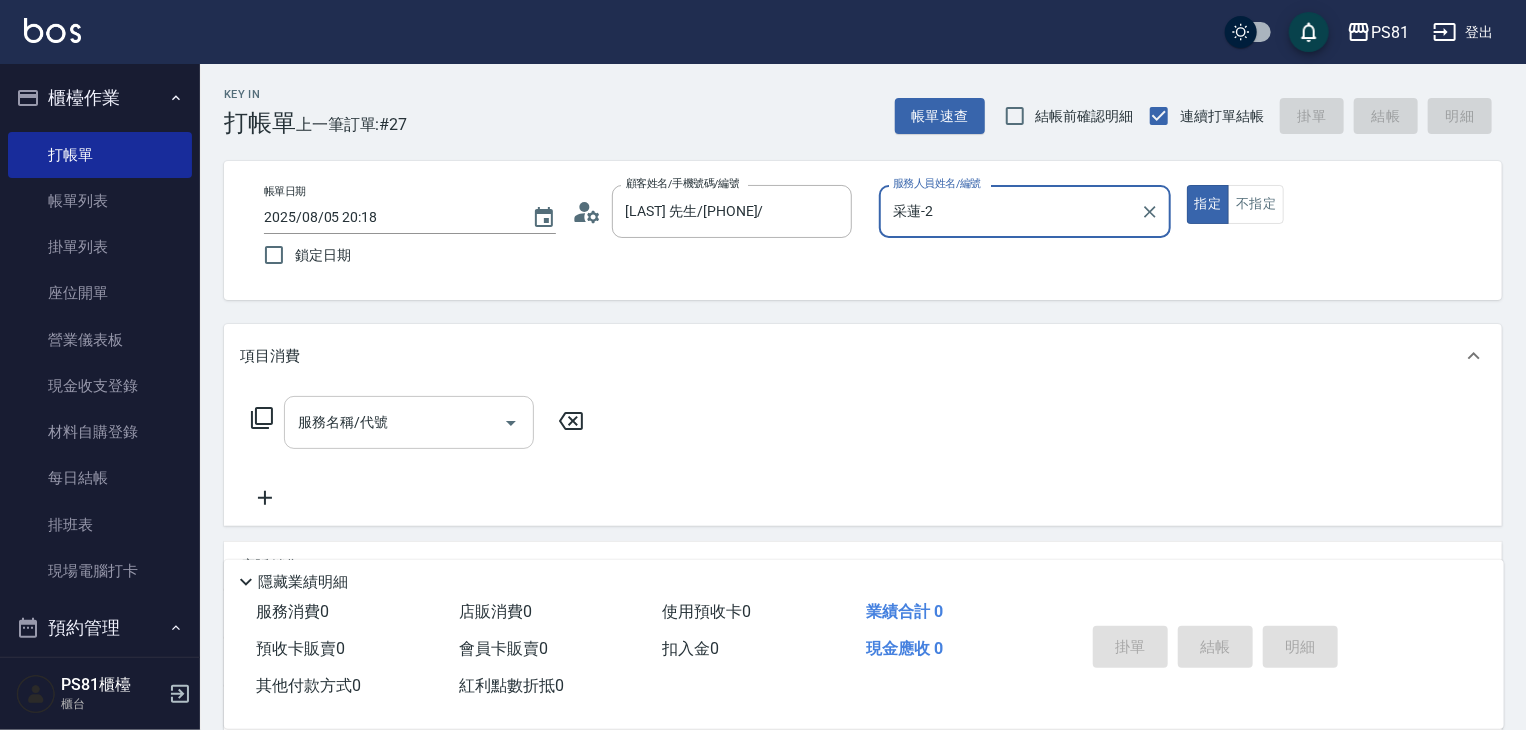 click on "服務名稱/代號" at bounding box center [394, 422] 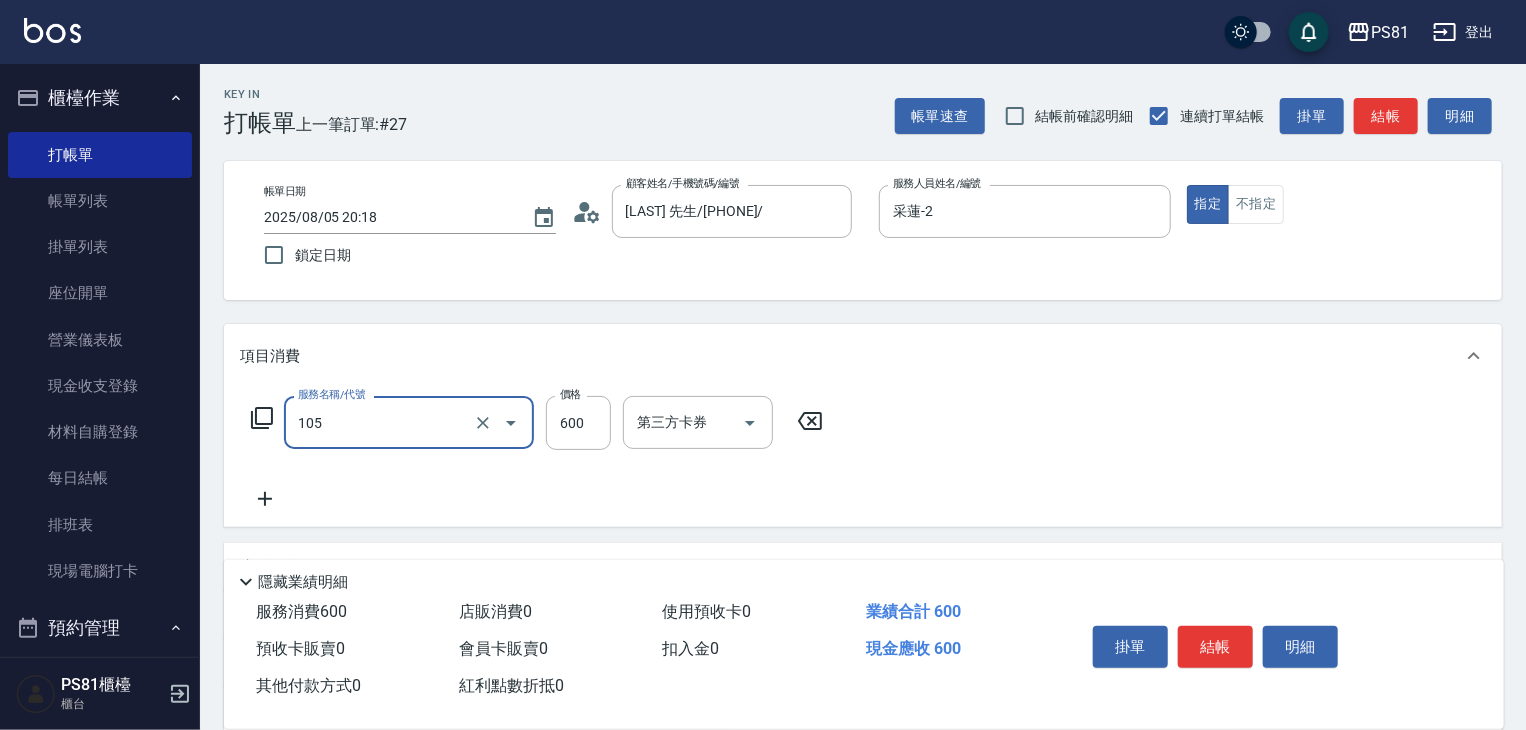 type on "A級洗剪600(105)" 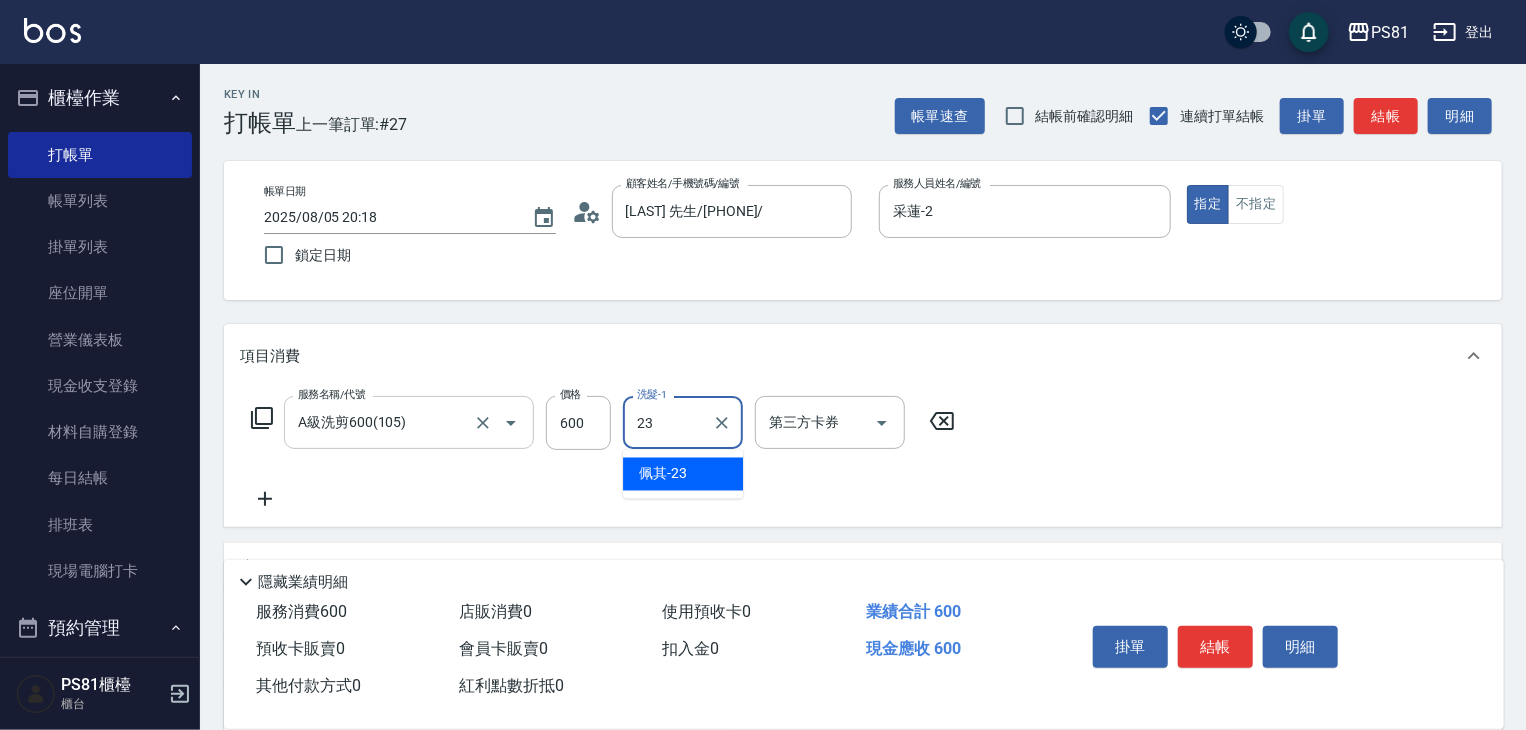 type on "佩其-23" 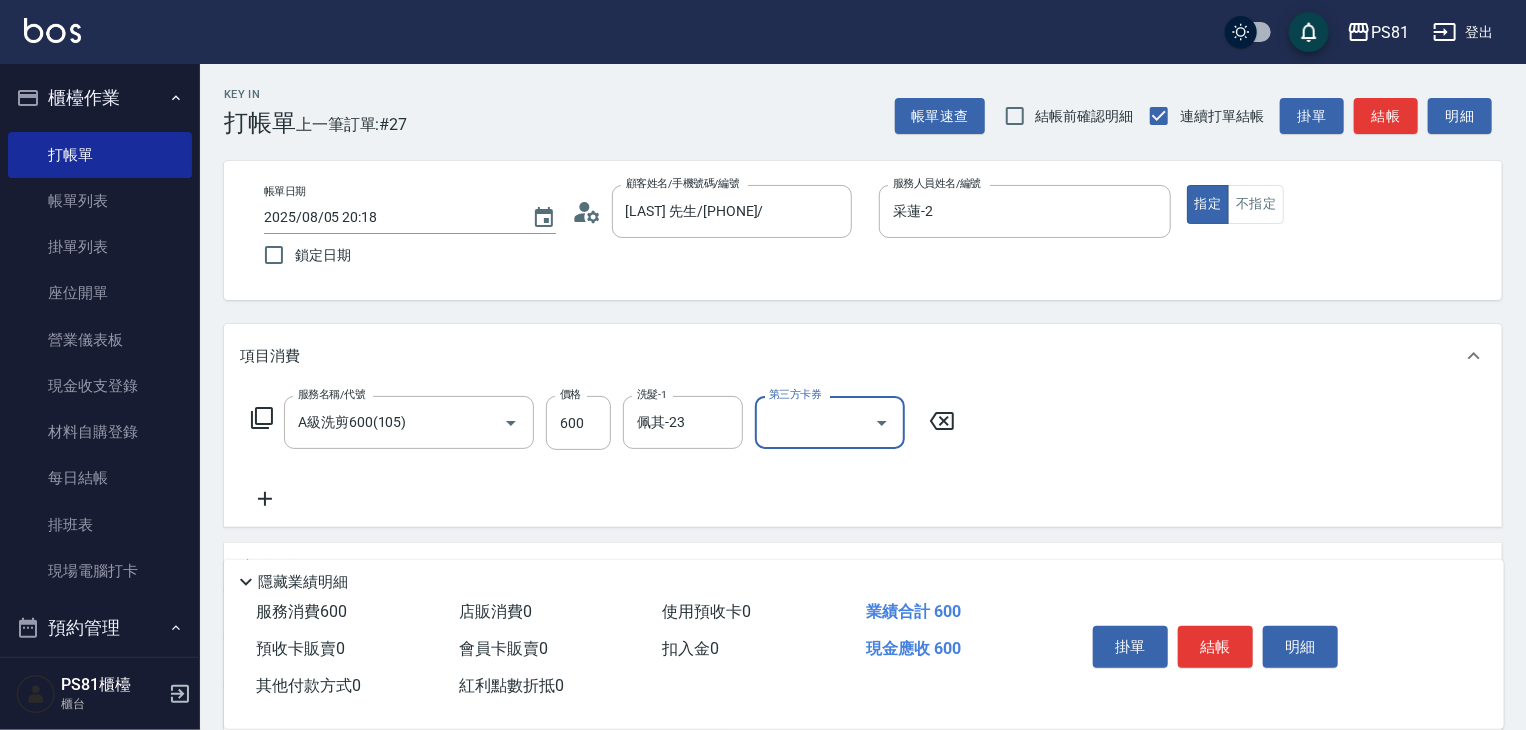 click on "服務名稱/代號 A級洗剪600(105) 服務名稱/代號 價格 600 價格 洗髮-1 佩其-23 洗髮-1 第三方卡券 第三方卡券" at bounding box center (863, 457) 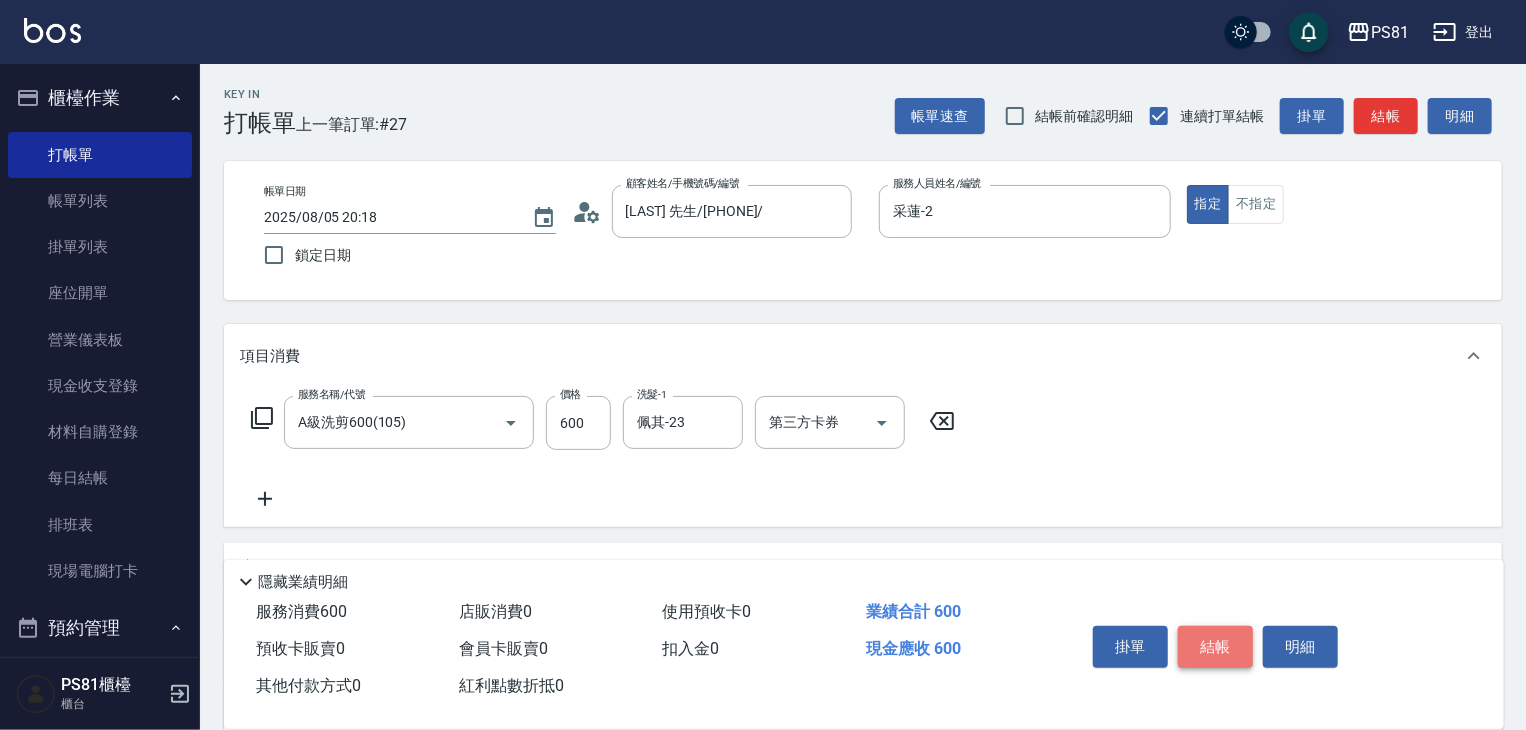 click on "結帳" at bounding box center [1215, 647] 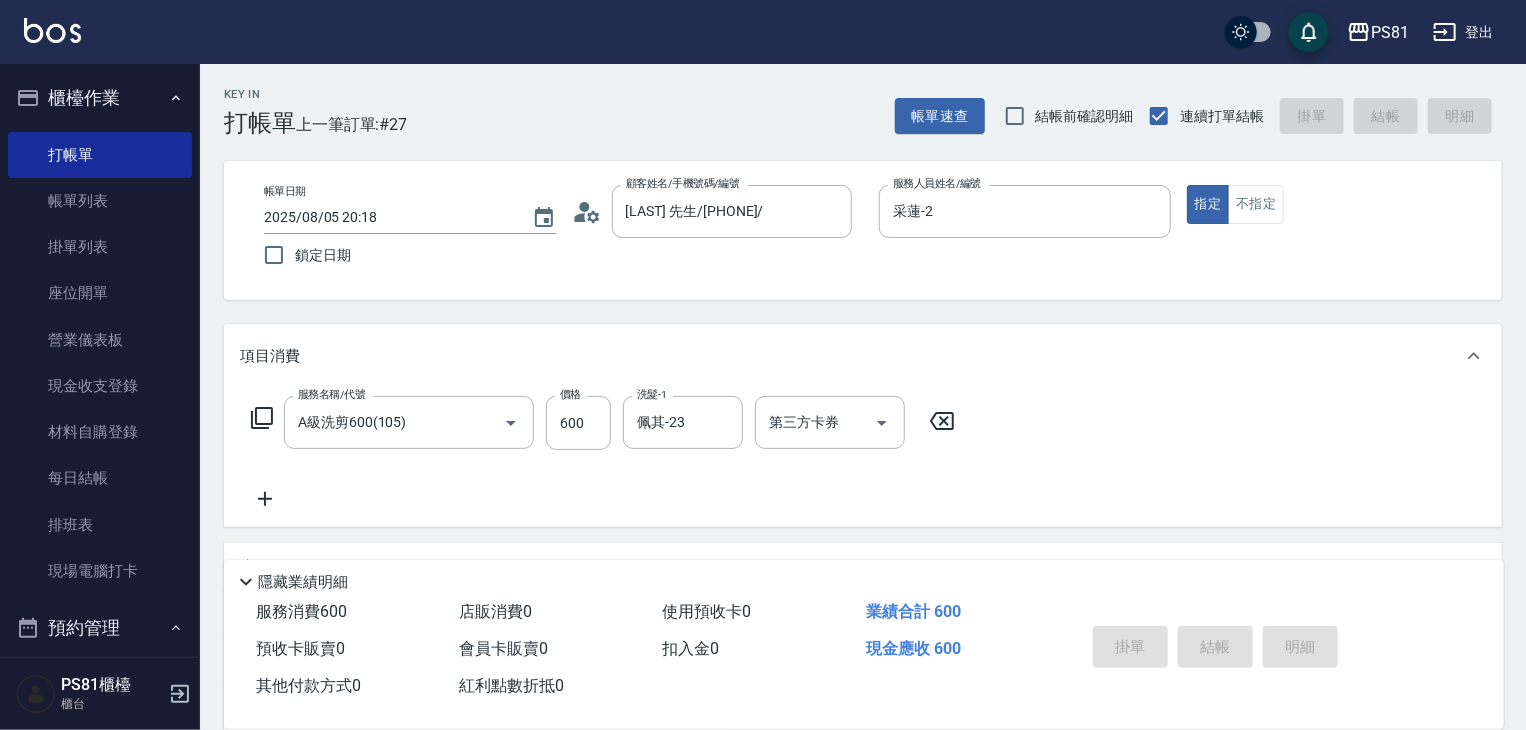 type 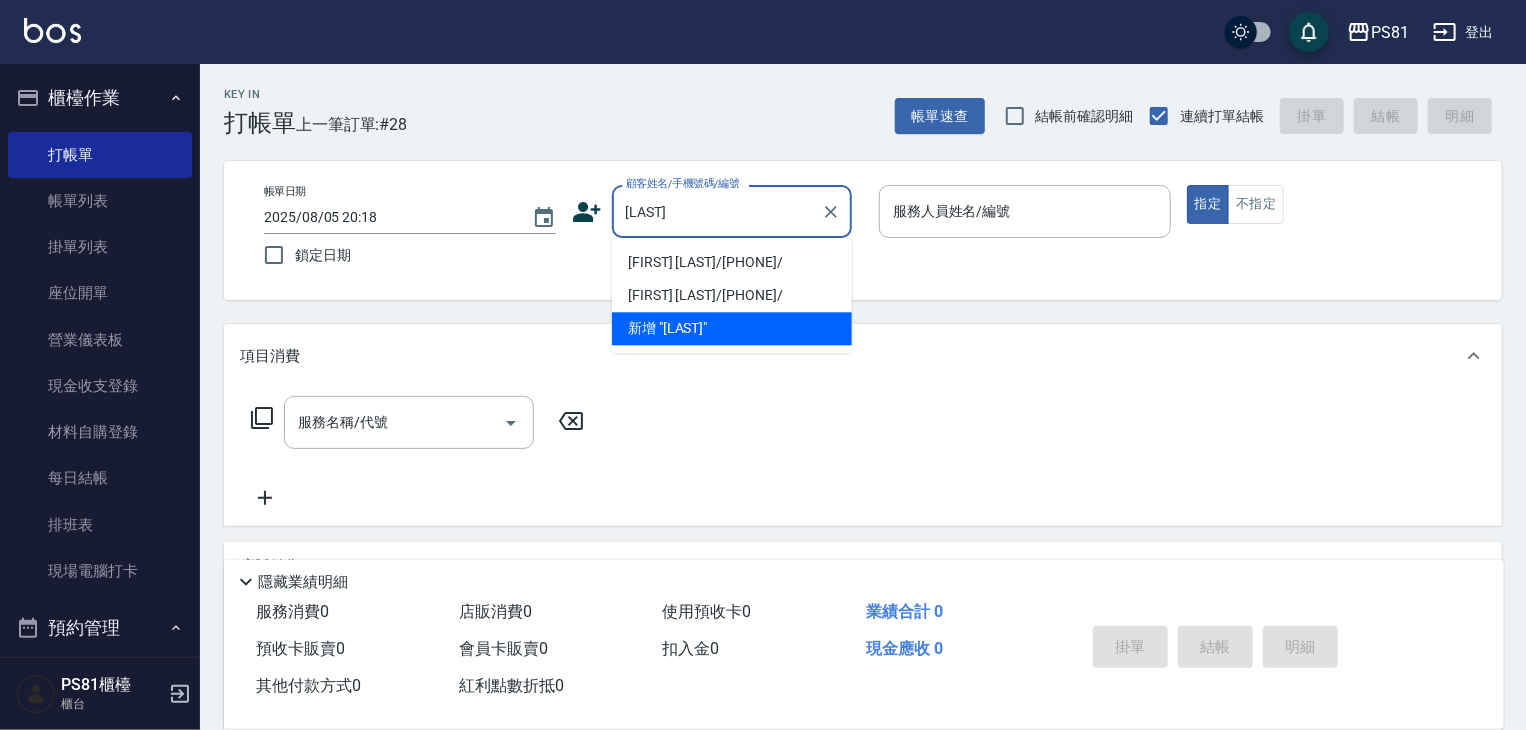 click on "[FIRST] [LAST]/[PHONE]/" at bounding box center (732, 262) 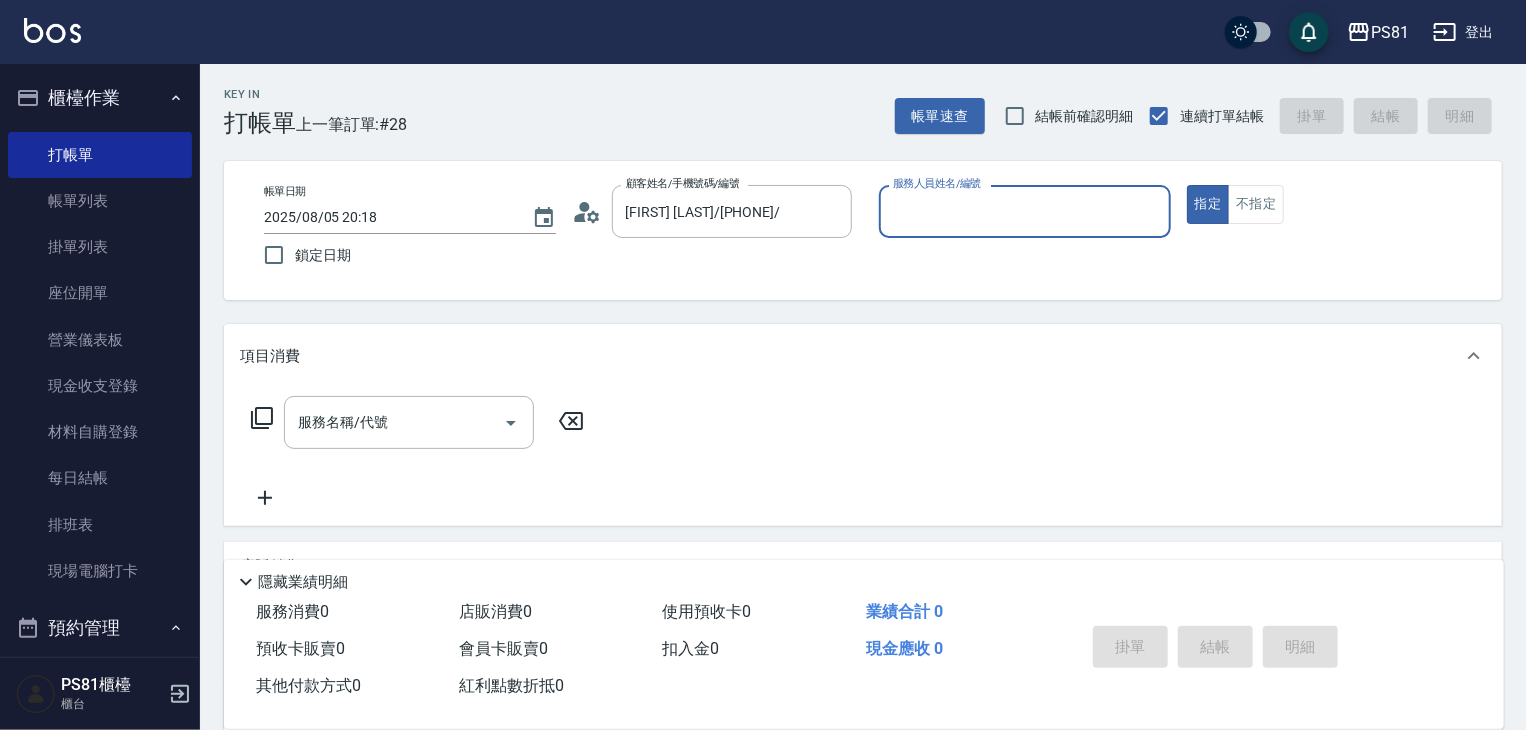 type on "采蓮-2" 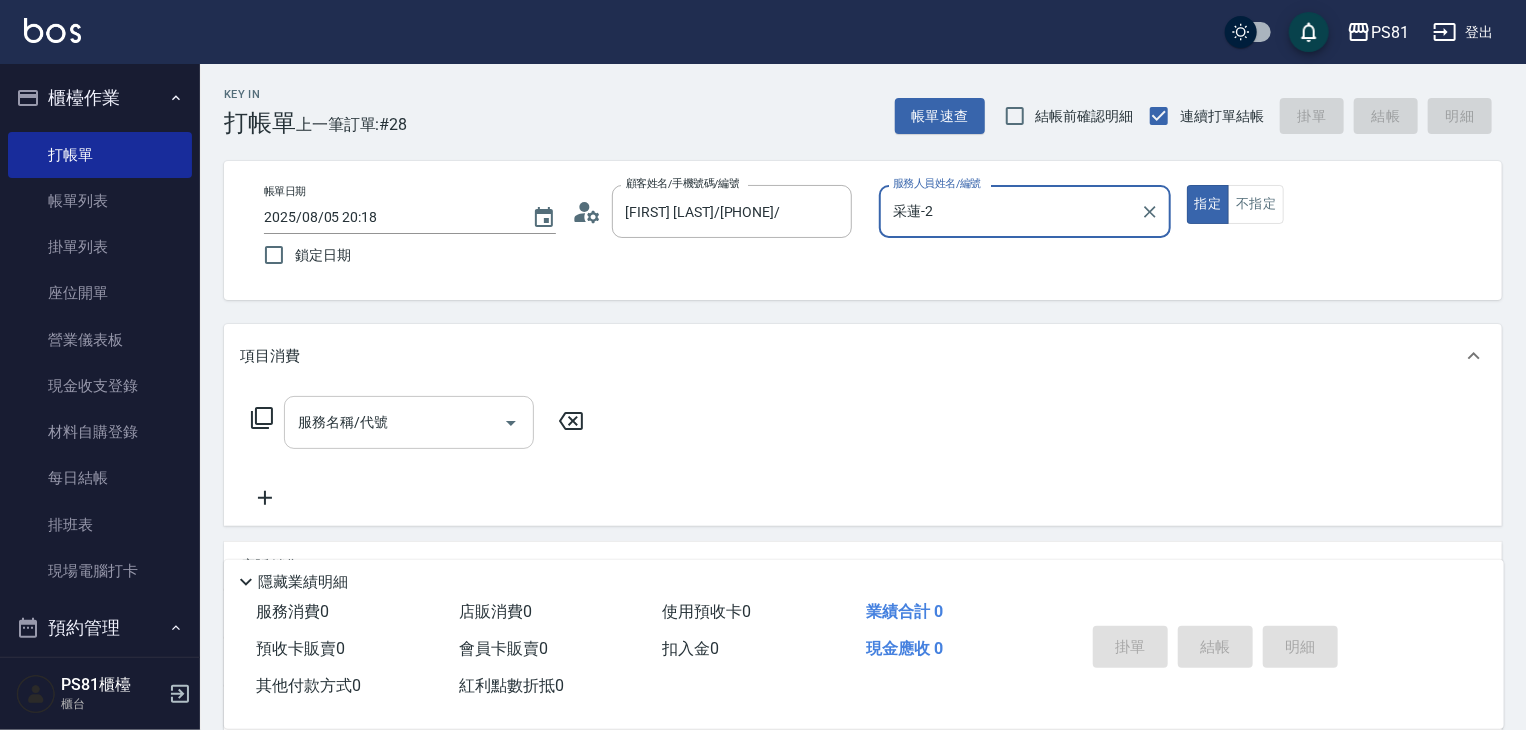 click on "服務名稱/代號" at bounding box center [394, 422] 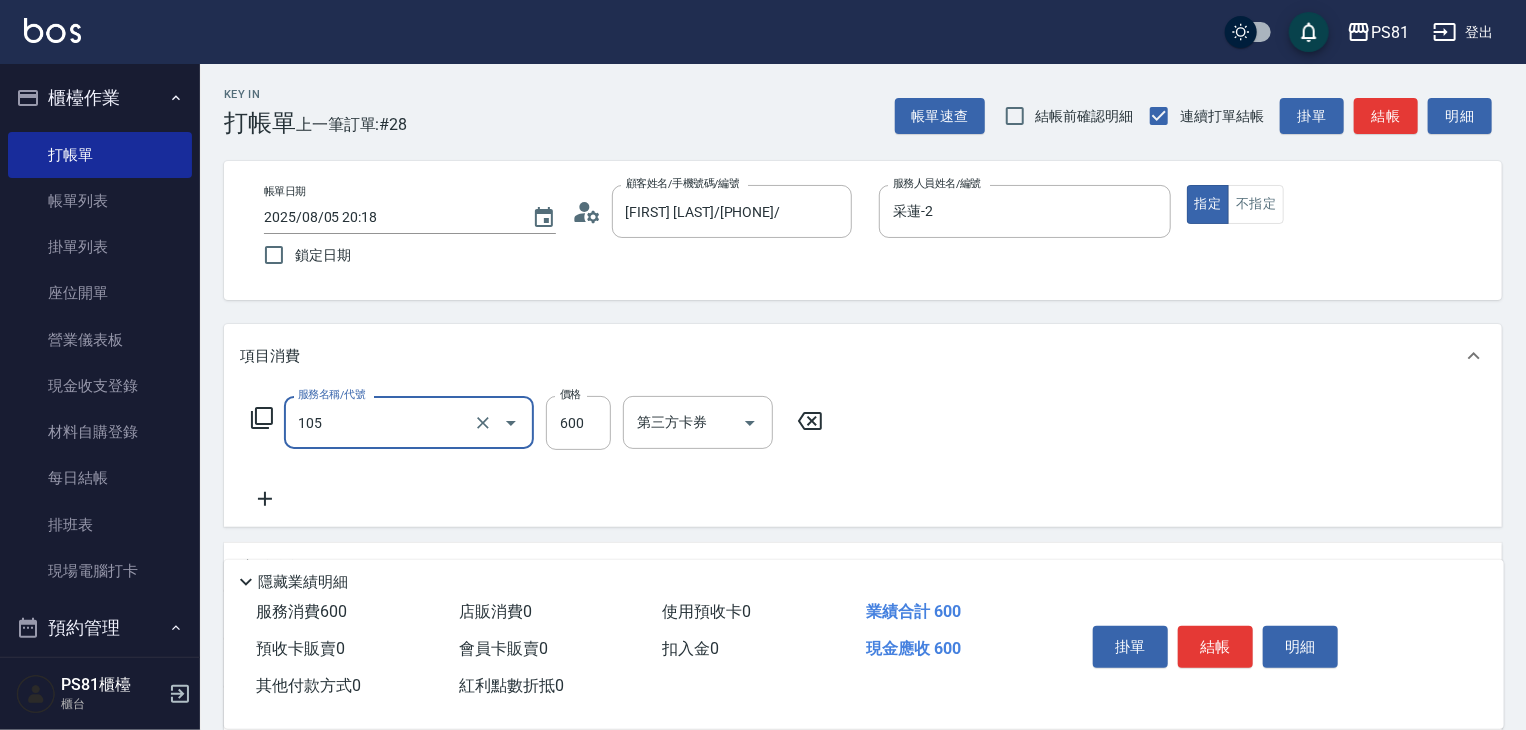 type on "A級洗剪600(105)" 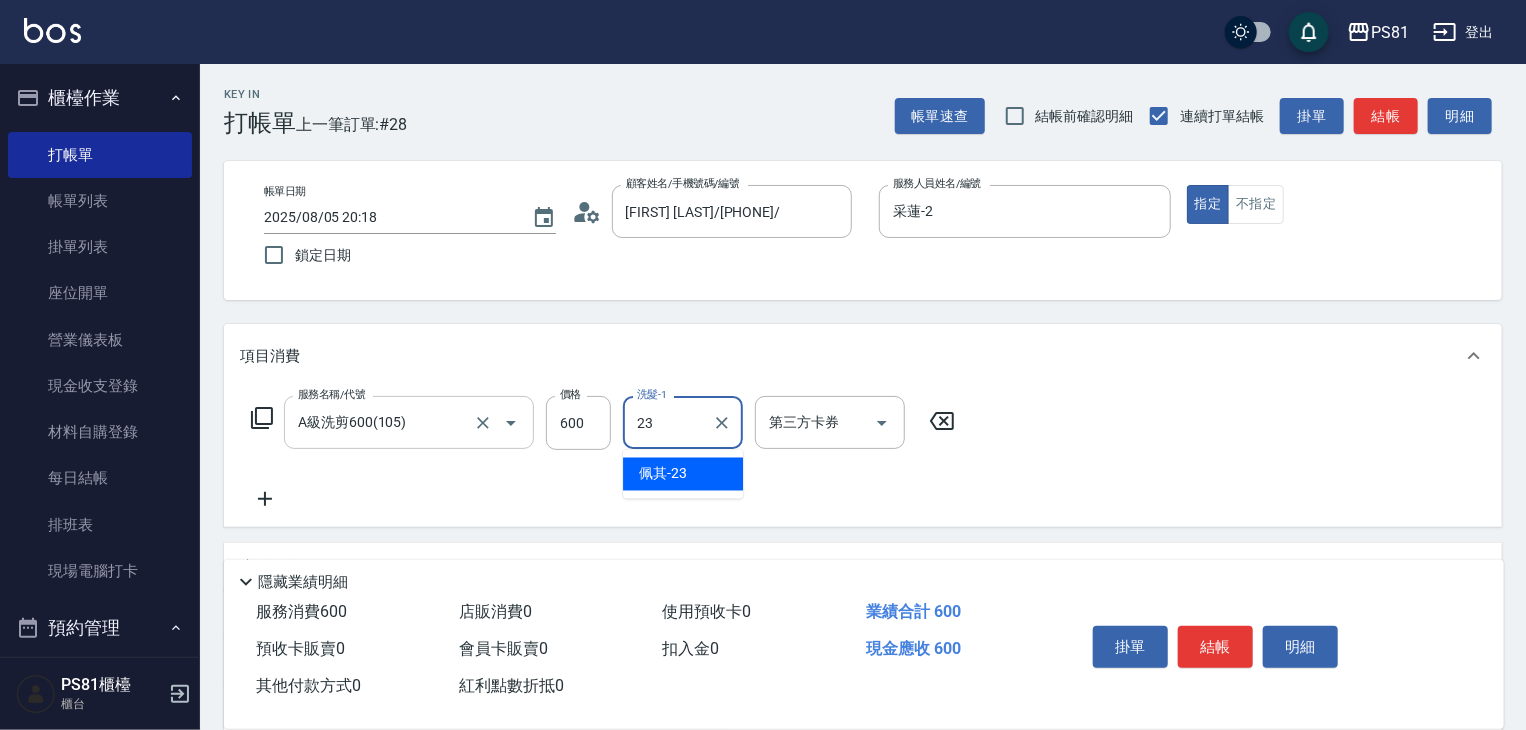 type on "佩其-23" 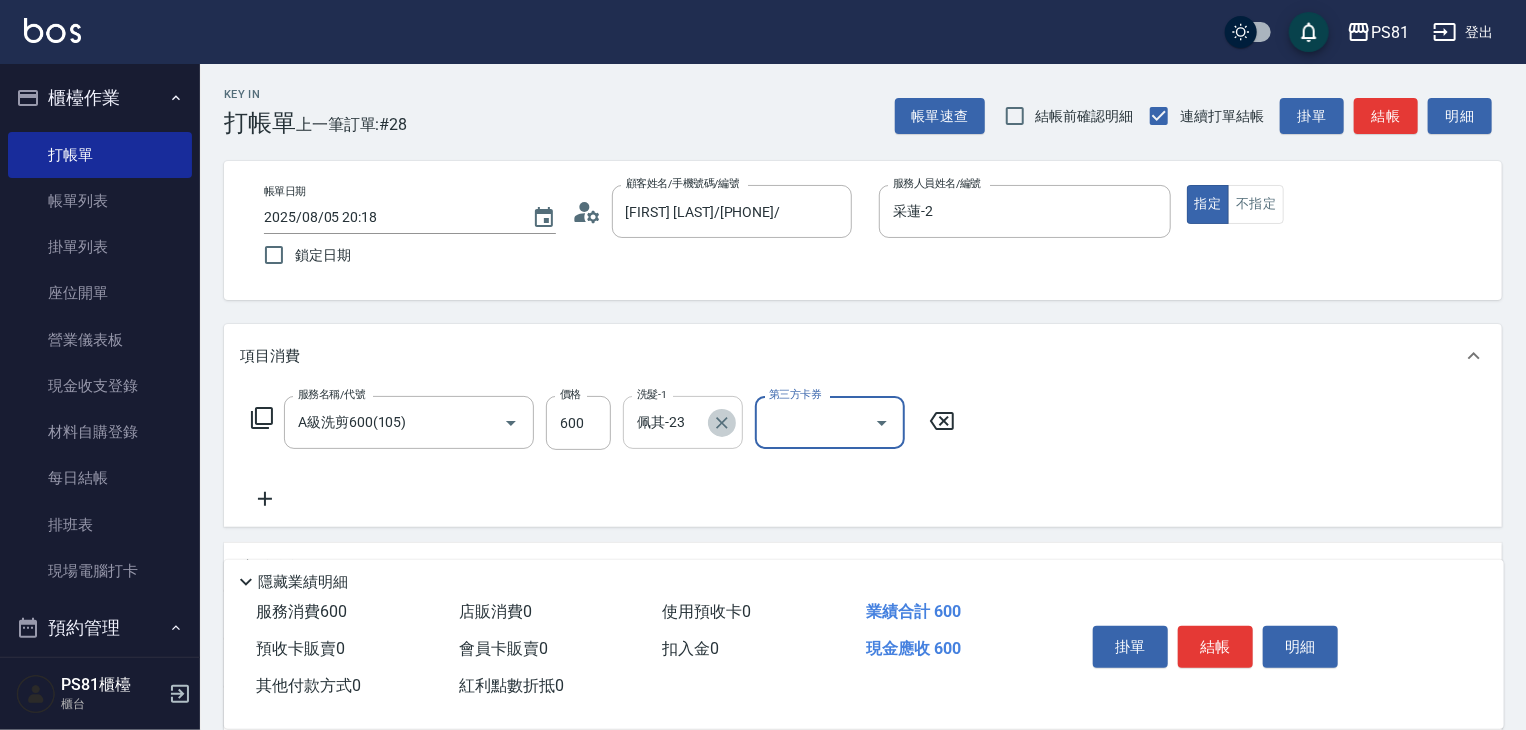 click 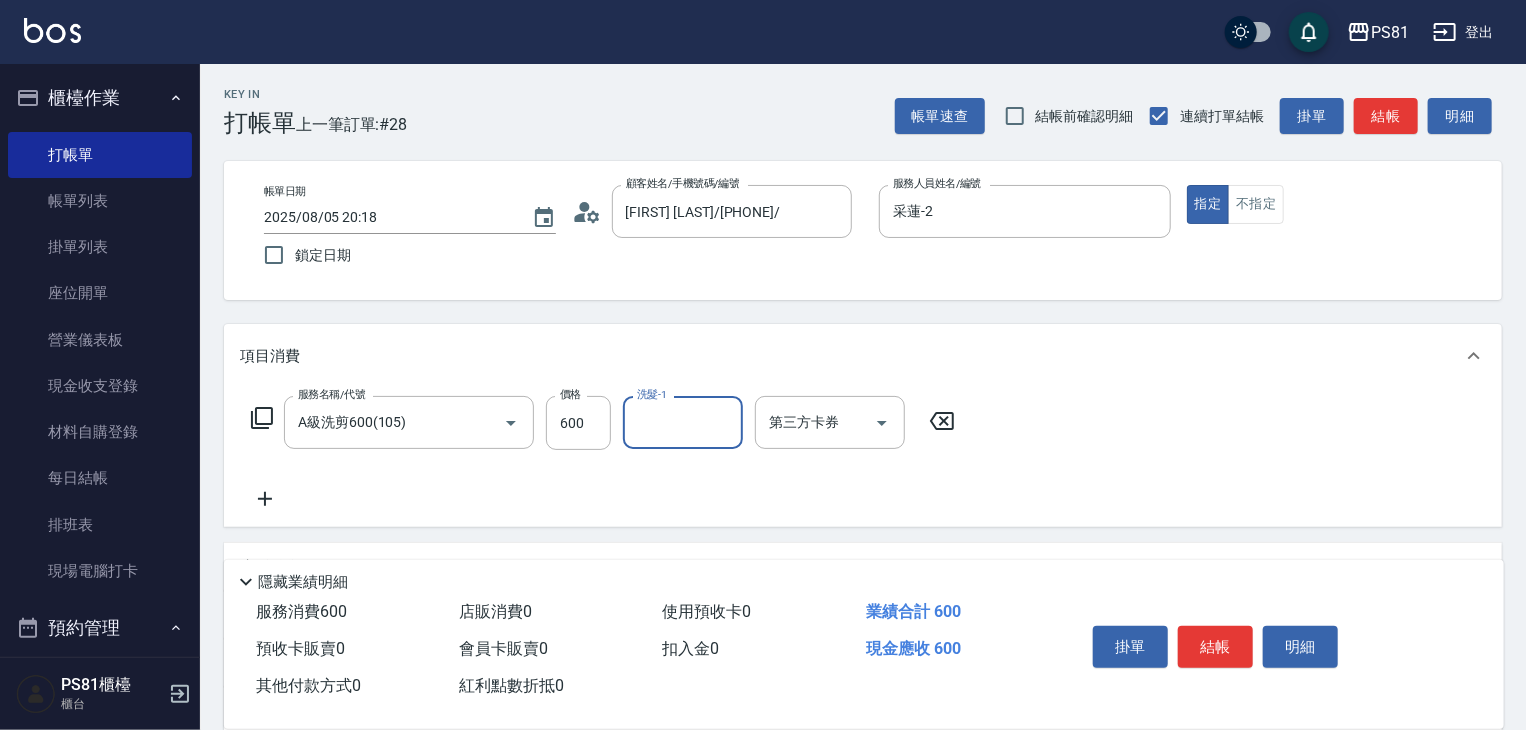 click on "洗髮-1" at bounding box center (683, 422) 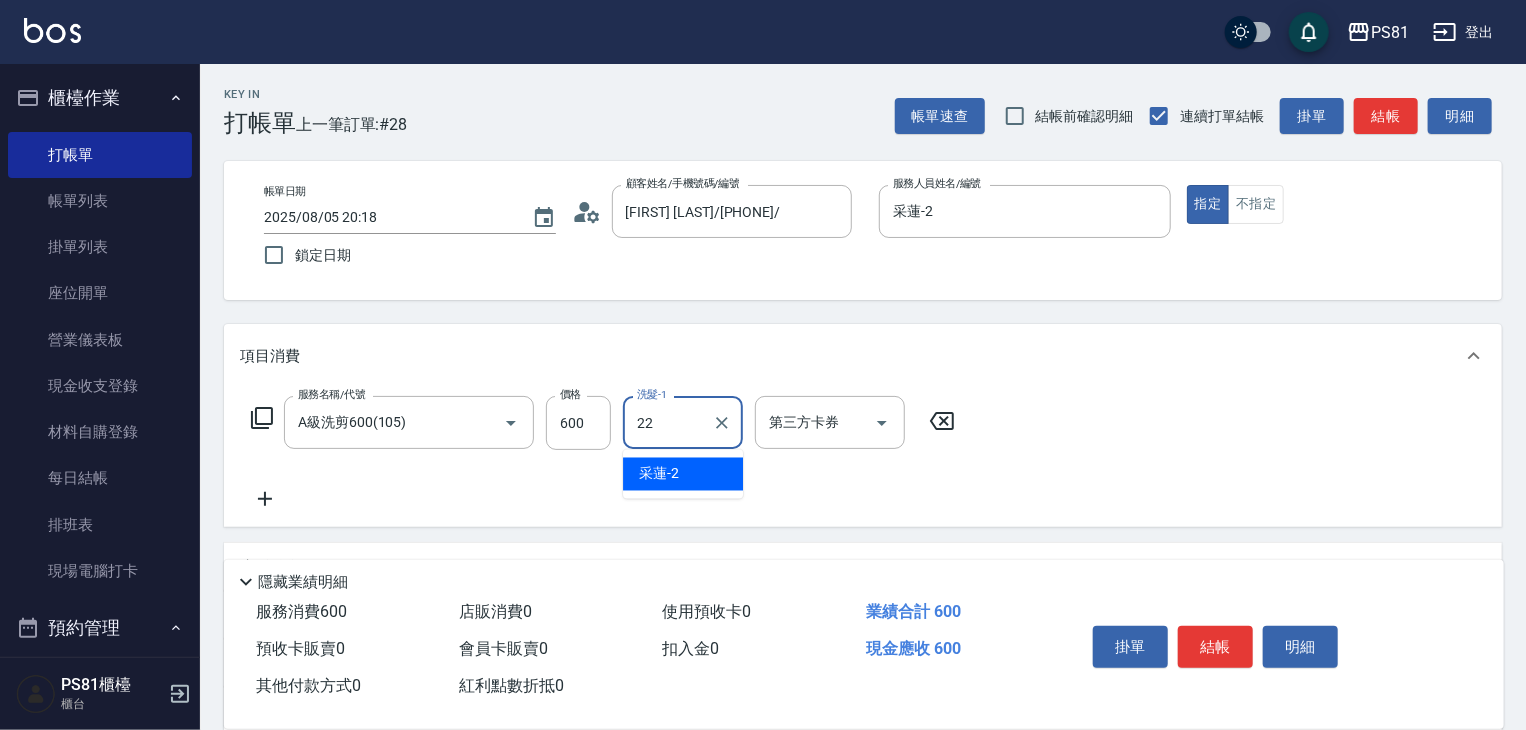 type on "涵文-22" 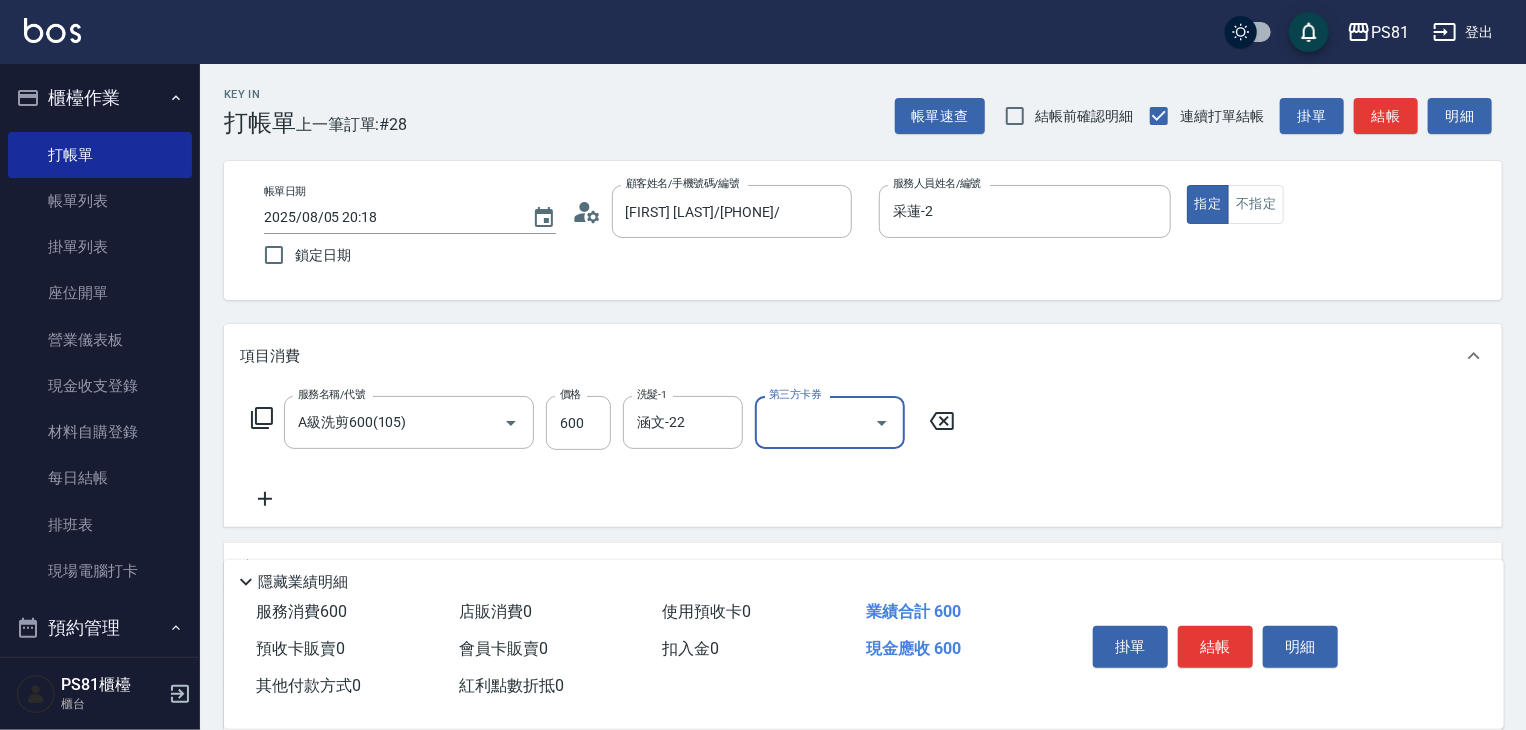 drag, startPoint x: 958, startPoint y: 498, endPoint x: 1004, endPoint y: 505, distance: 46.52956 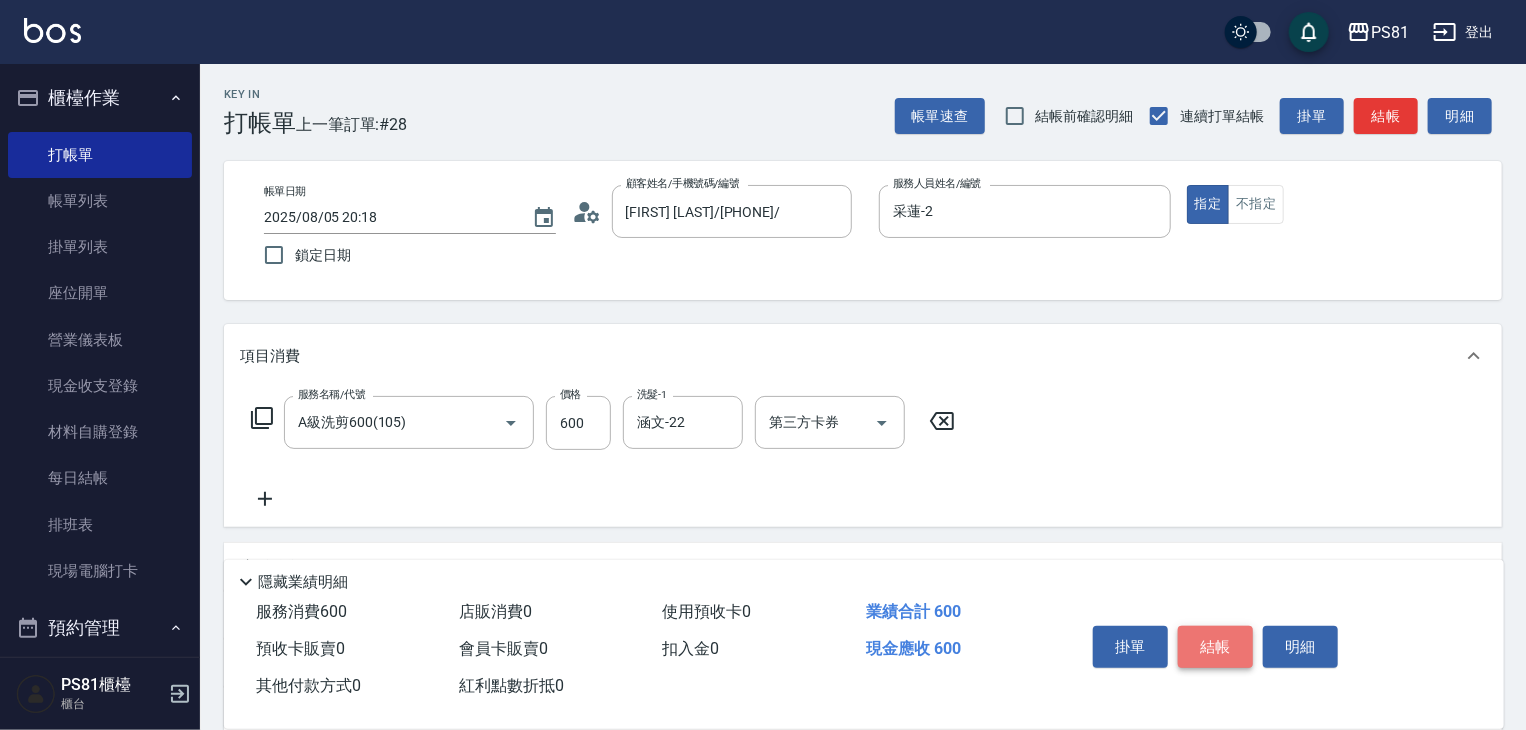 click on "結帳" at bounding box center (1215, 647) 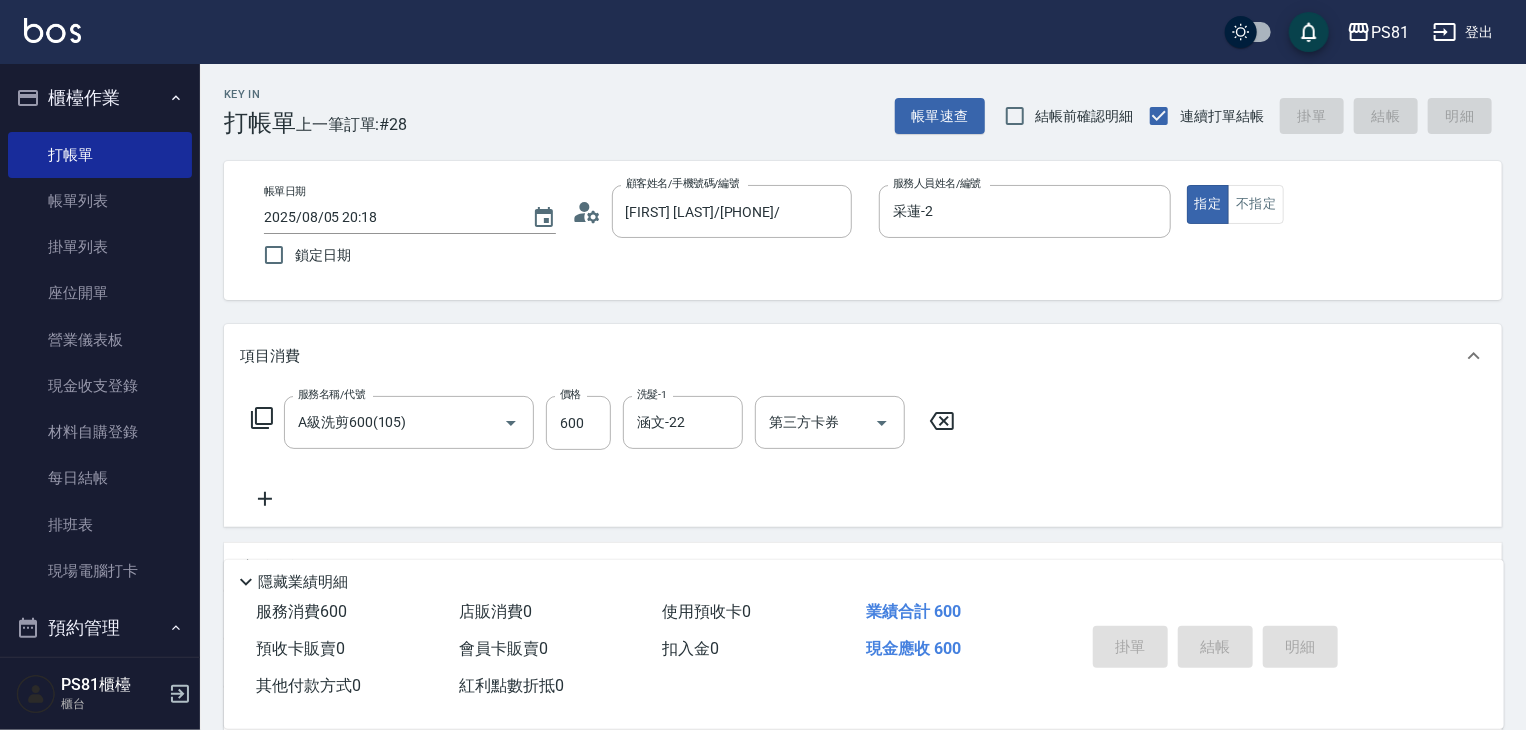 type 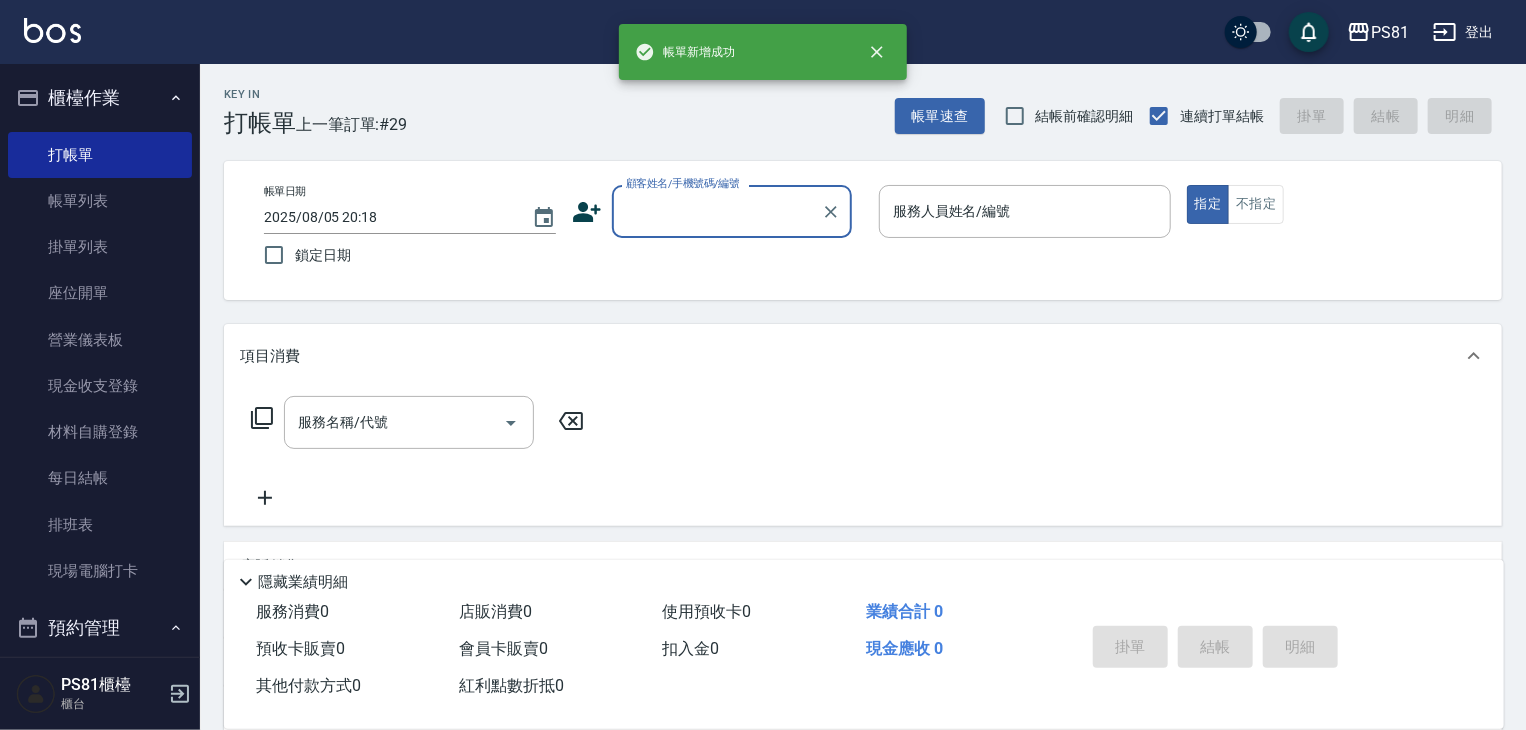 click on "顧客姓名/手機號碼/編號" at bounding box center (717, 211) 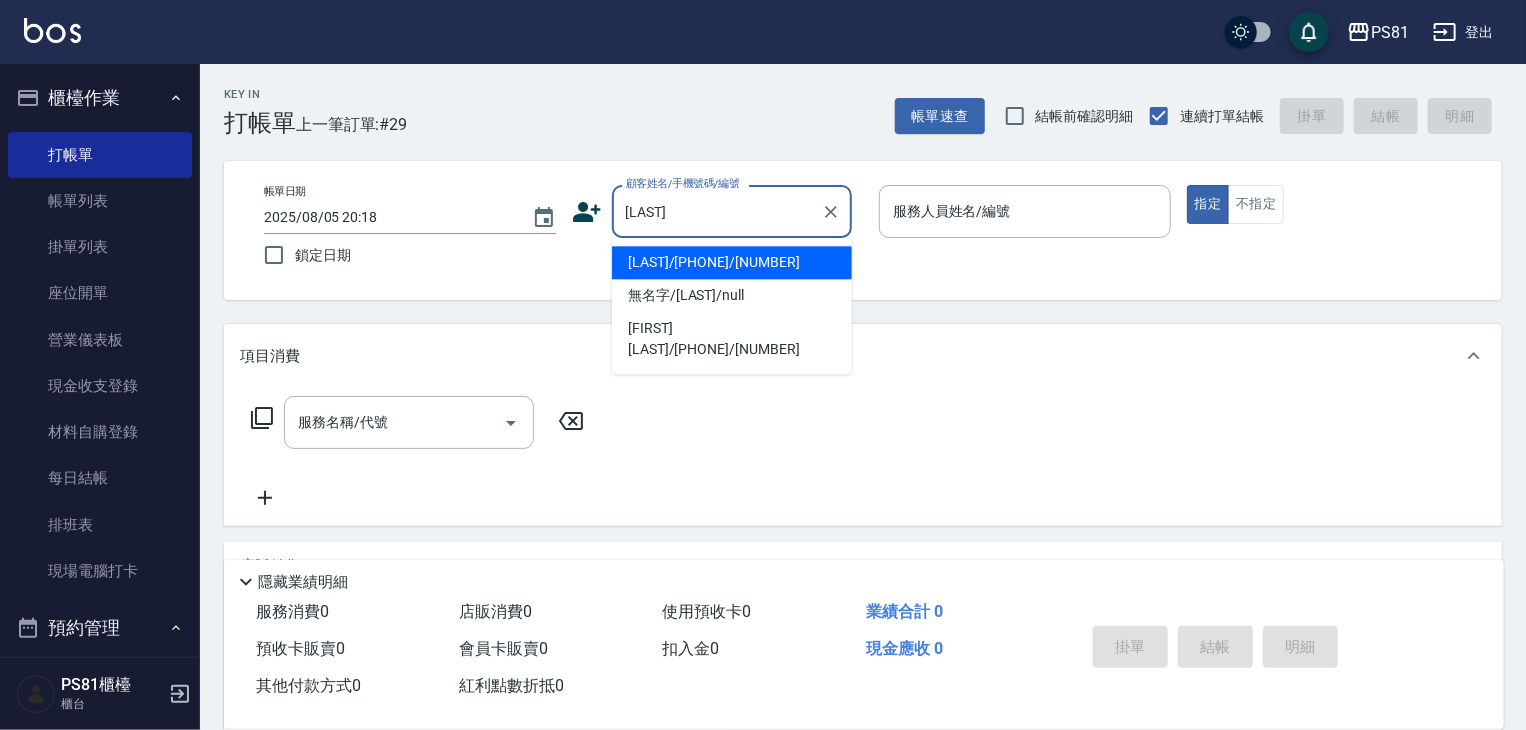 click on "[LAST]/[PHONE]/[NUMBER]" at bounding box center (732, 262) 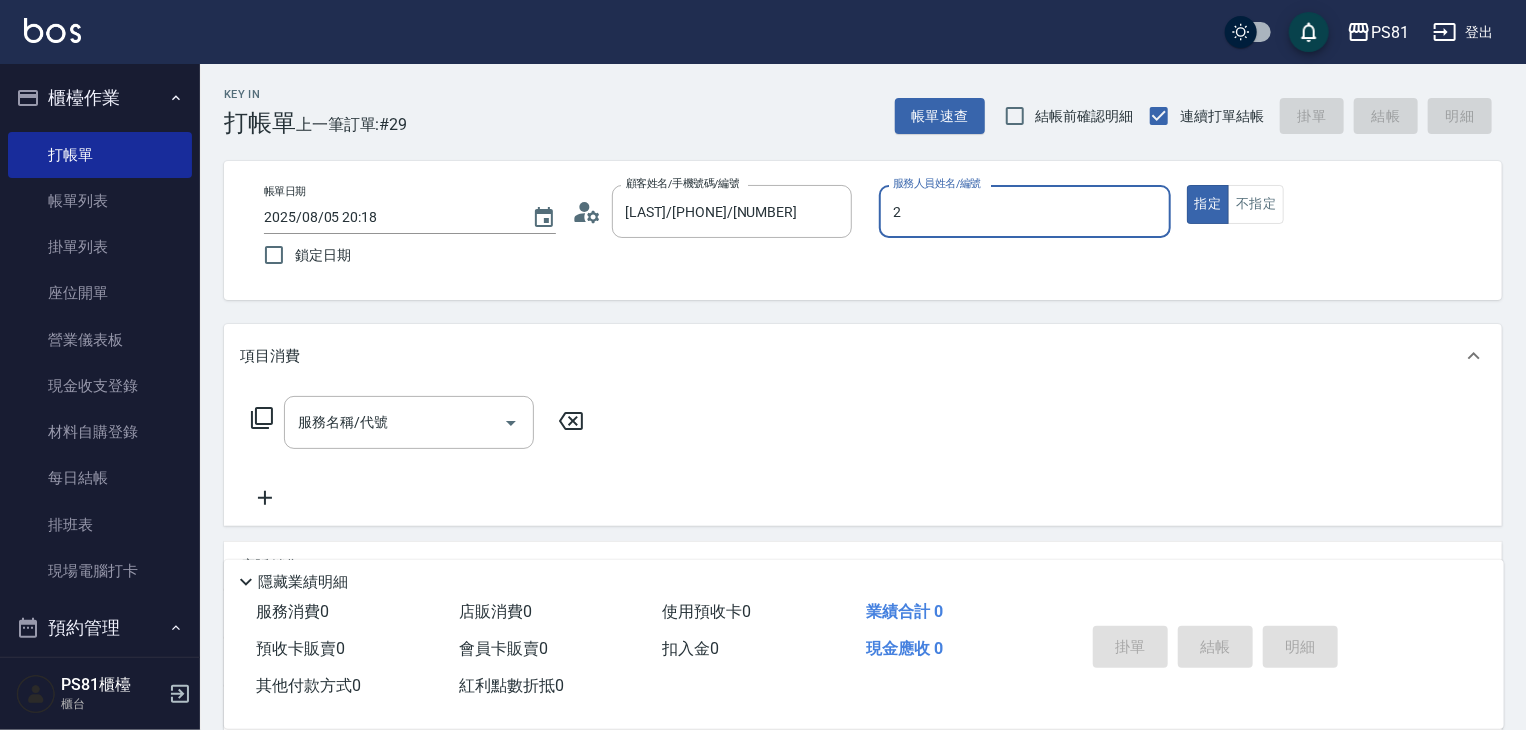 type on "采蓮-2" 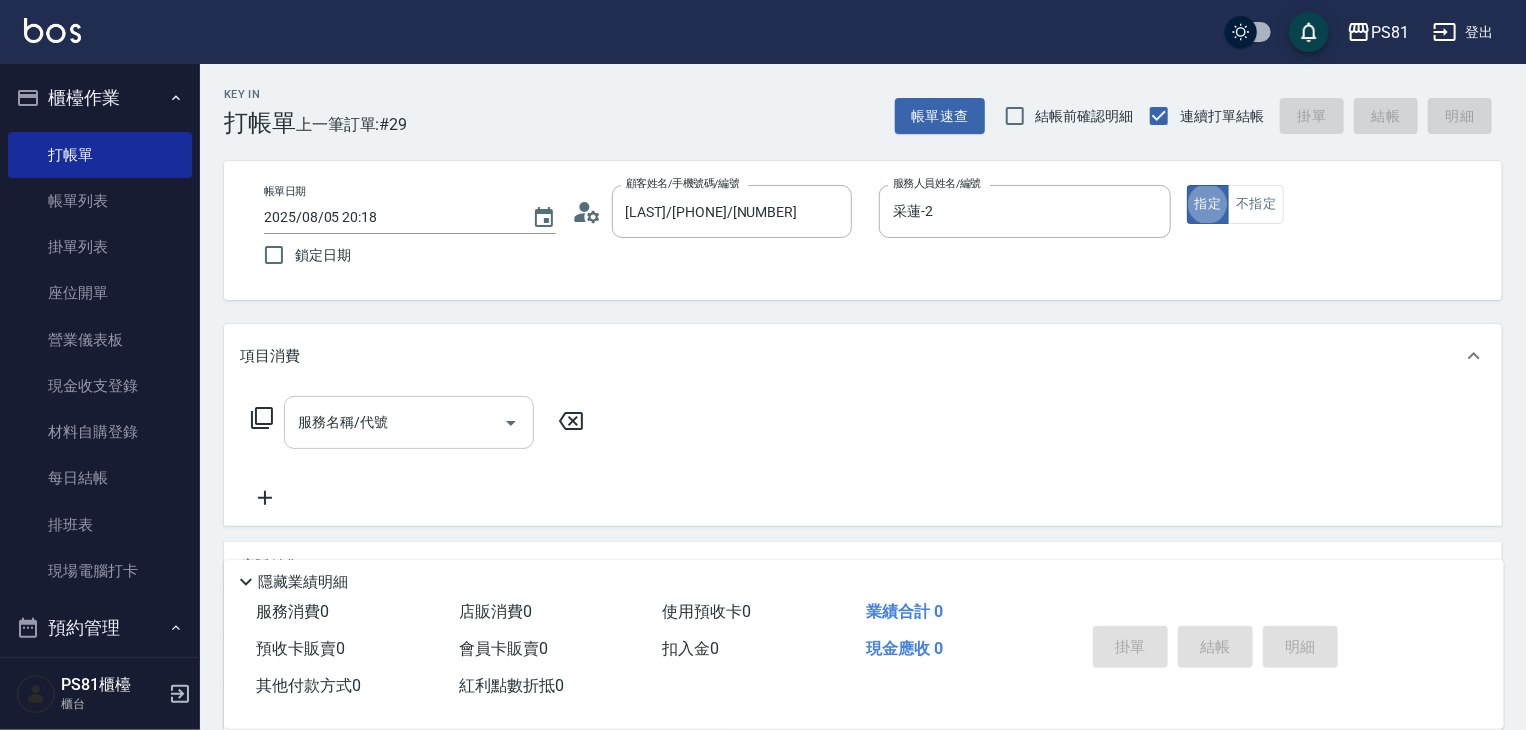 click on "服務名稱/代號" at bounding box center [409, 422] 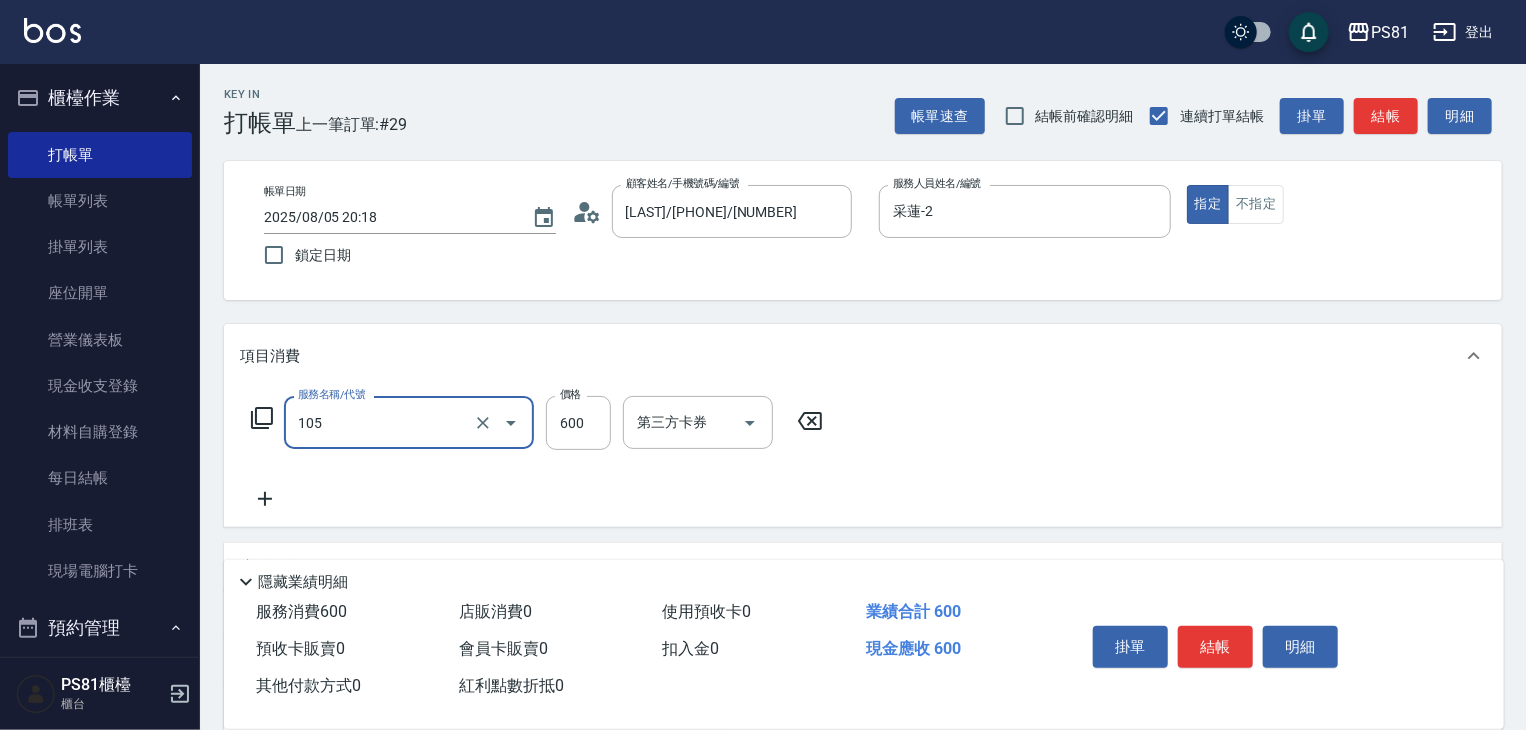 type on "A級洗剪600(105)" 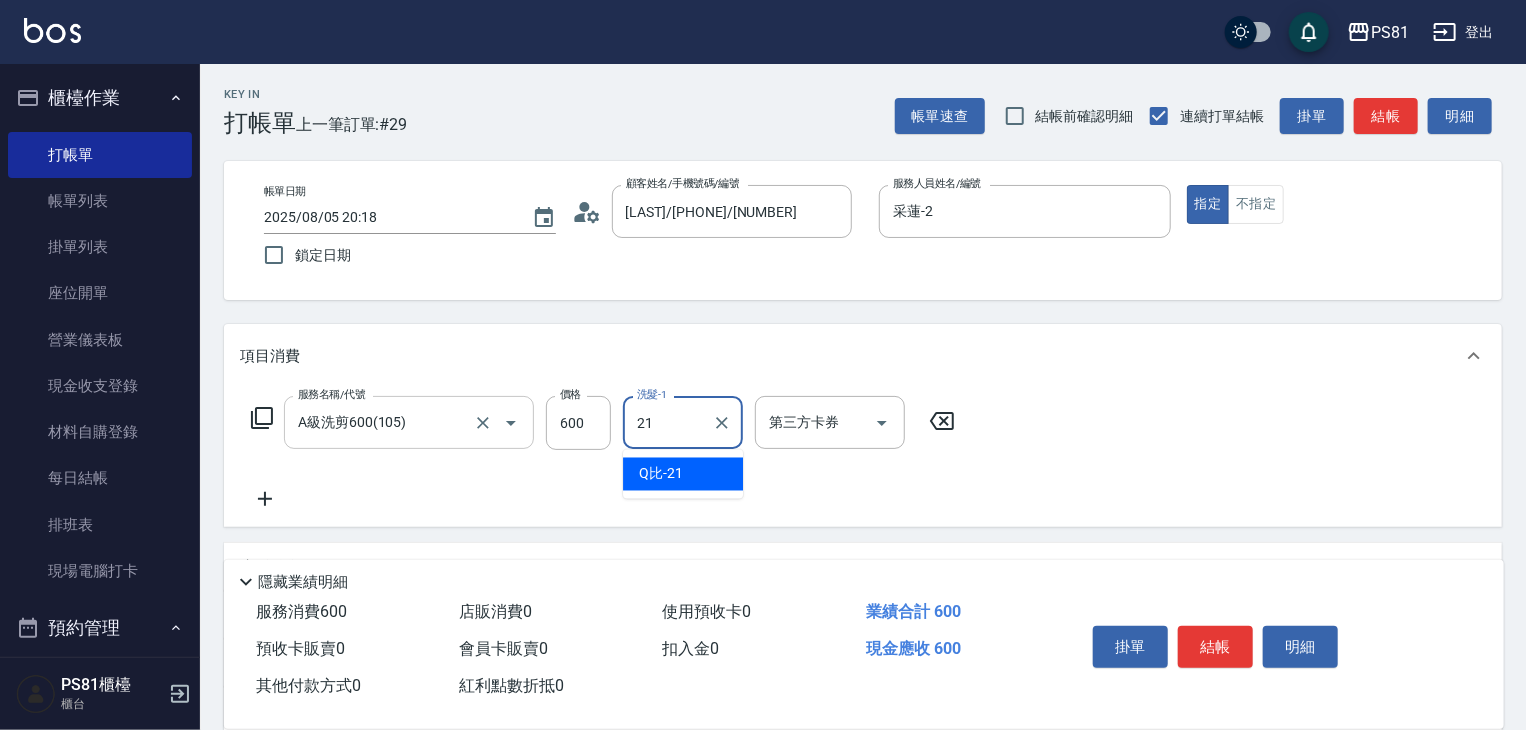 type on "Q比-21" 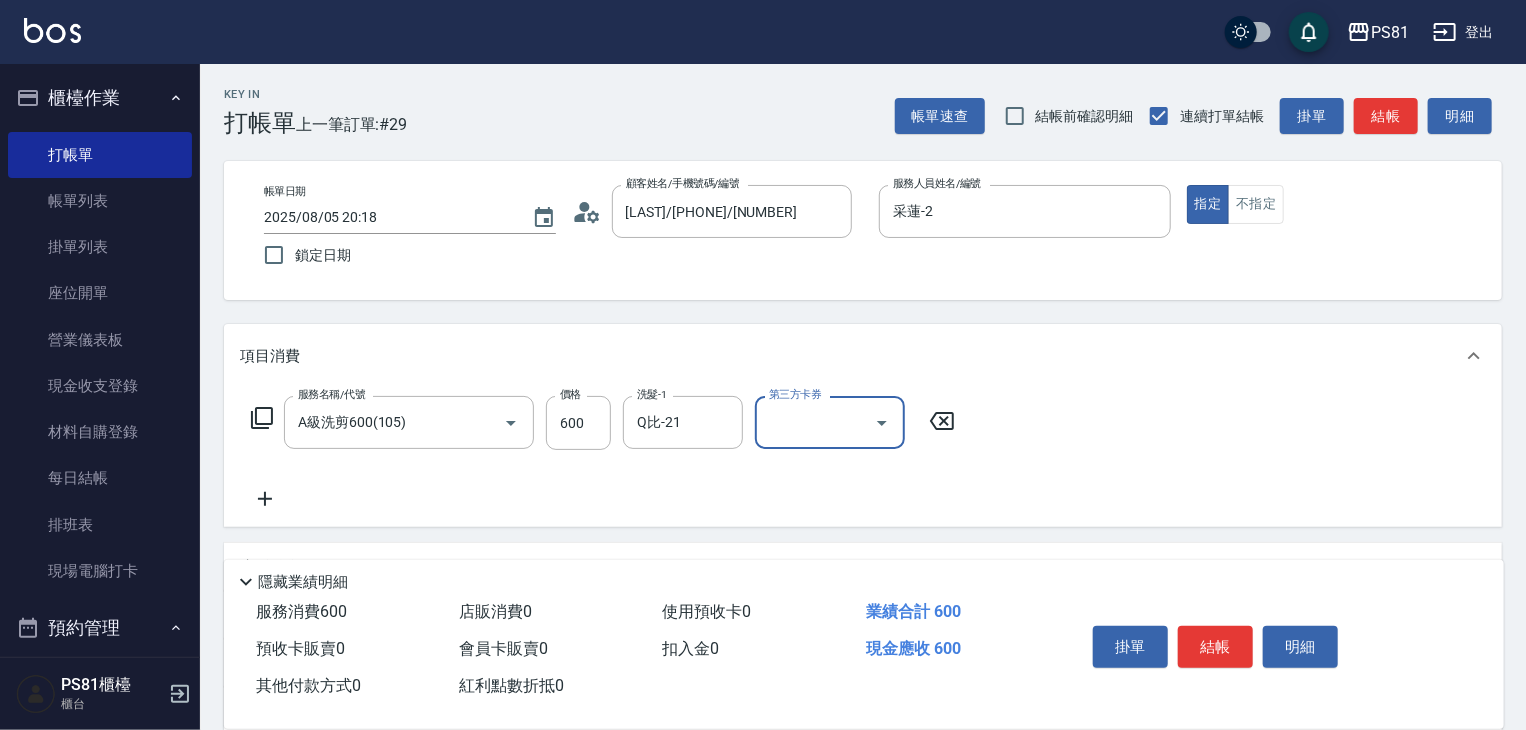 click on "服務名稱/代號 A級洗剪600(105) 服務名稱/代號 價格 600 價格 洗髮-1 Q比-21 洗髮-1 第三方卡券 第三方卡券" at bounding box center [863, 457] 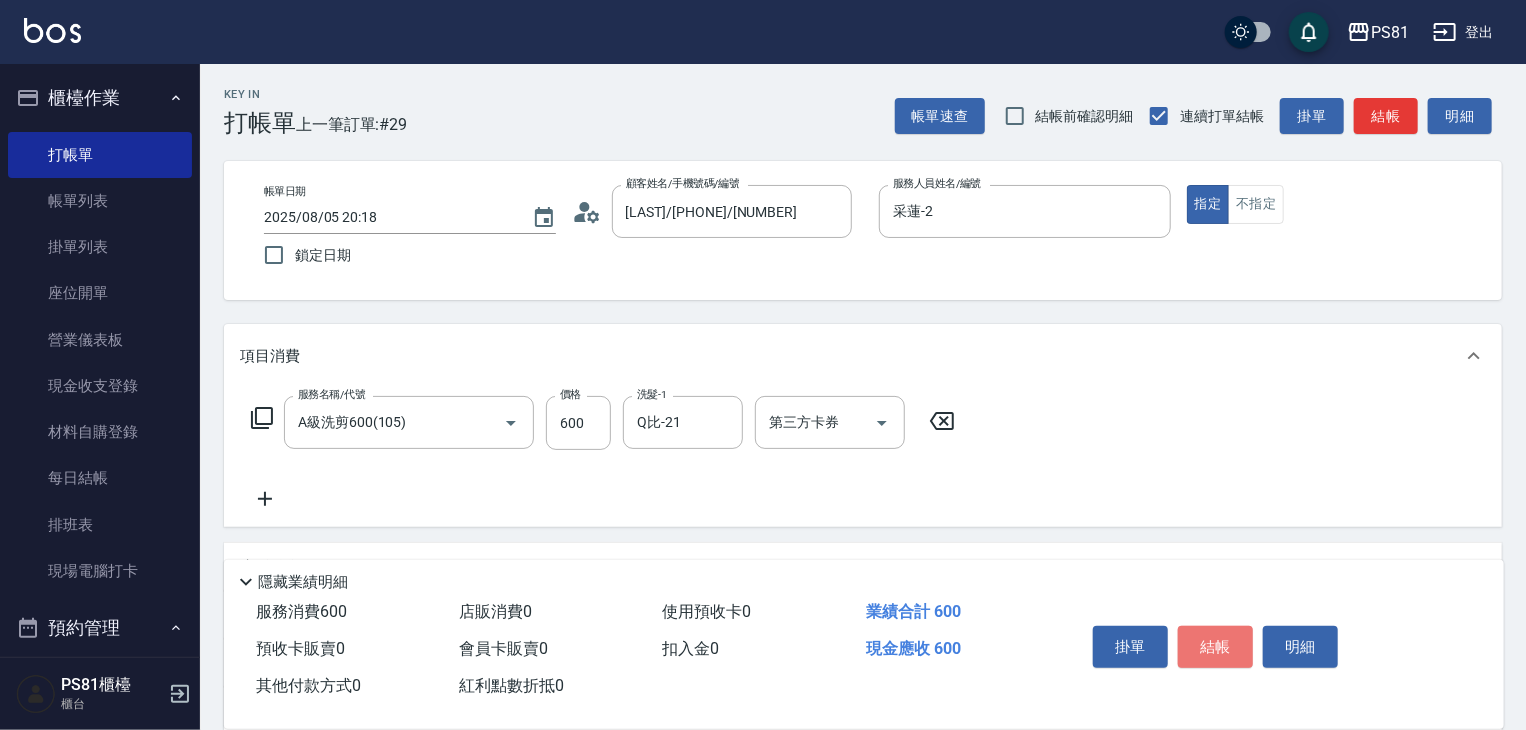 click on "結帳" at bounding box center (1215, 647) 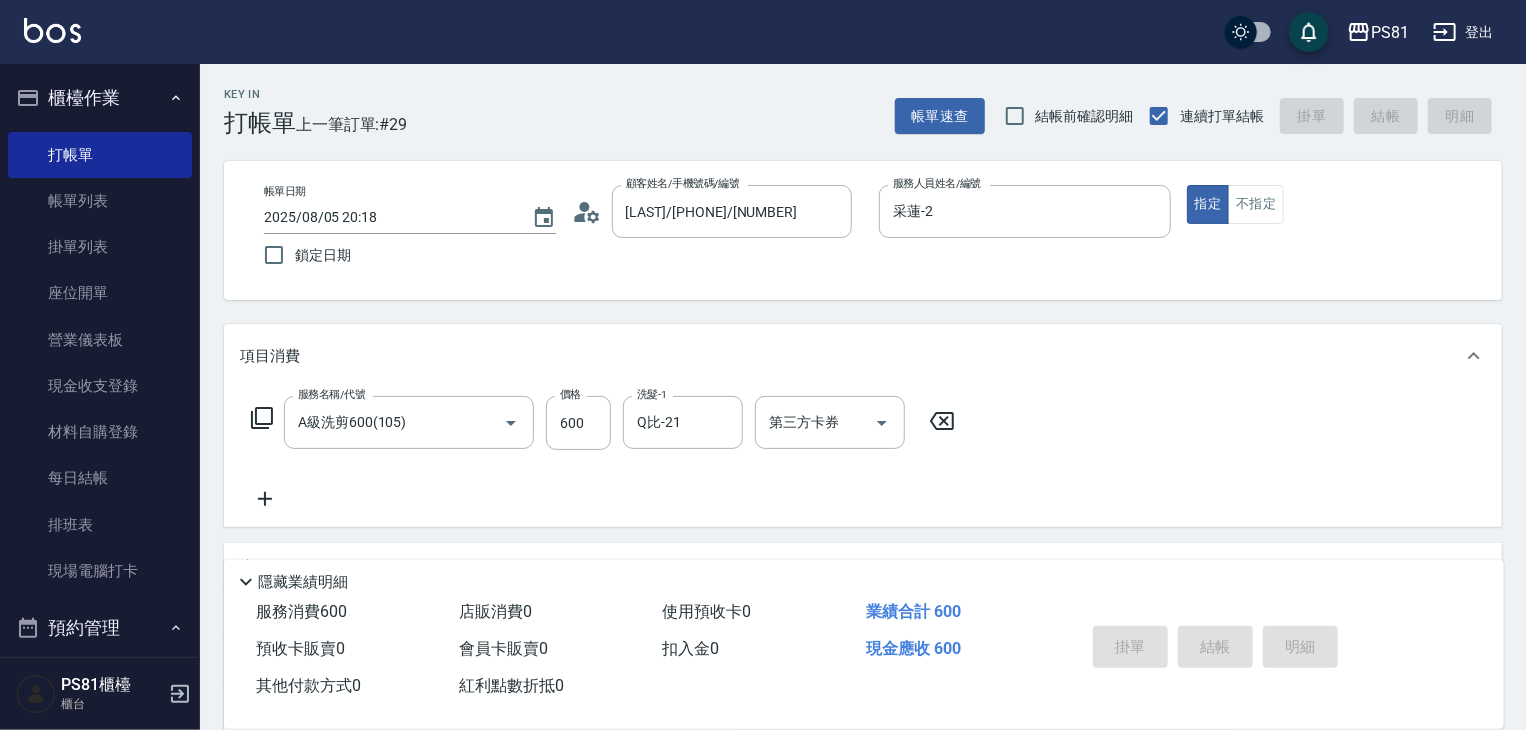 type 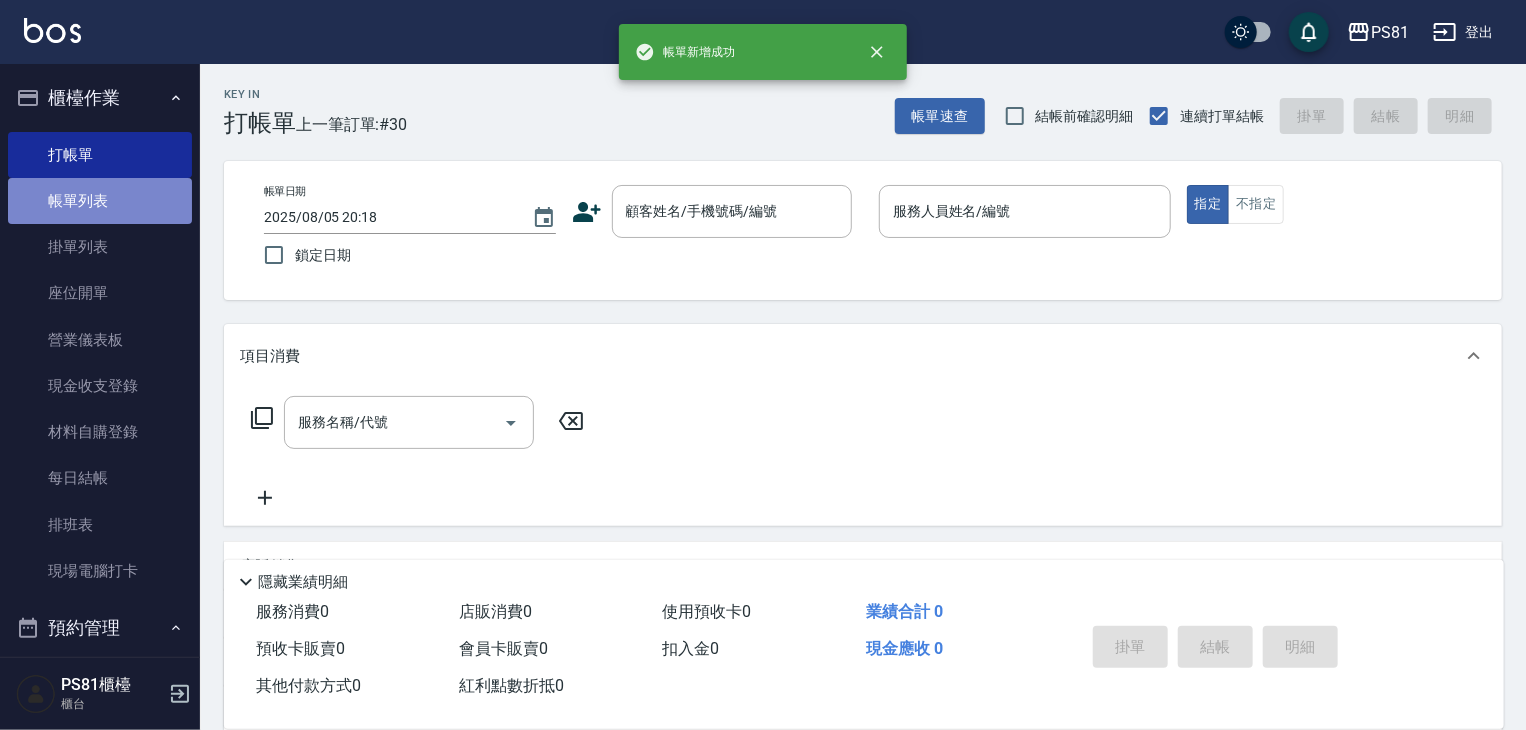 click on "帳單列表" at bounding box center (100, 201) 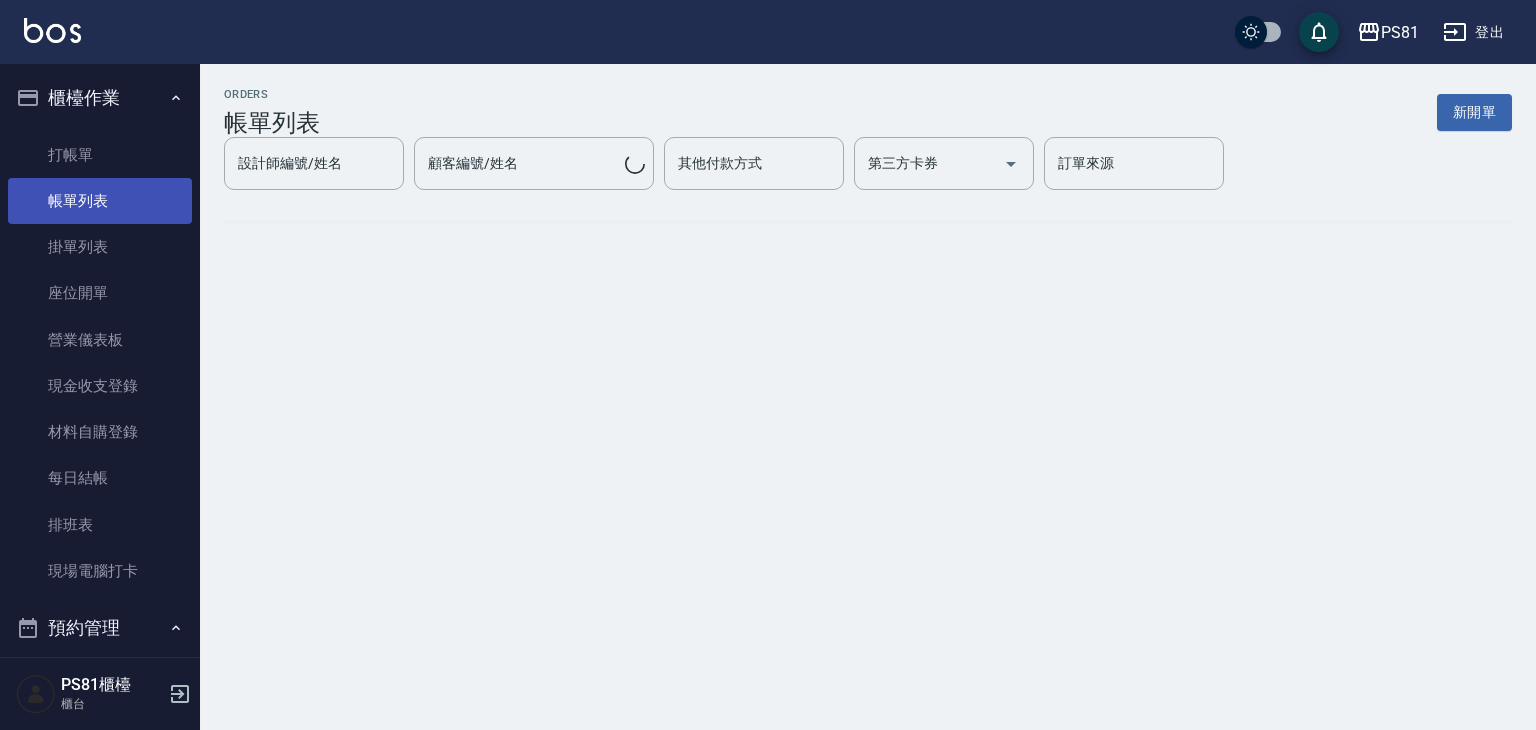 click on "帳單列表" at bounding box center [100, 201] 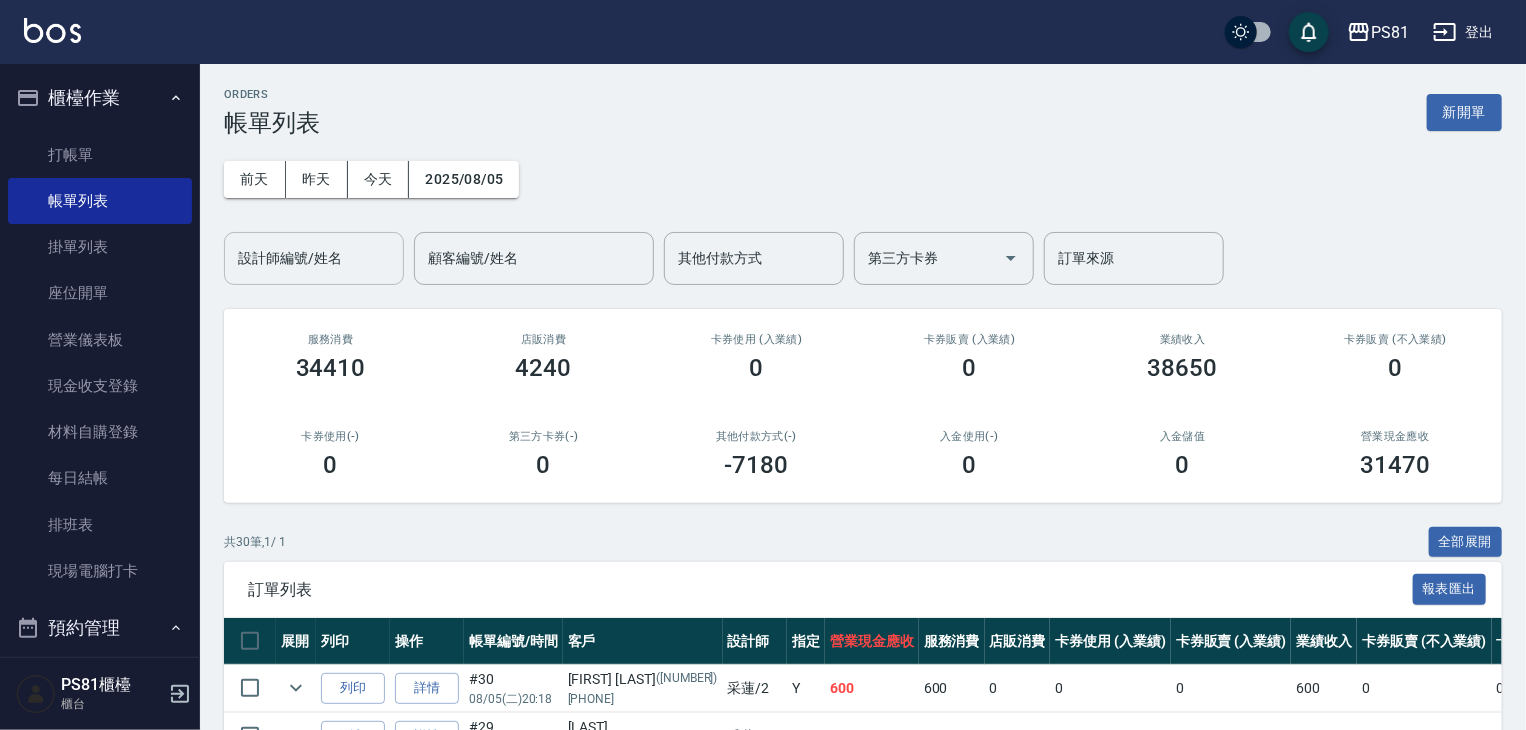 click on "設計師編號/姓名" at bounding box center (314, 258) 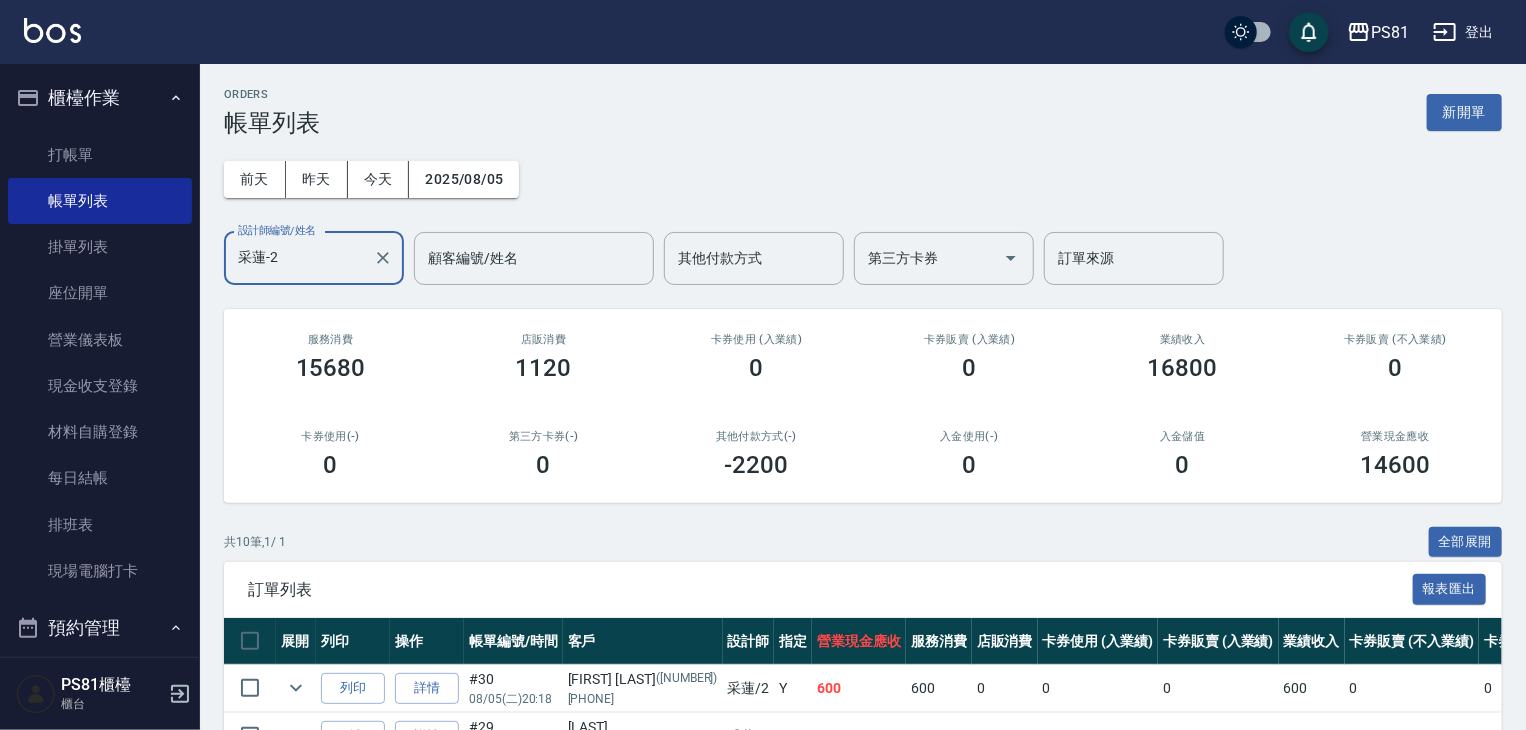 type on "采蓮-2" 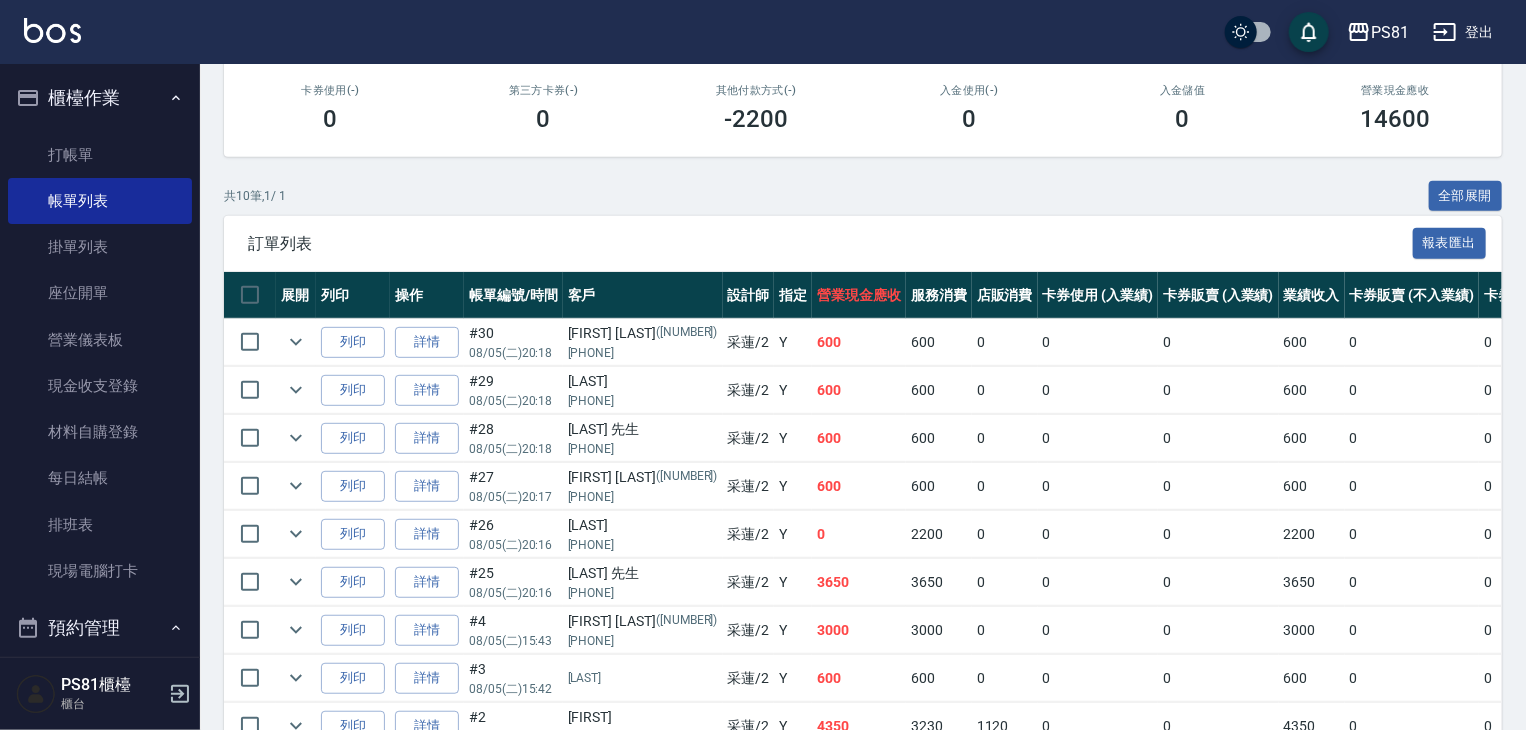 scroll, scrollTop: 504, scrollLeft: 0, axis: vertical 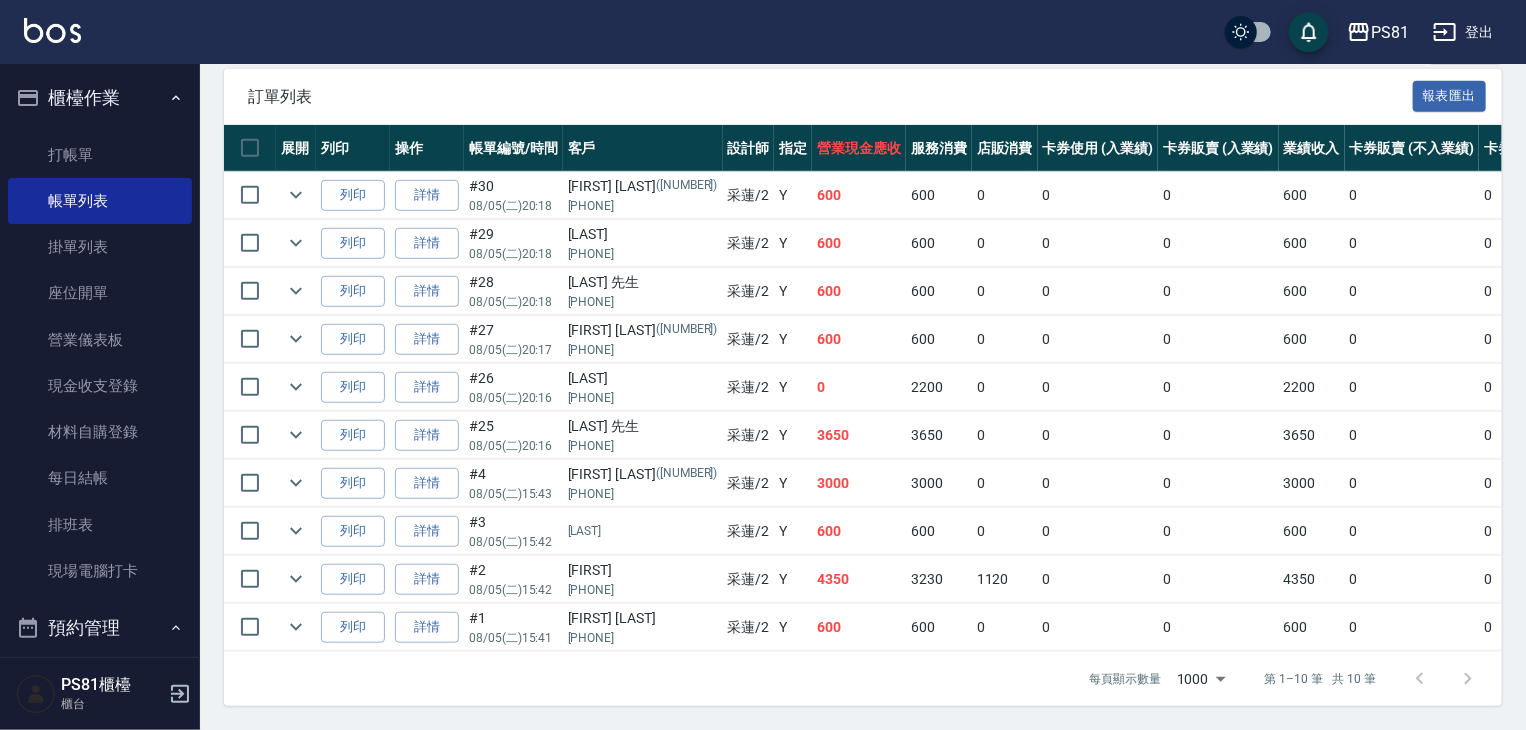 click on "4350" at bounding box center (859, 579) 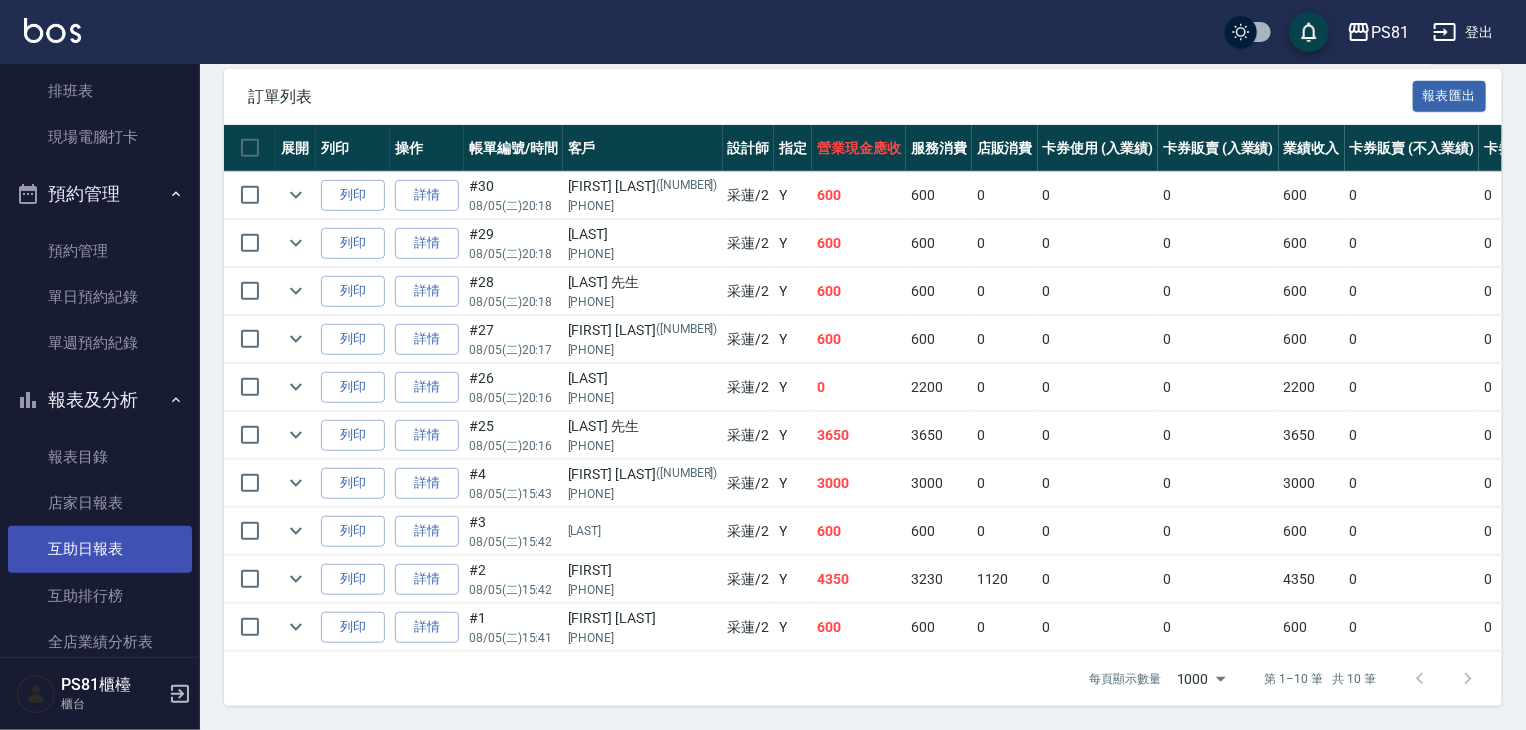 scroll, scrollTop: 600, scrollLeft: 0, axis: vertical 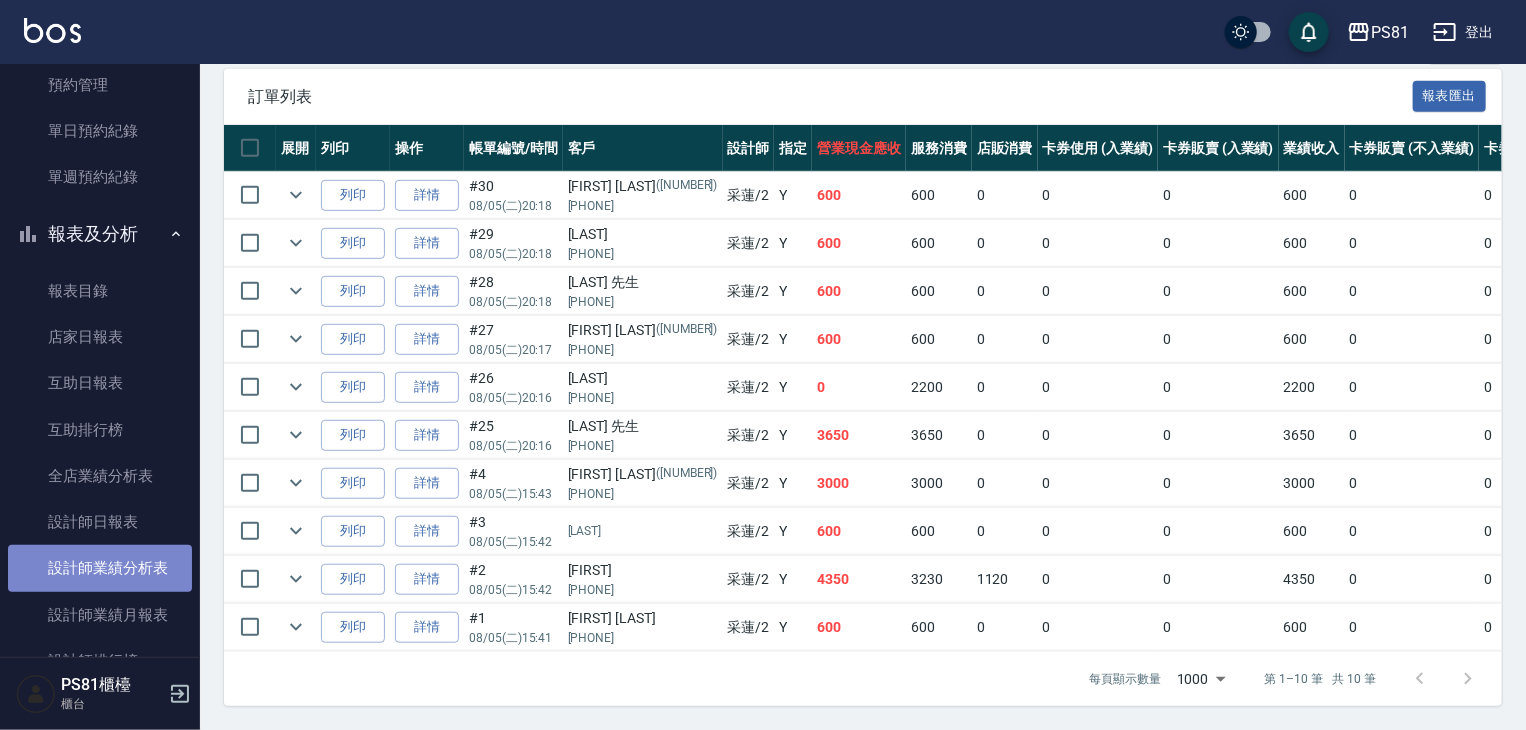 click on "設計師業績分析表" at bounding box center (100, 568) 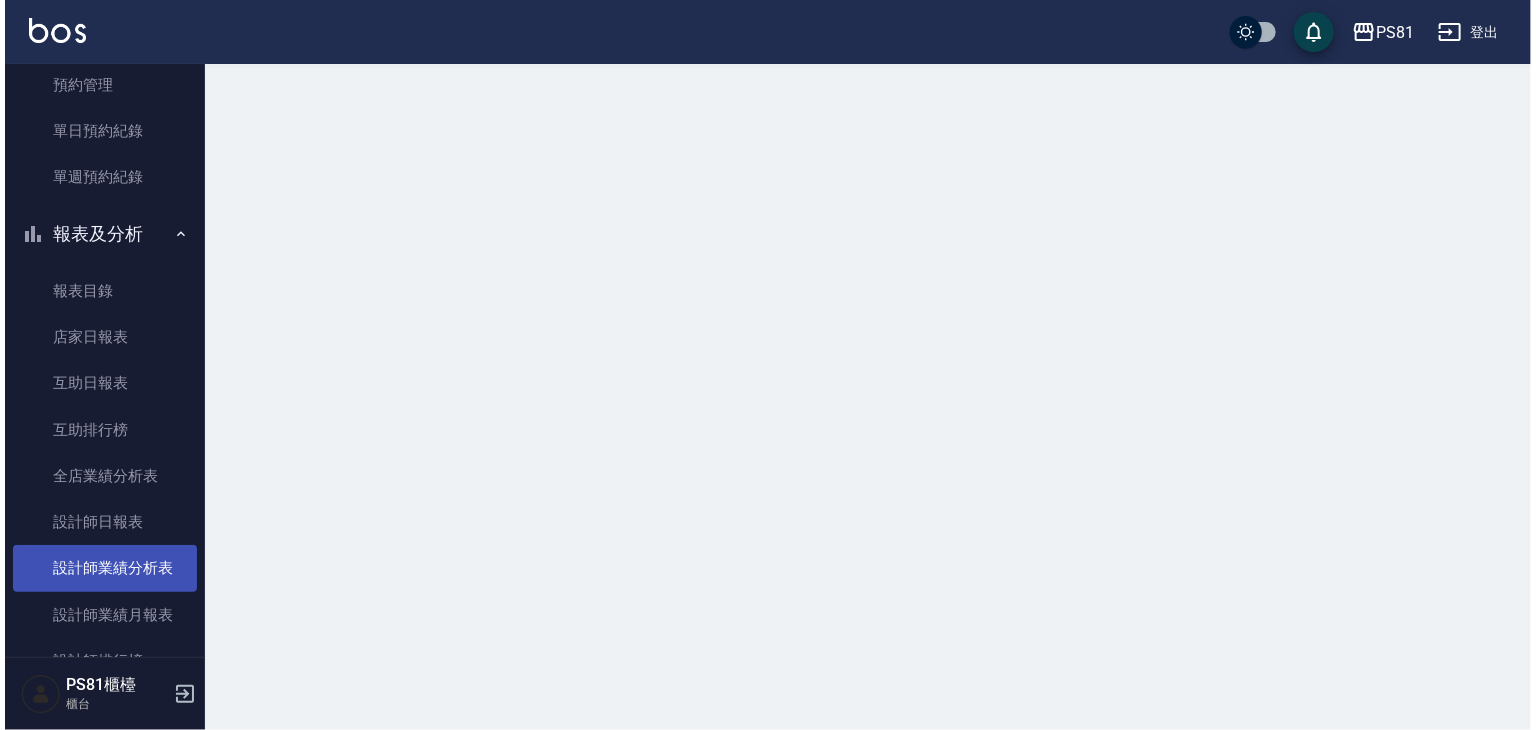 scroll, scrollTop: 0, scrollLeft: 0, axis: both 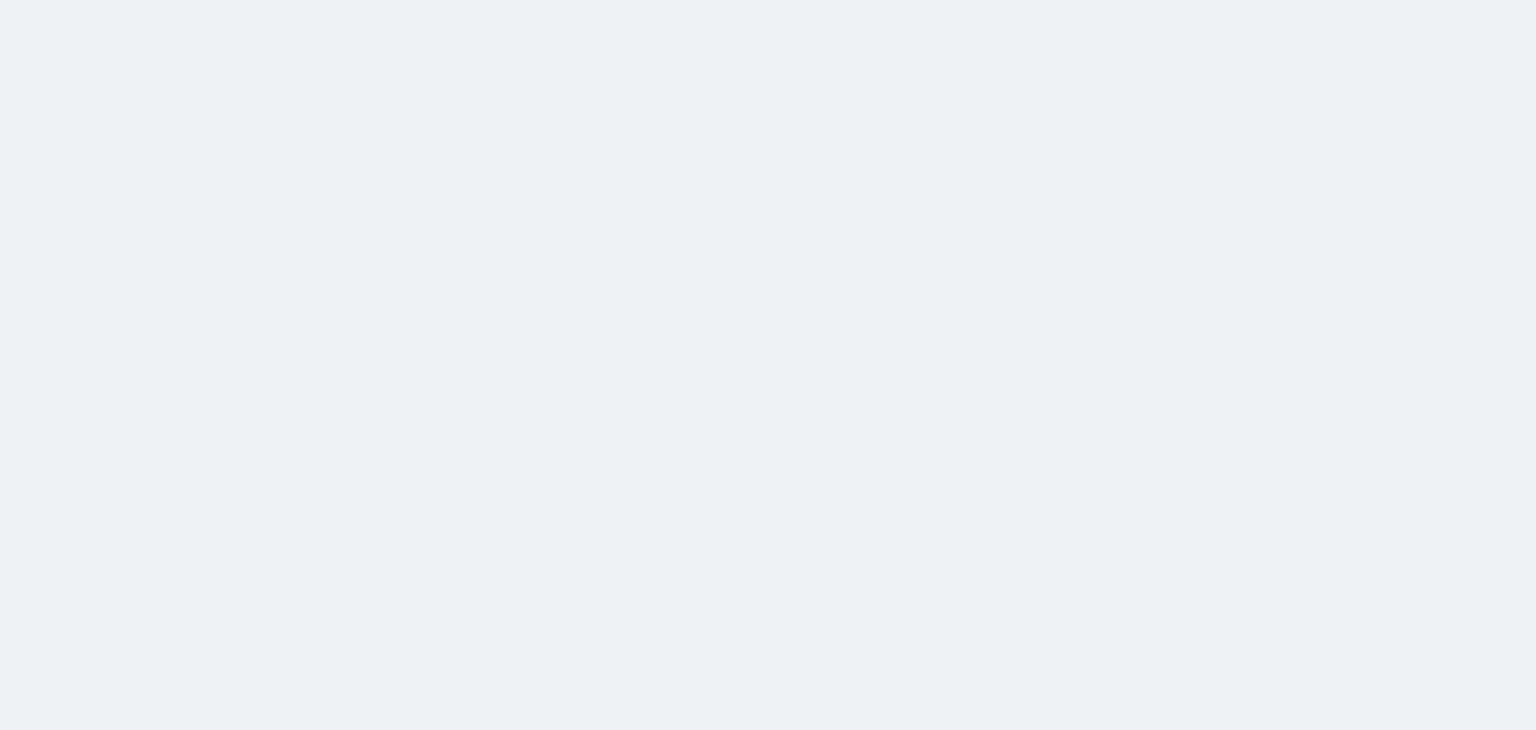 click at bounding box center (768, 0) 